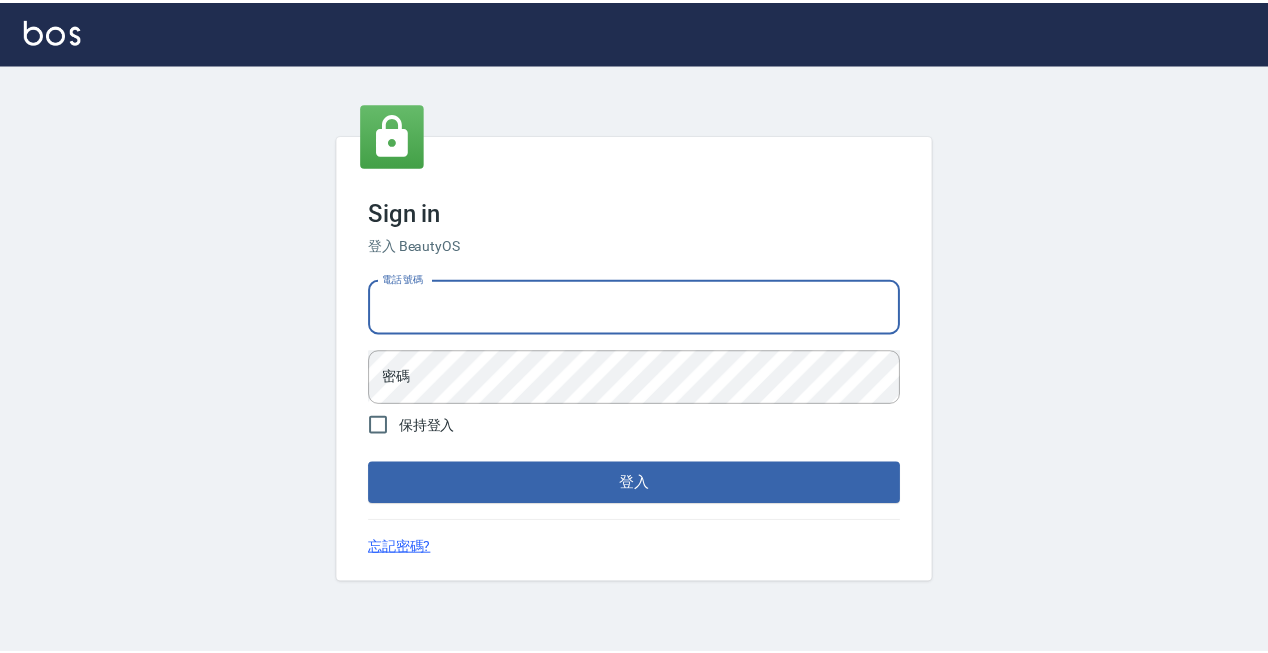 scroll, scrollTop: 0, scrollLeft: 0, axis: both 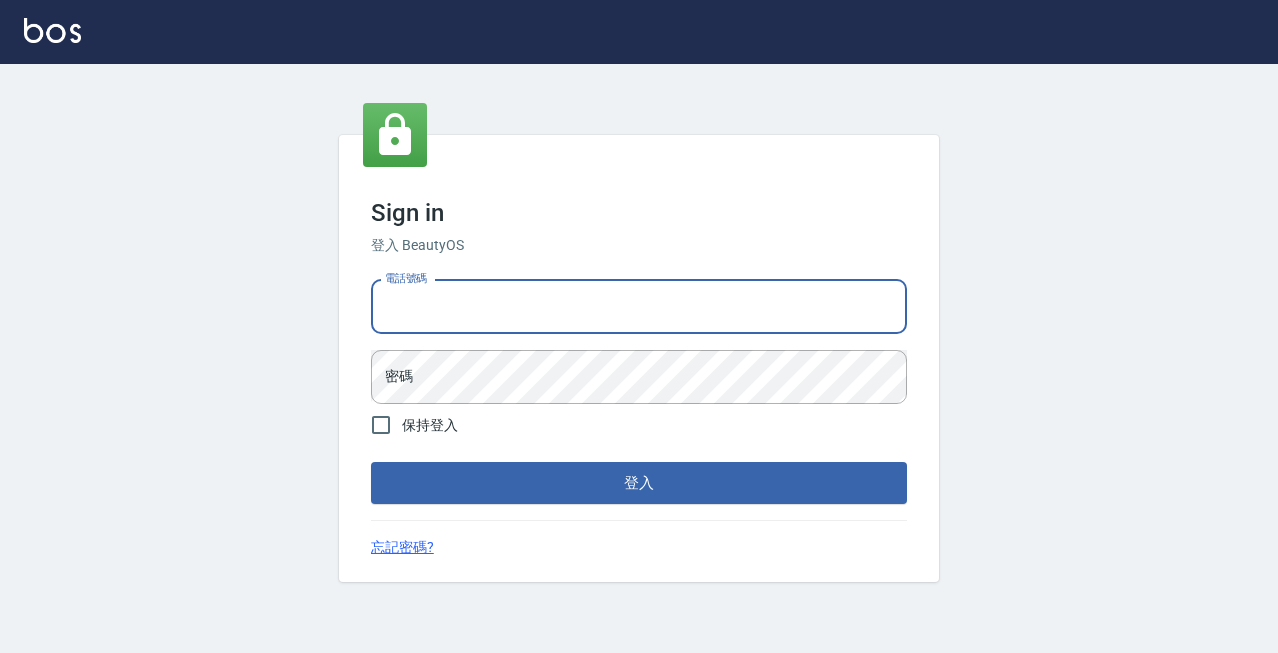 type on "[PHONE]" 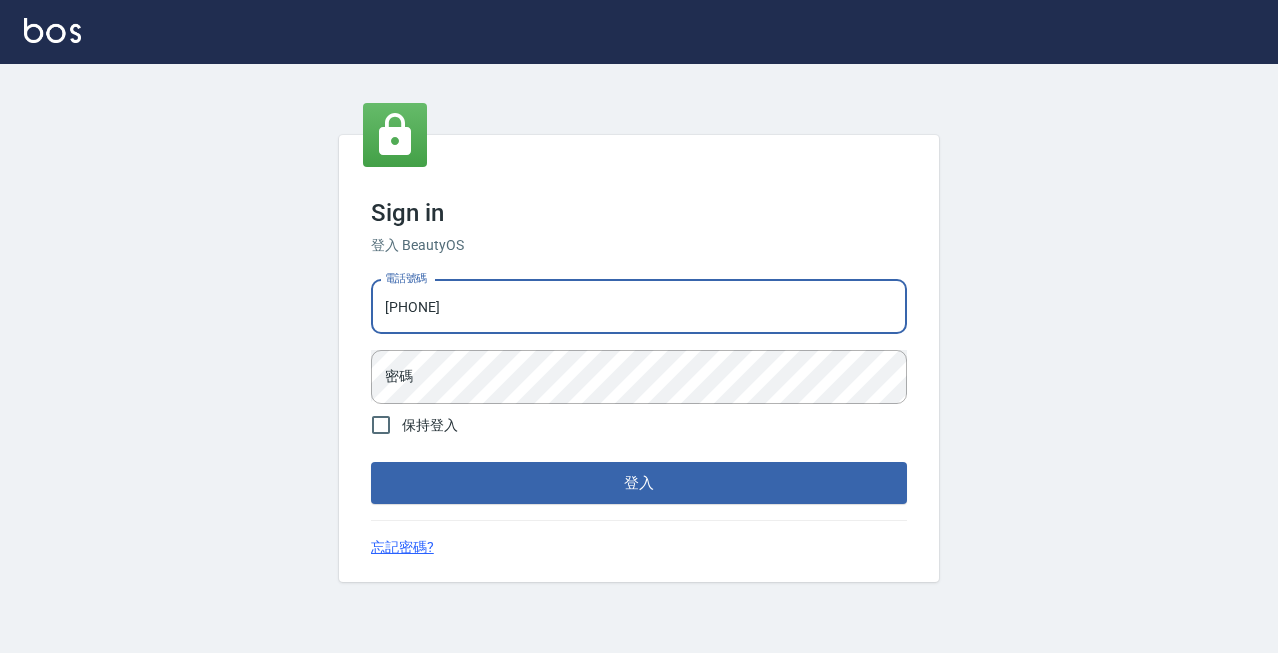click on "登入" at bounding box center [639, 483] 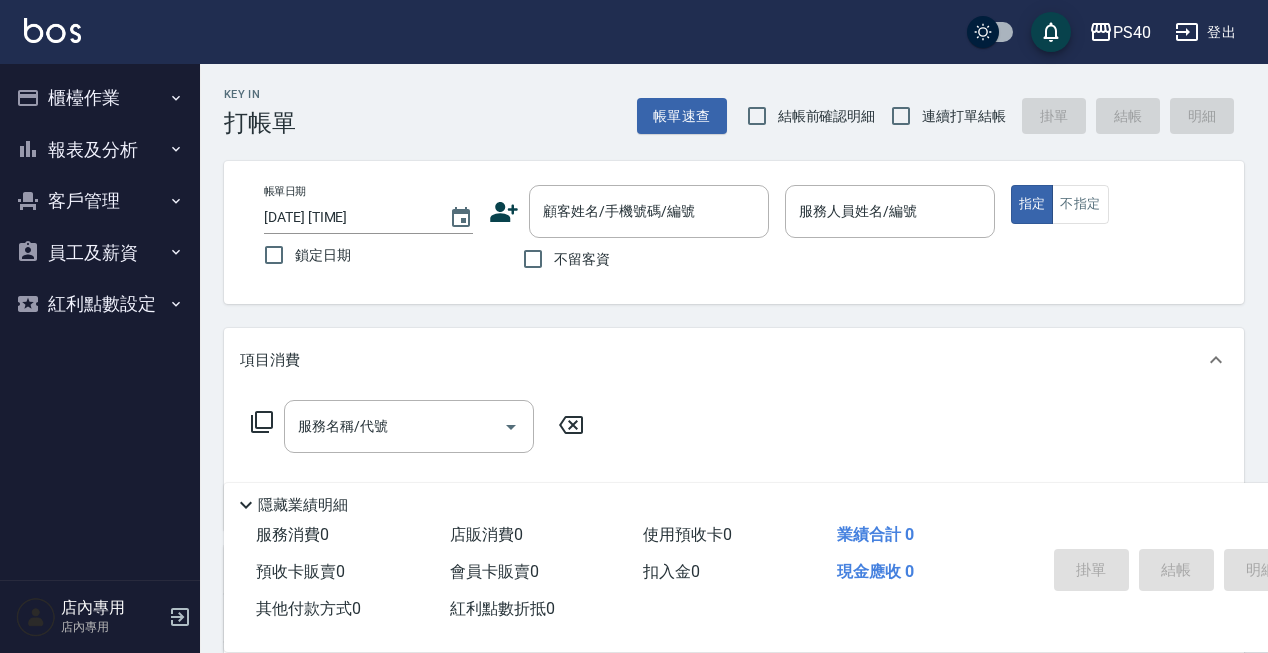 click on "不留客資" at bounding box center (582, 259) 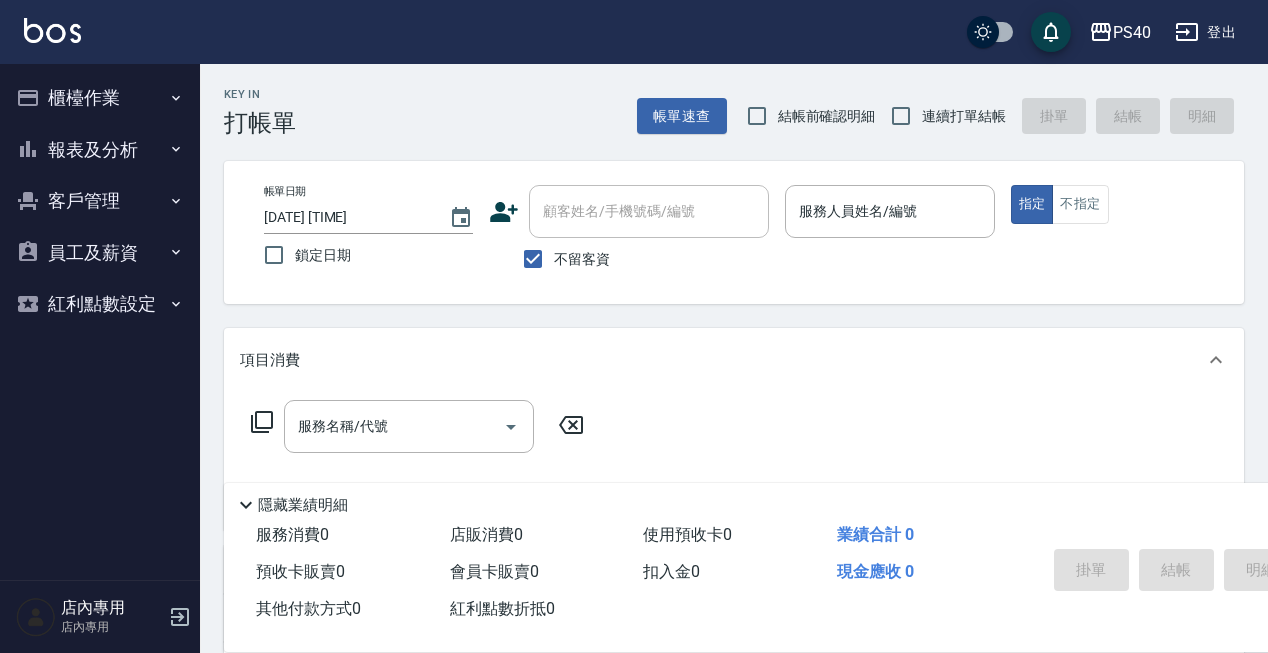 click on "連續打單結帳" at bounding box center (943, 116) 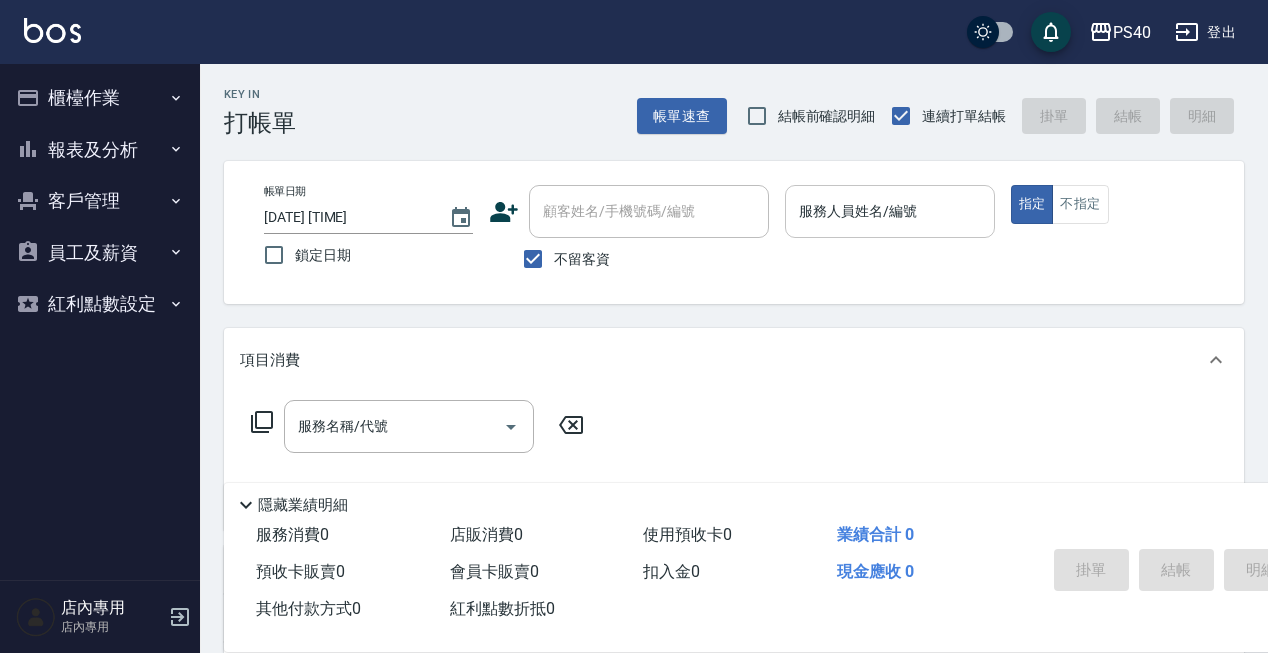 click on "服務人員姓名/編號" at bounding box center [889, 211] 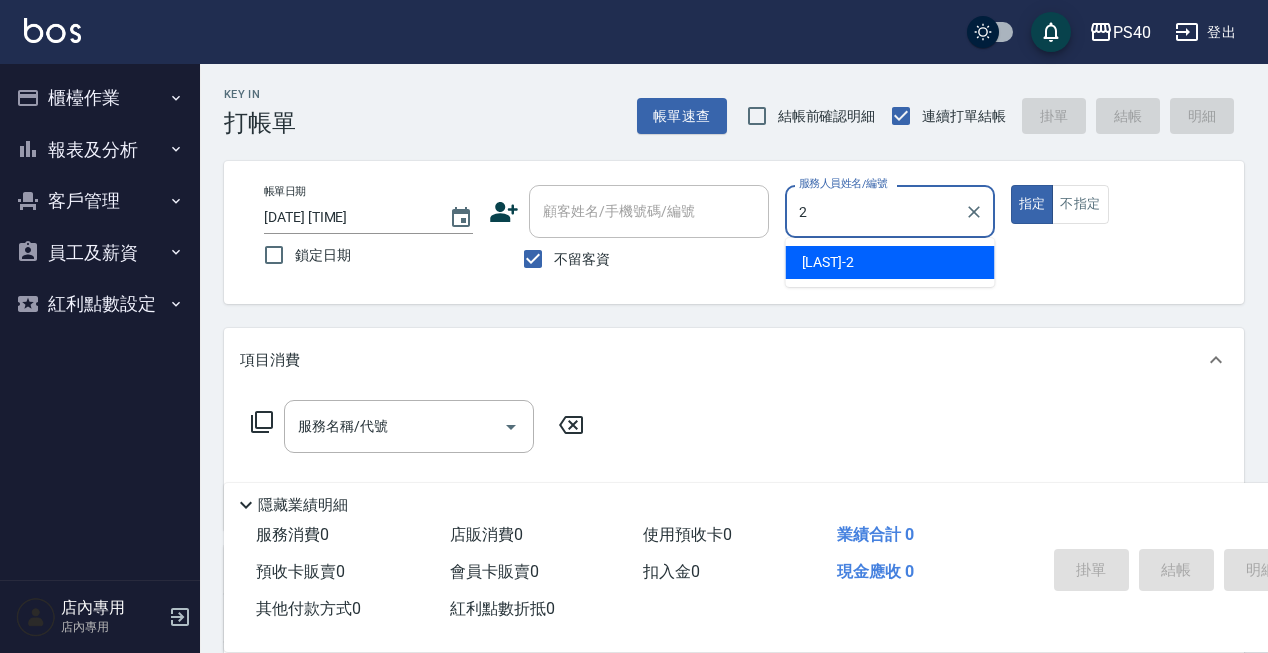 type on "[FIRST] [LAST]-2" 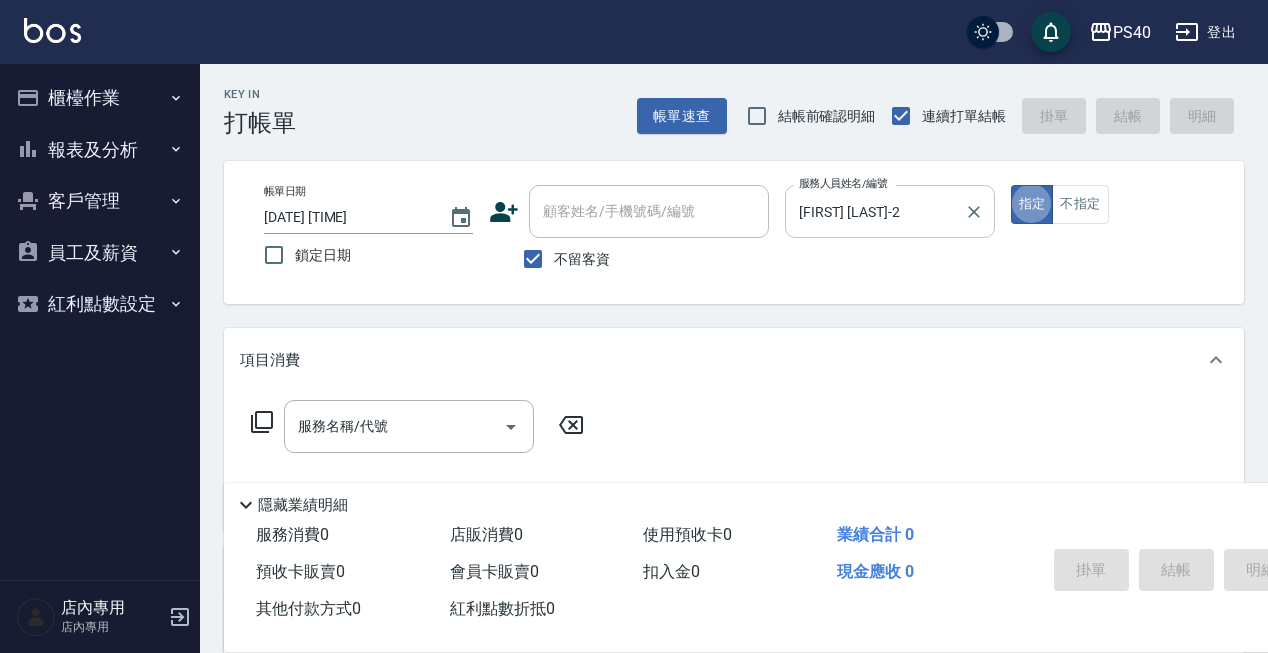 type on "true" 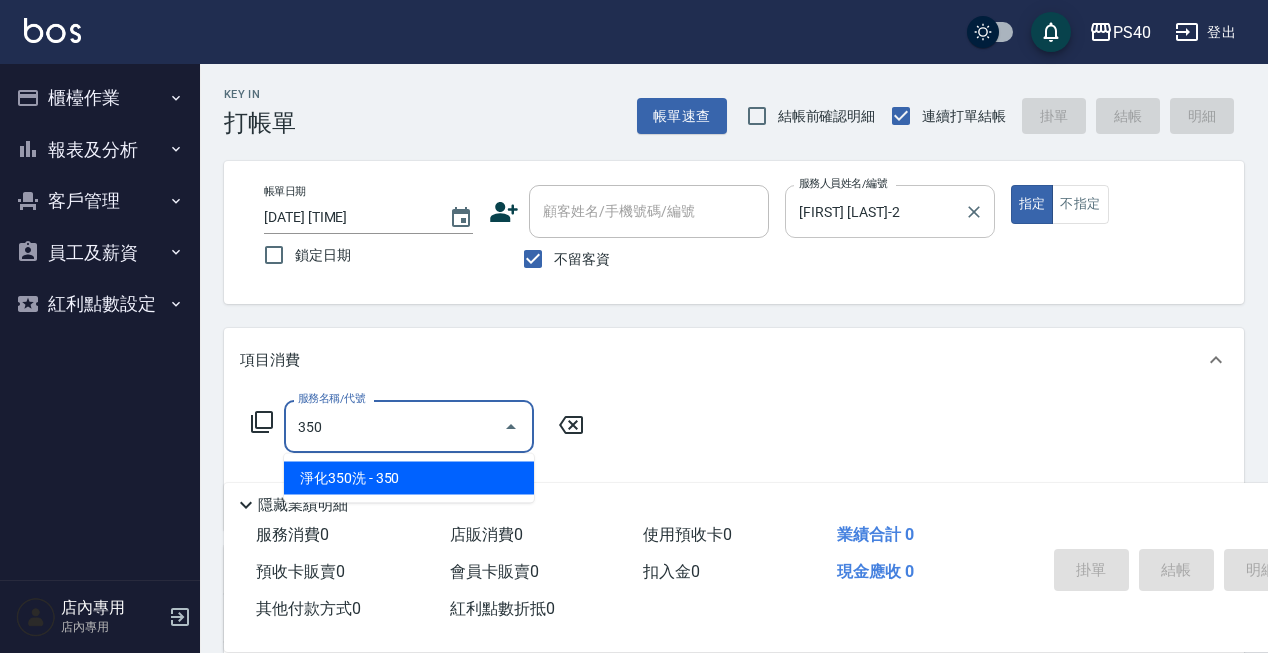type on "淨化350洗(1350)" 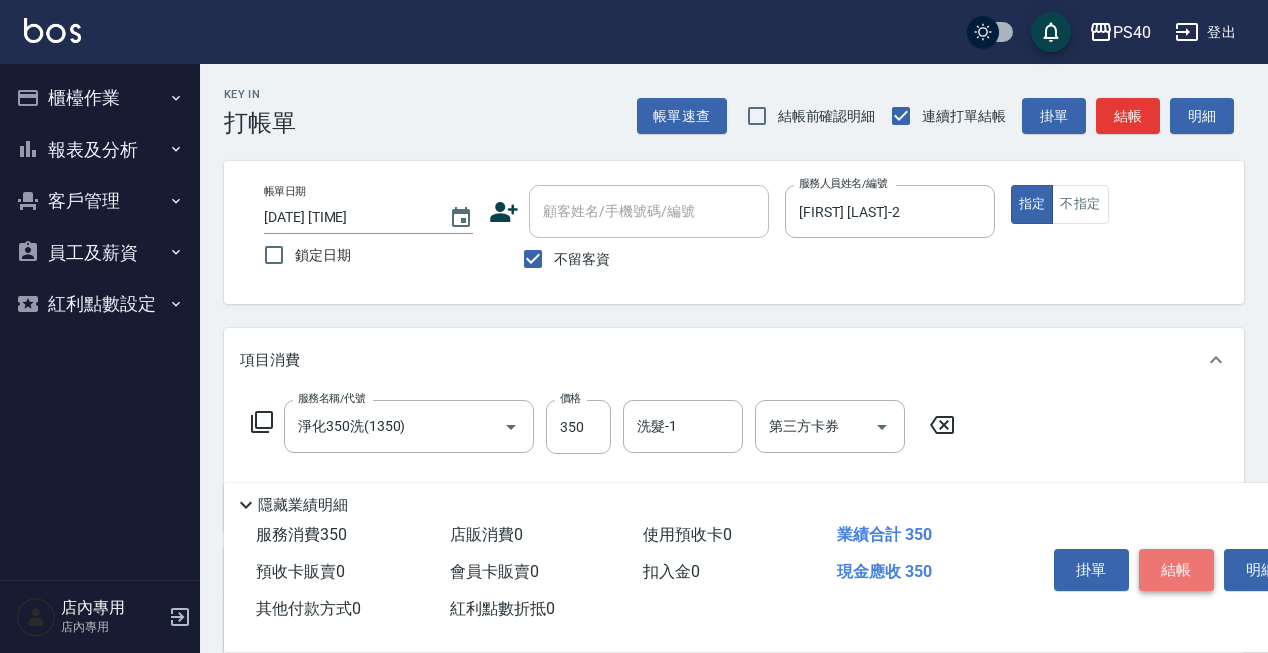 click on "結帳" at bounding box center [1176, 570] 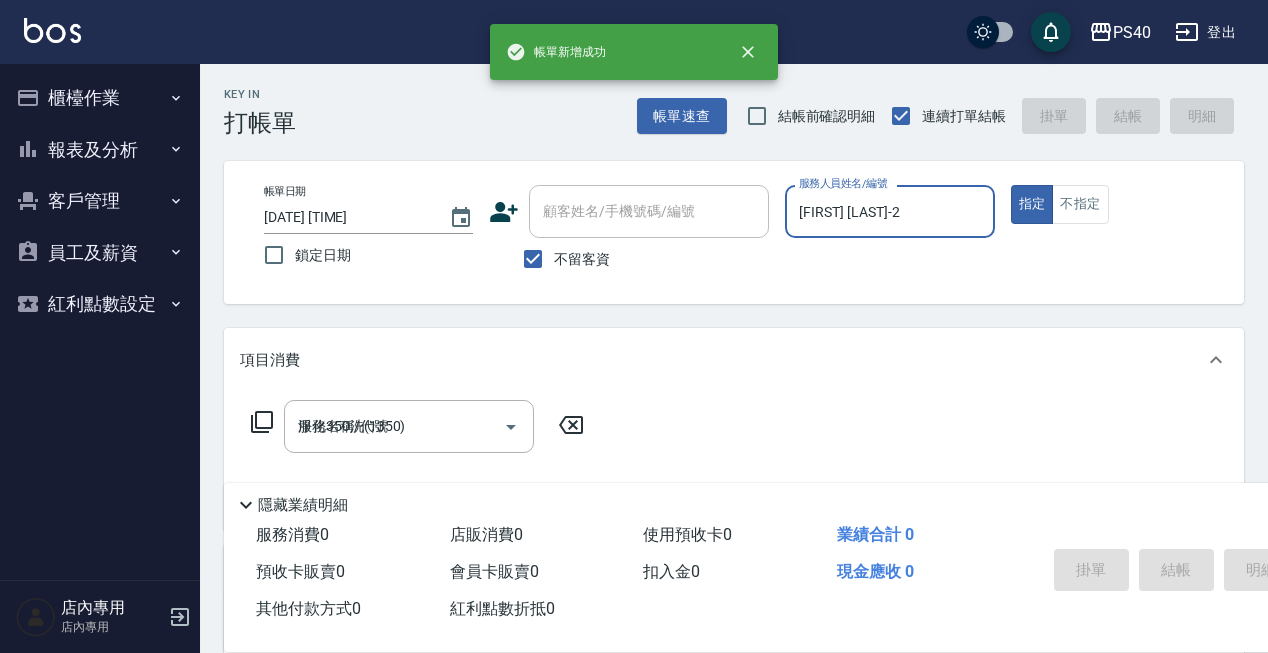 type on "[DATE] [TIME]" 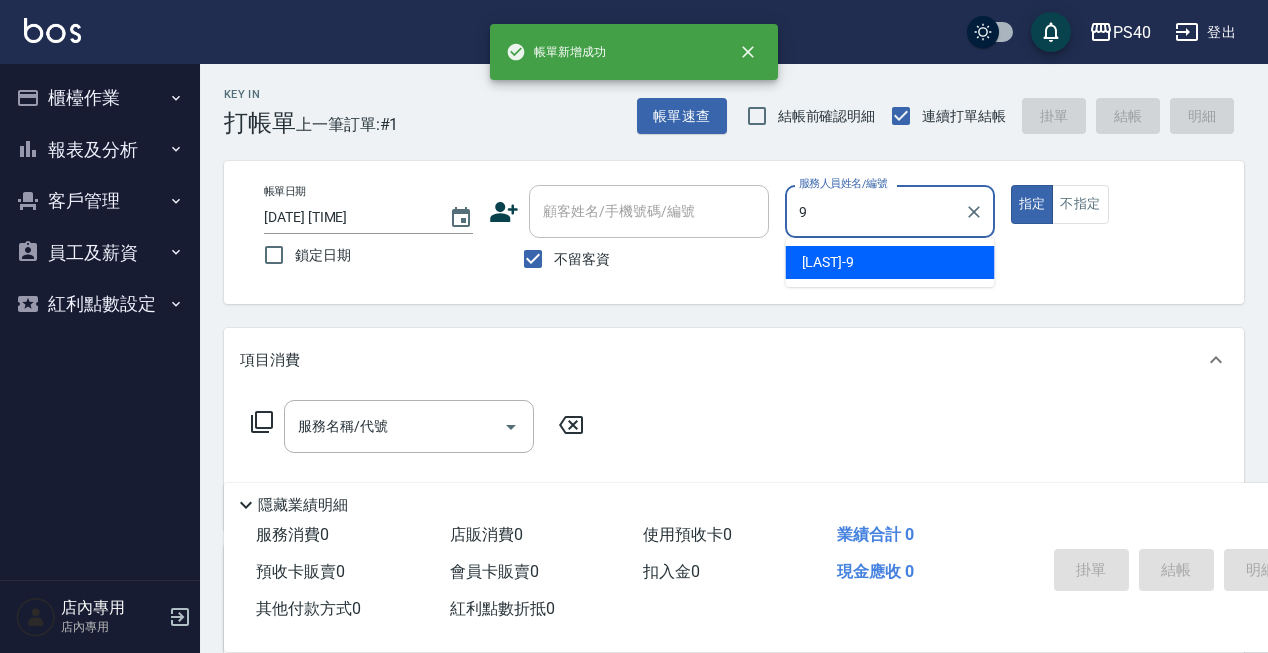 type on "[LAST] [LAST]-9" 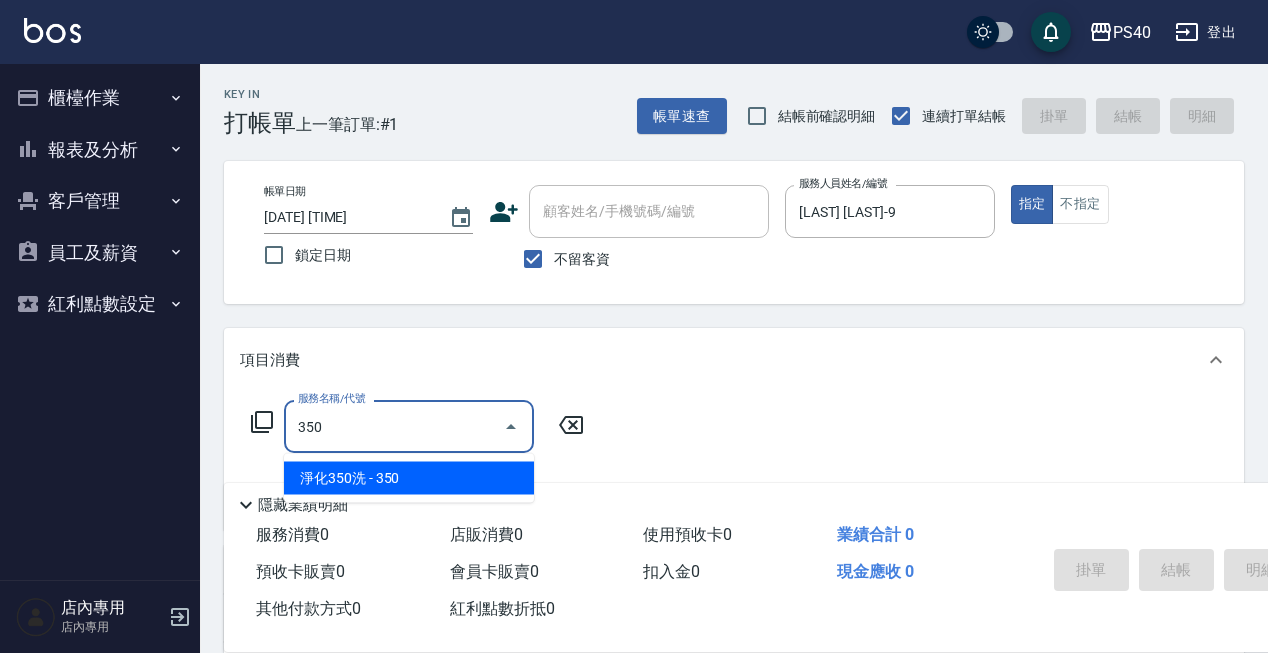 type on "淨化350洗(1350)" 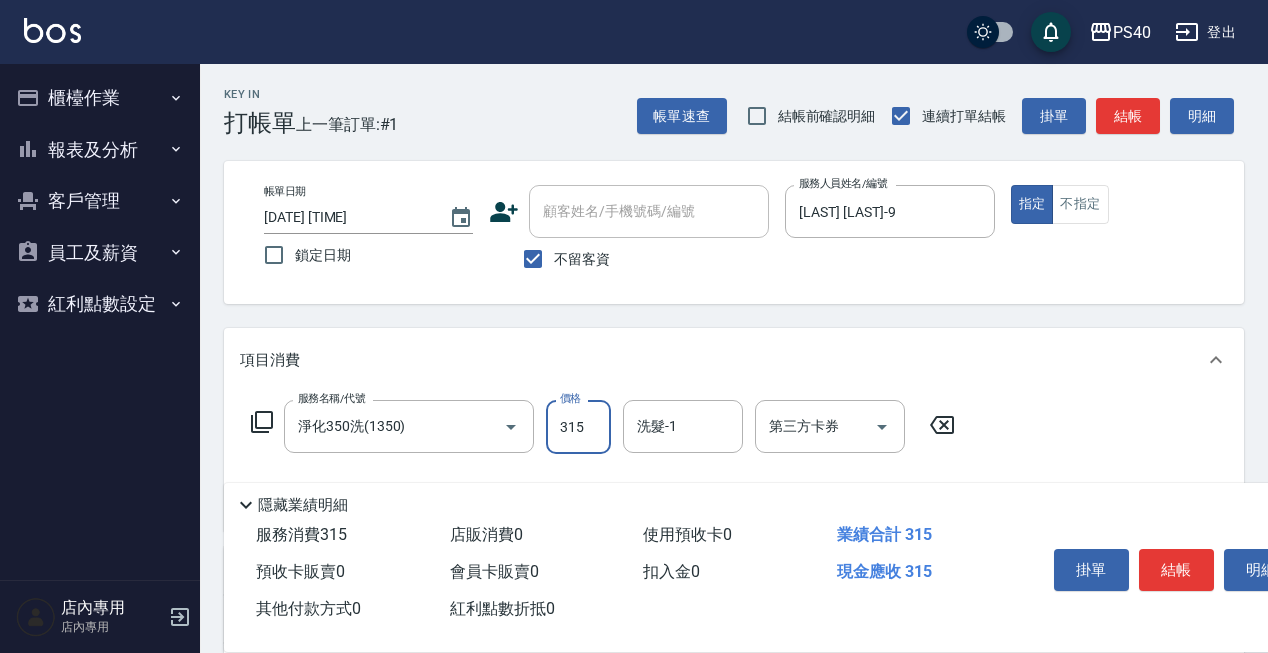 type on "315" 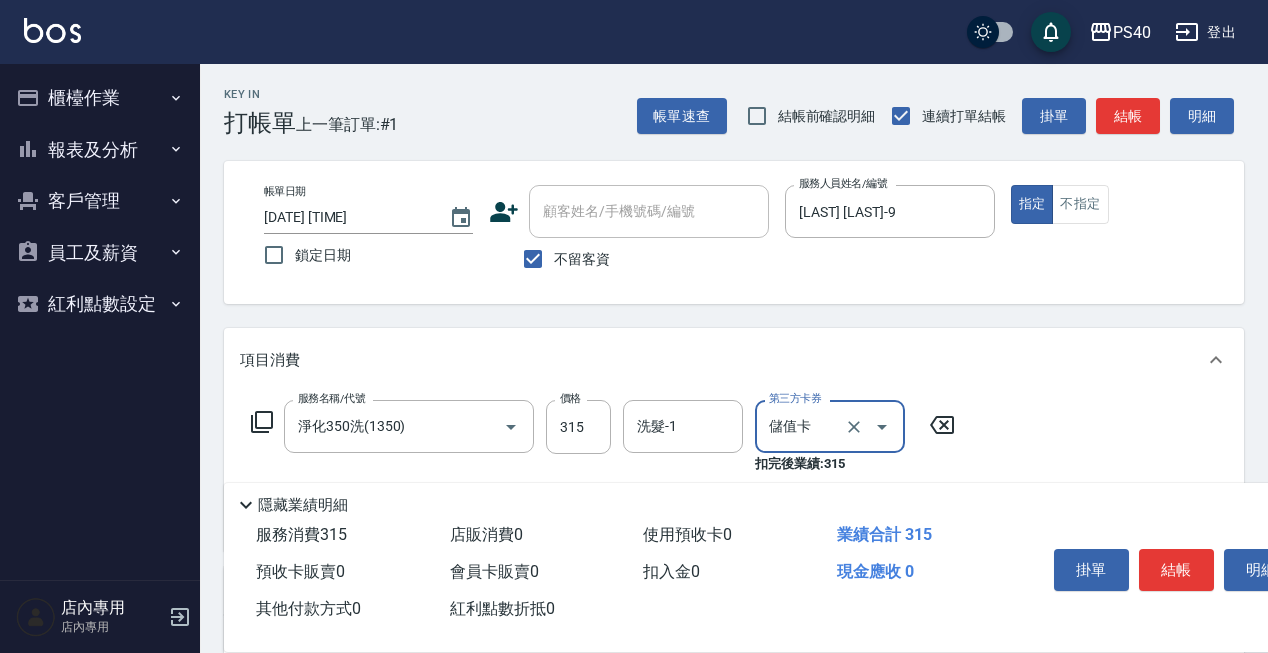 type on "儲值卡" 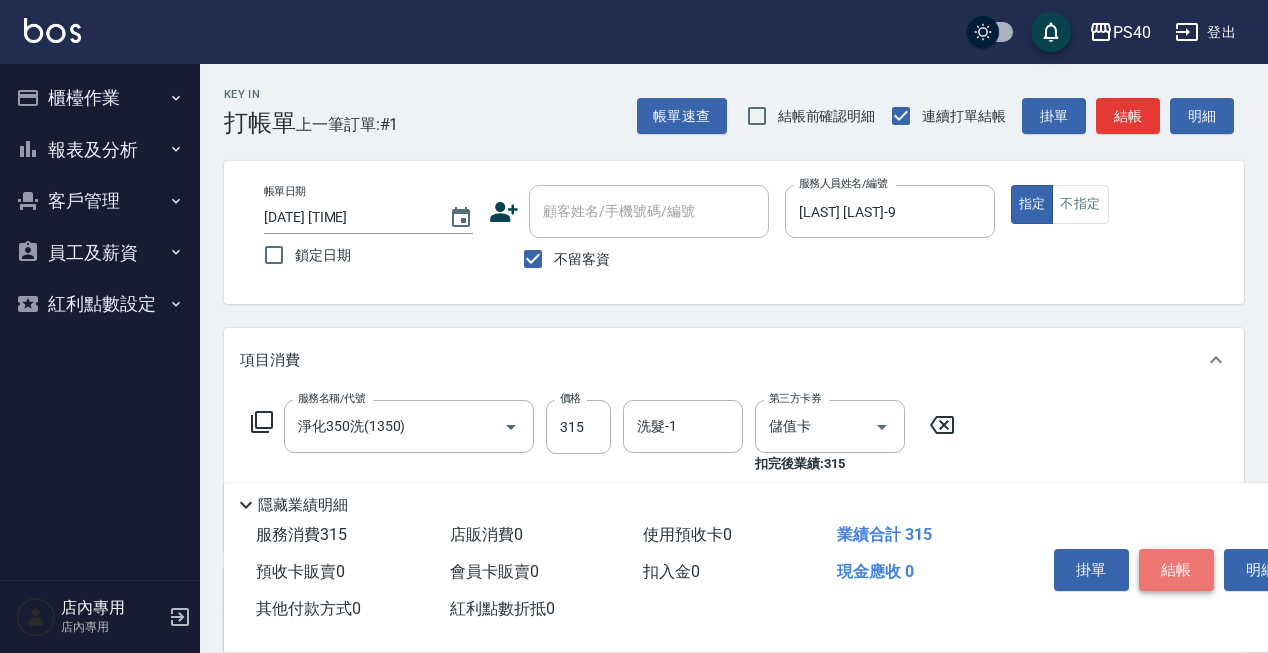 click on "結帳" at bounding box center [1176, 570] 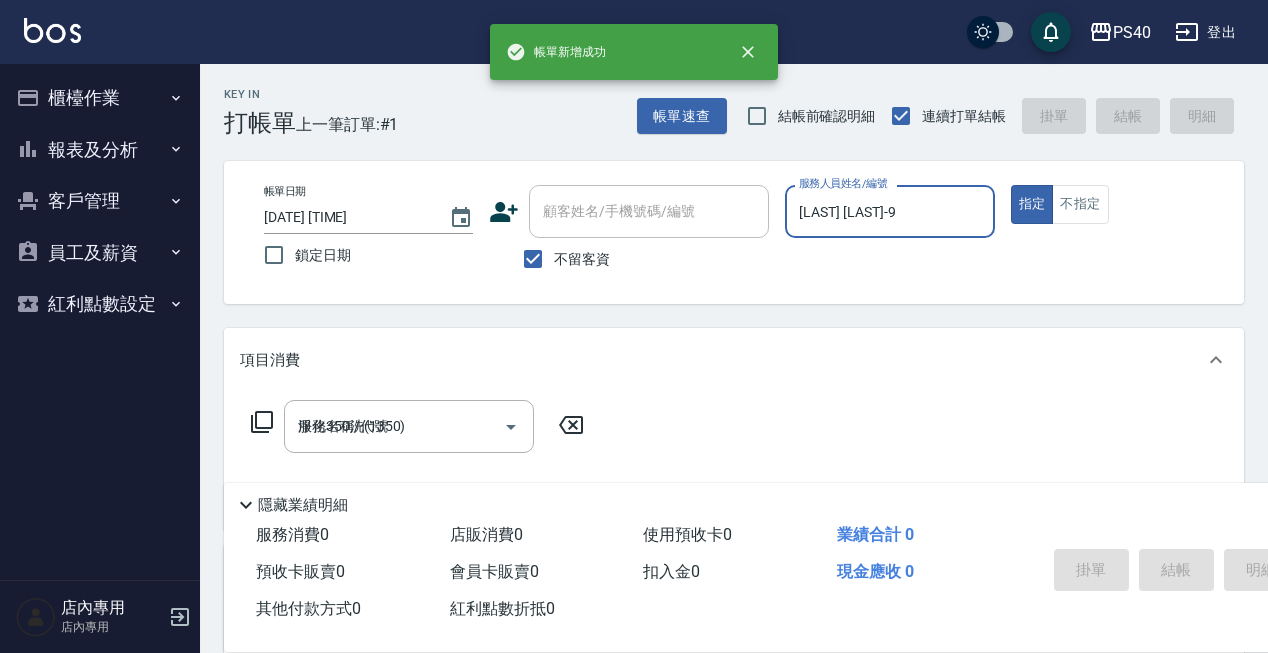 type 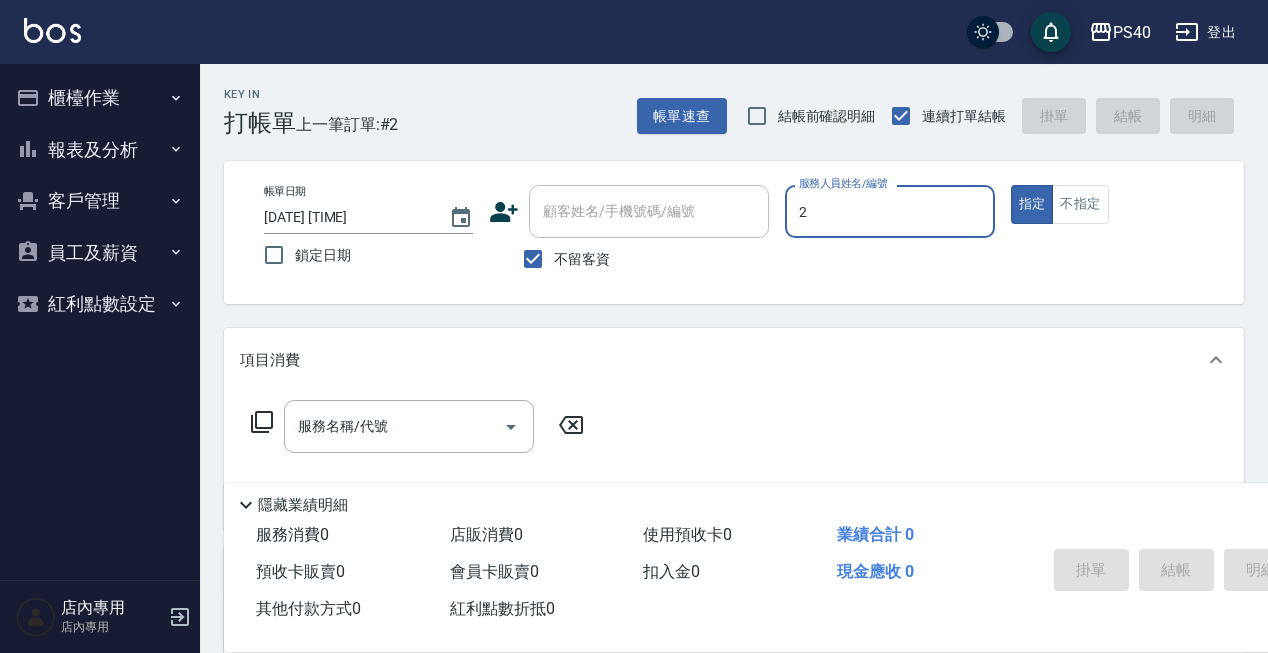 type on "[FIRST] [LAST]-2" 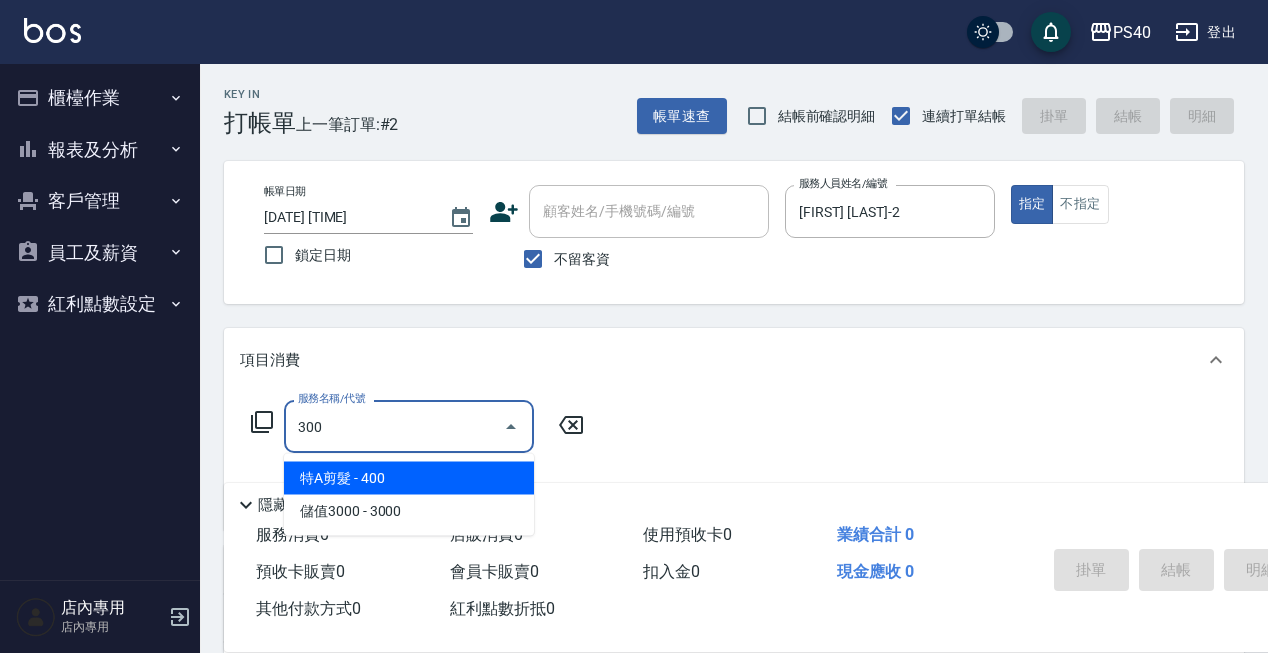 type on "特A剪髮(300)" 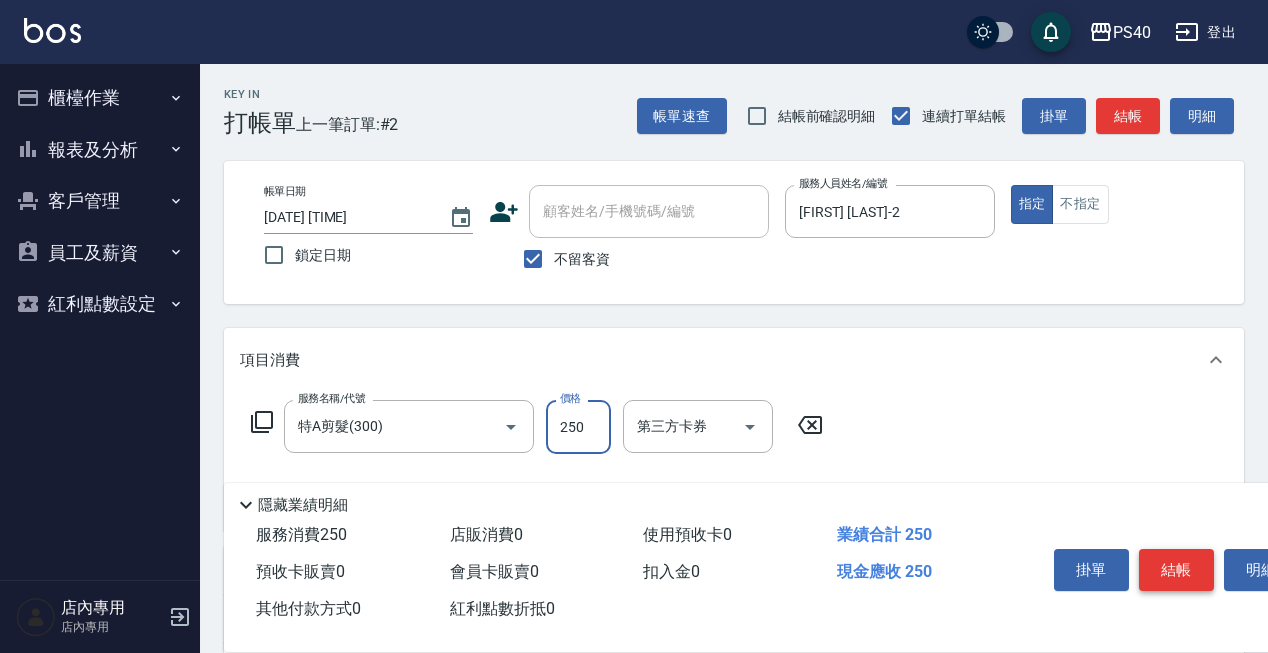 type on "250" 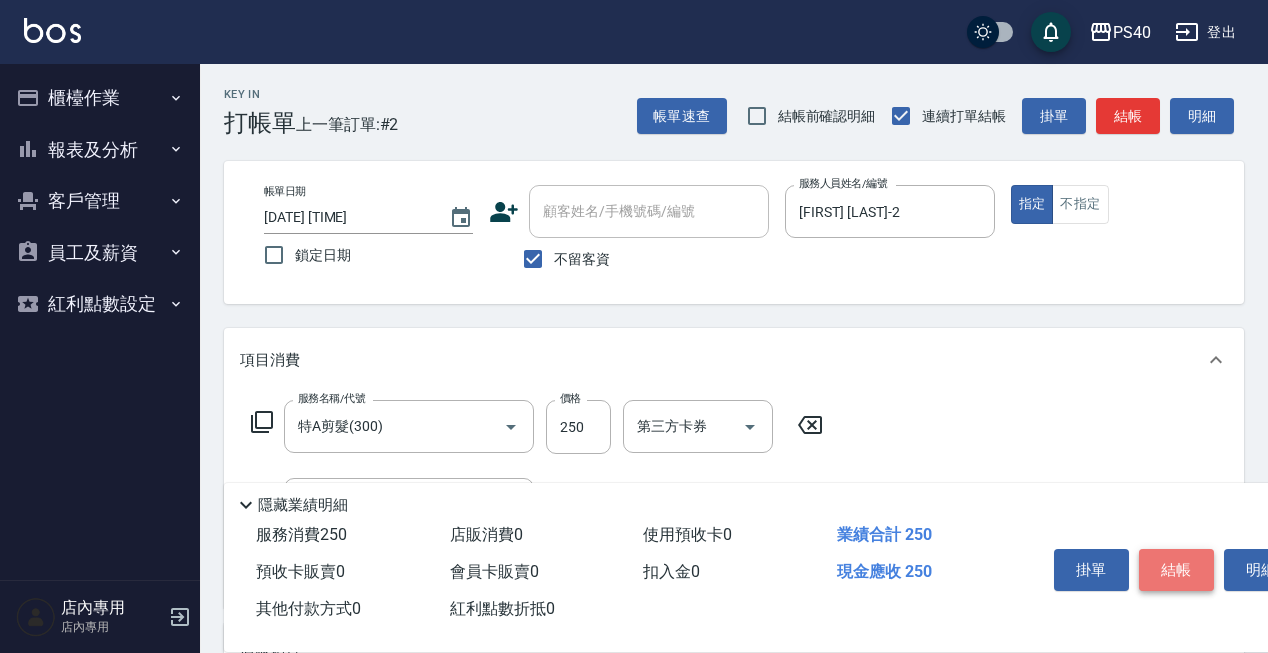 click on "結帳" at bounding box center (1176, 570) 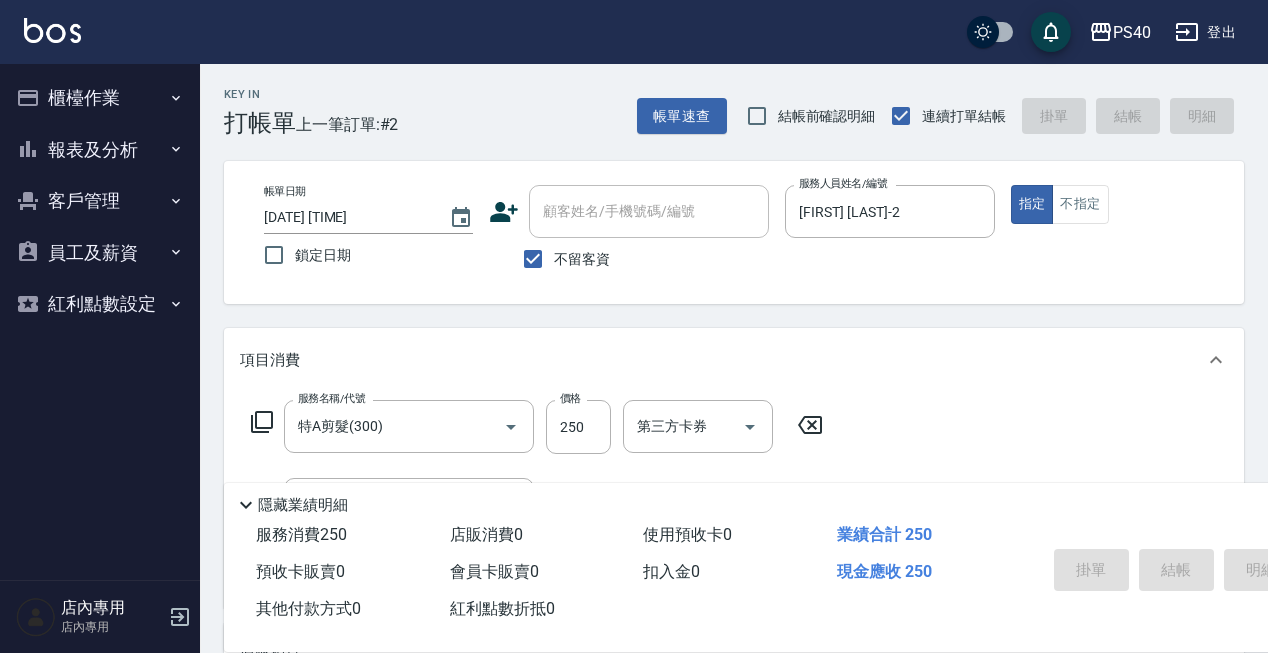 type 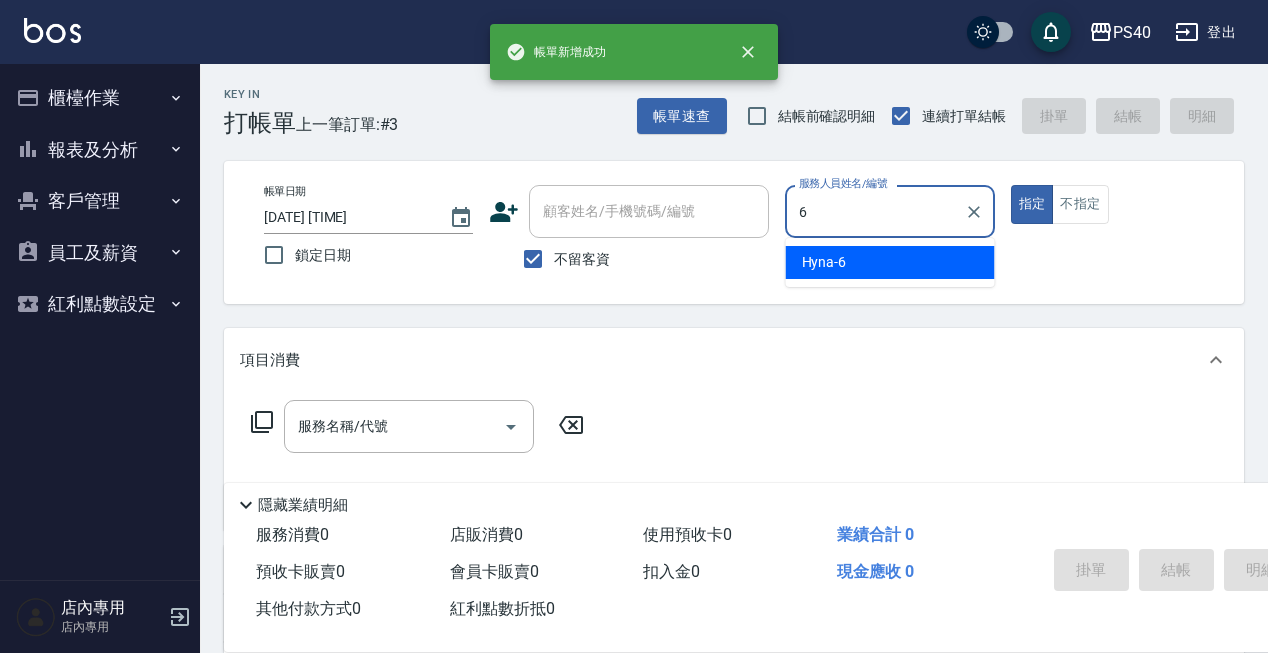type on "Hyna-6" 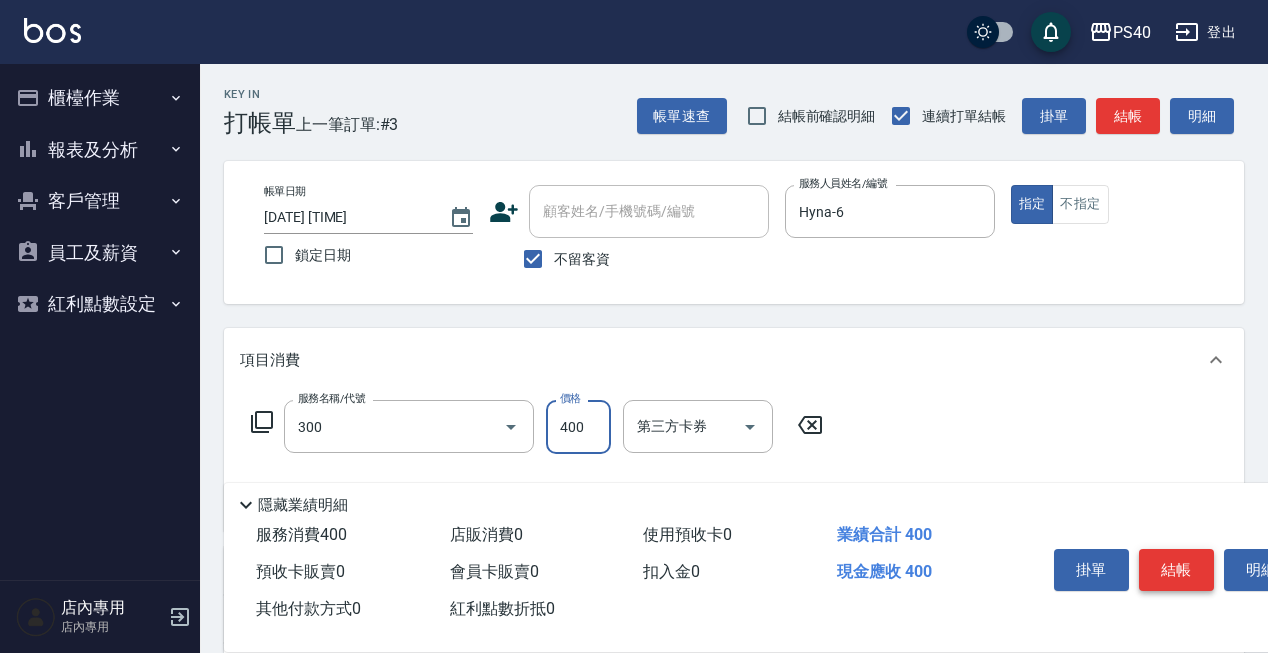 type on "特A剪髮(300)" 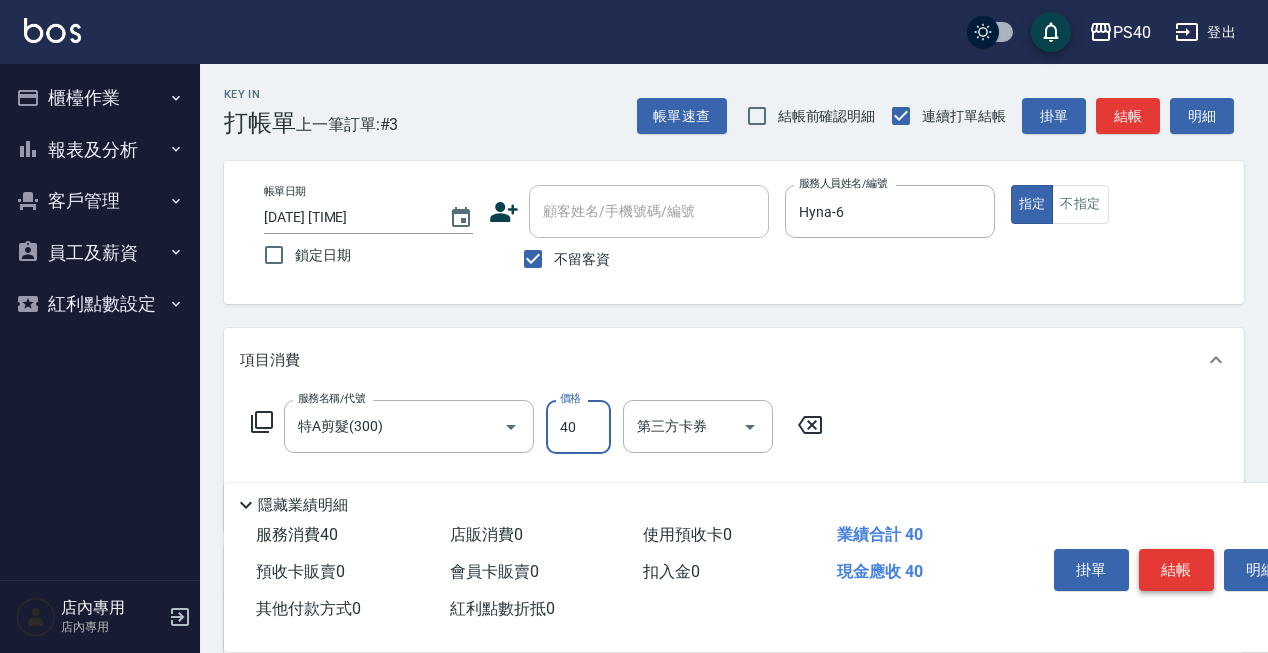 type on "400" 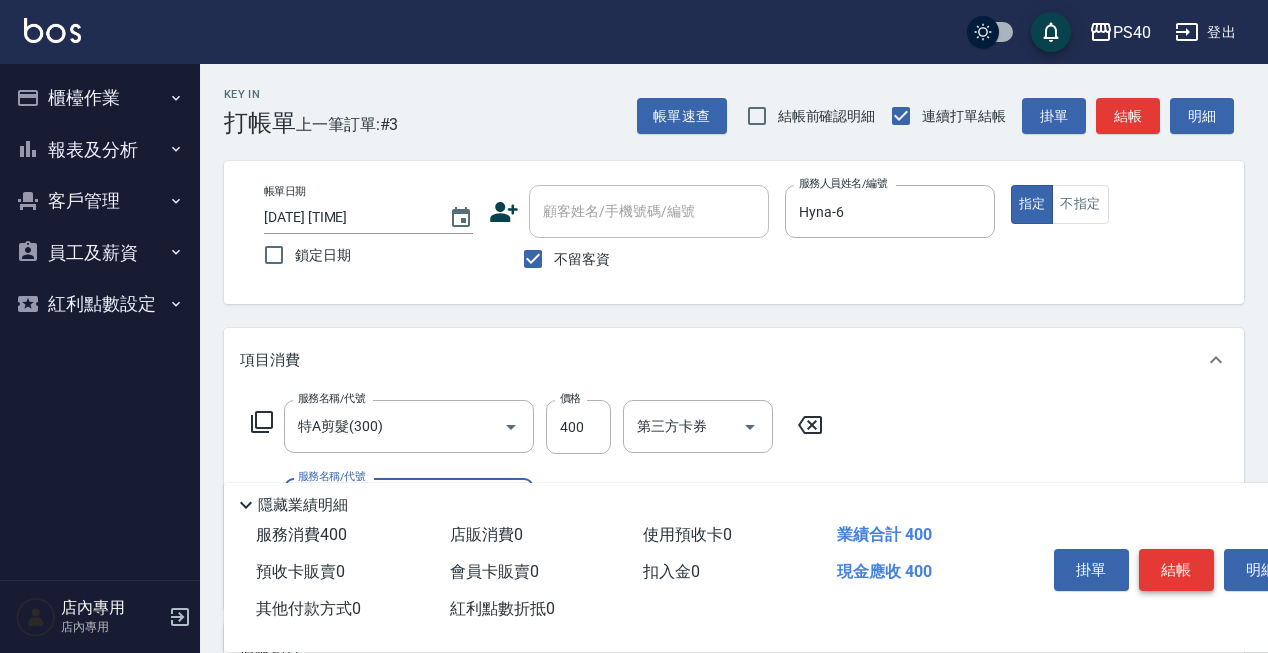 click on "結帳" at bounding box center [1176, 570] 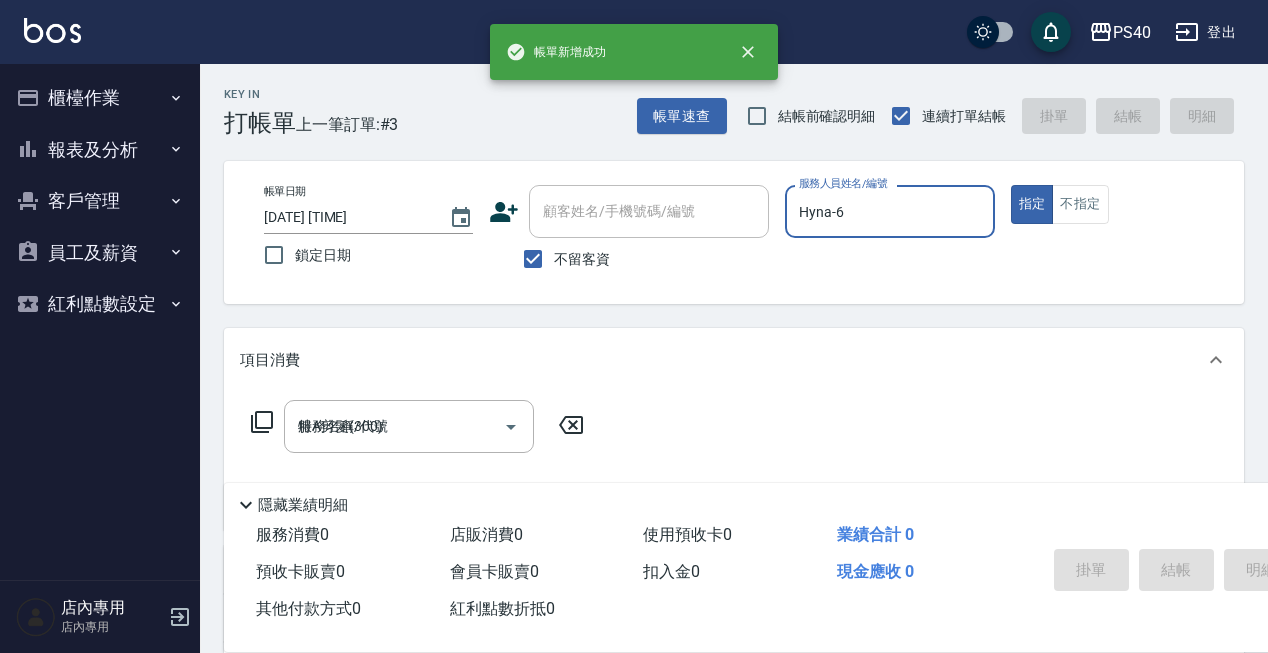 type 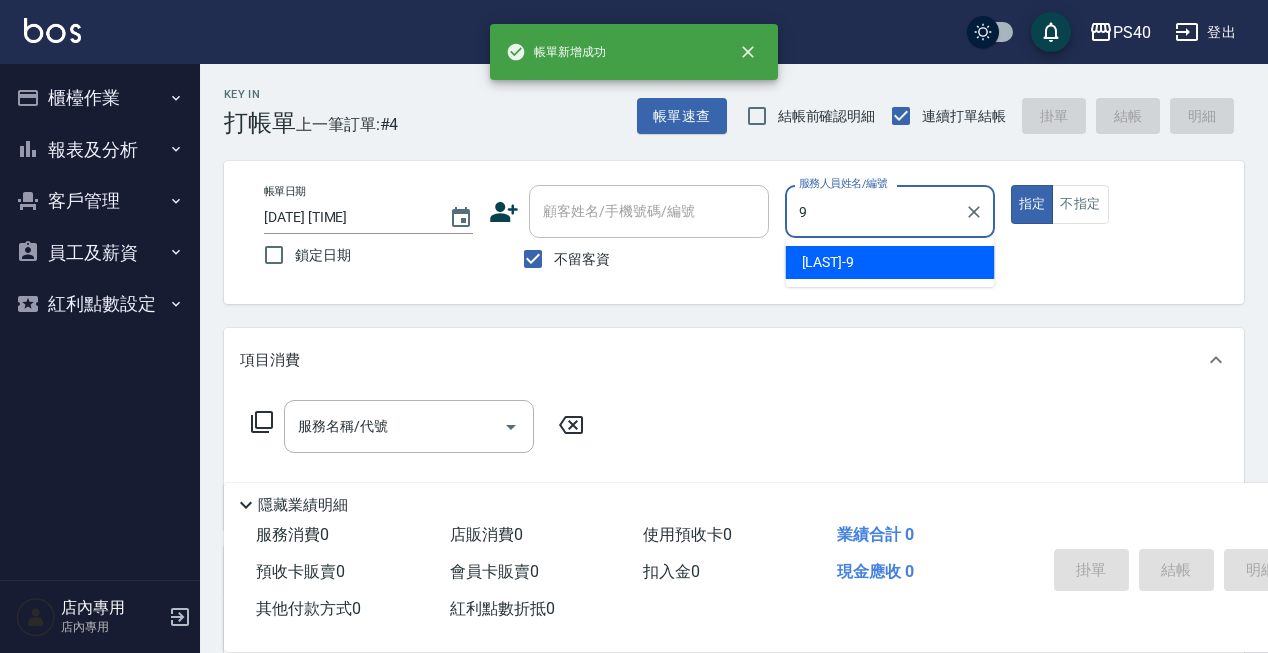 type on "[LAST] [LAST]-9" 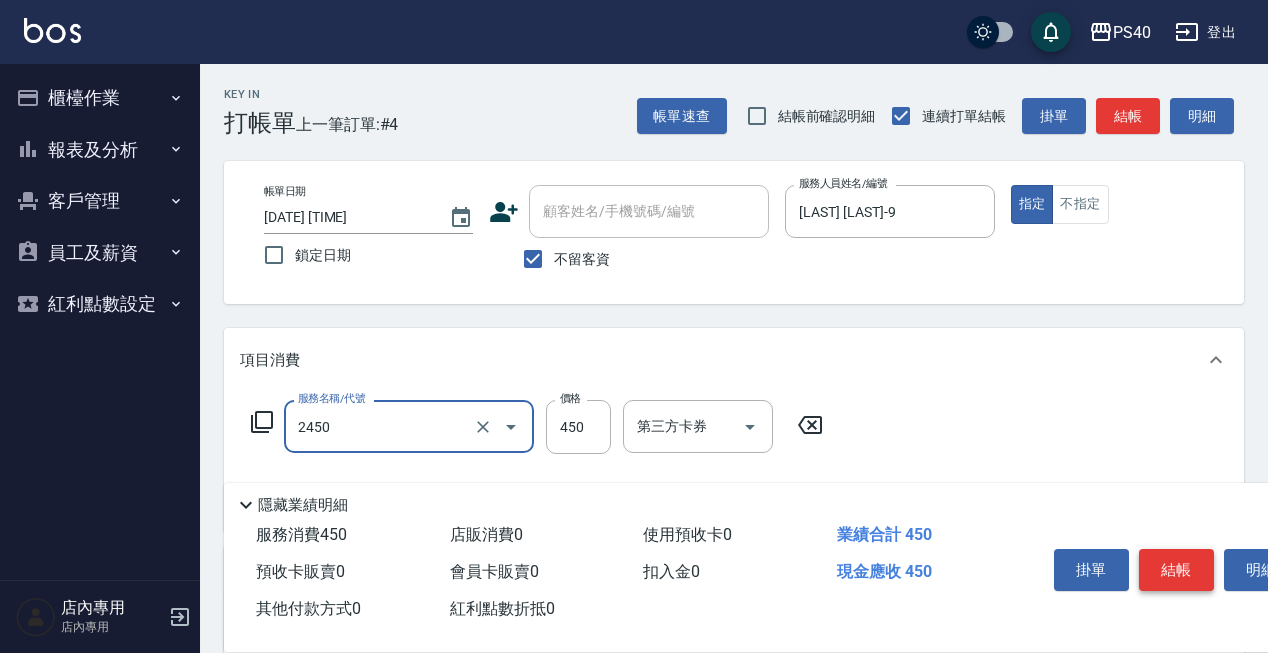 type on "C剪髮套餐(2450)" 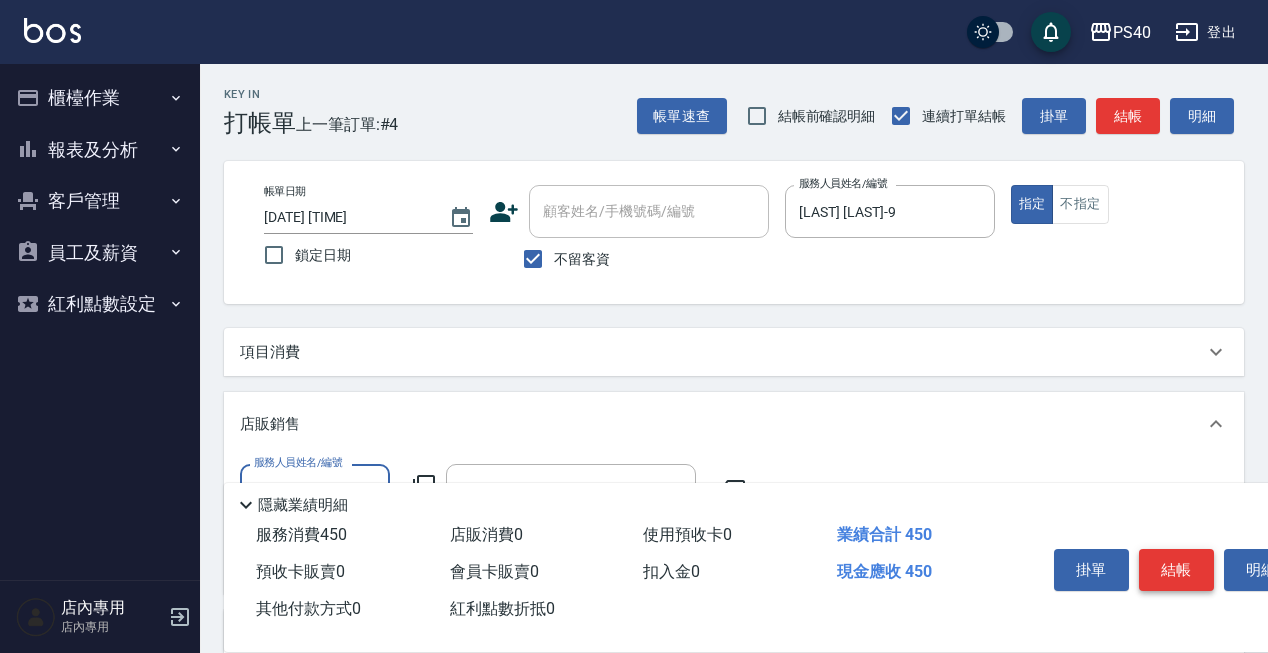 scroll, scrollTop: 0, scrollLeft: 0, axis: both 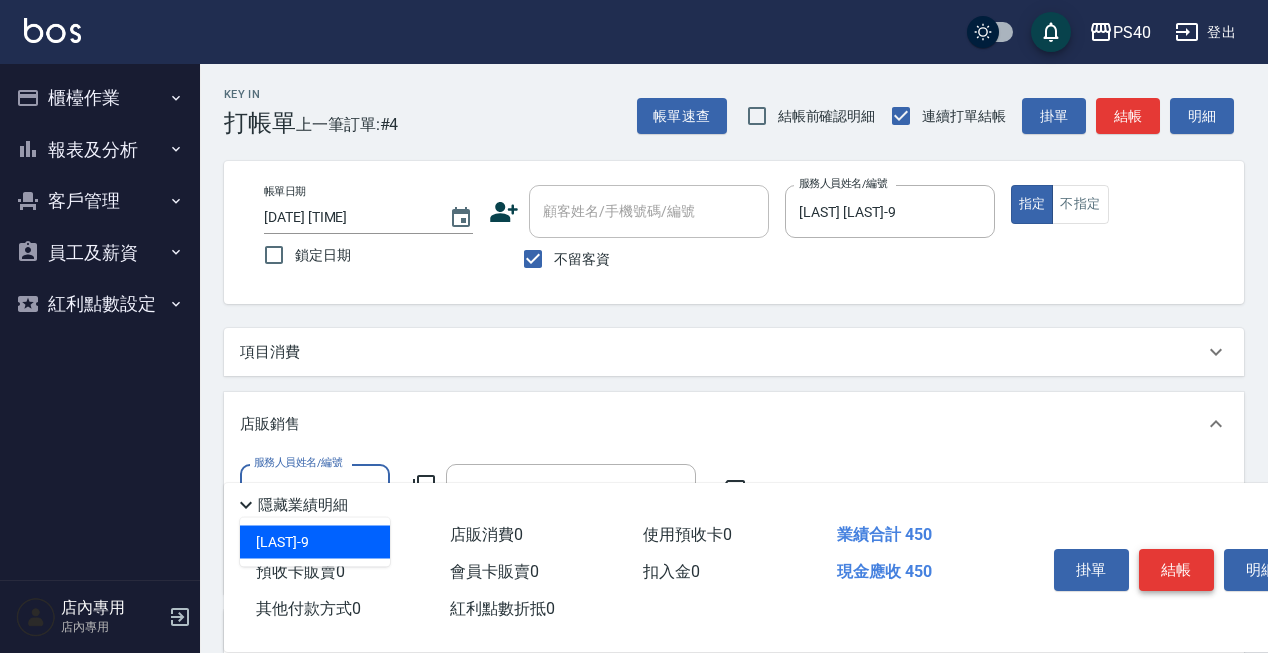 type on "[LAST] [LAST]-9" 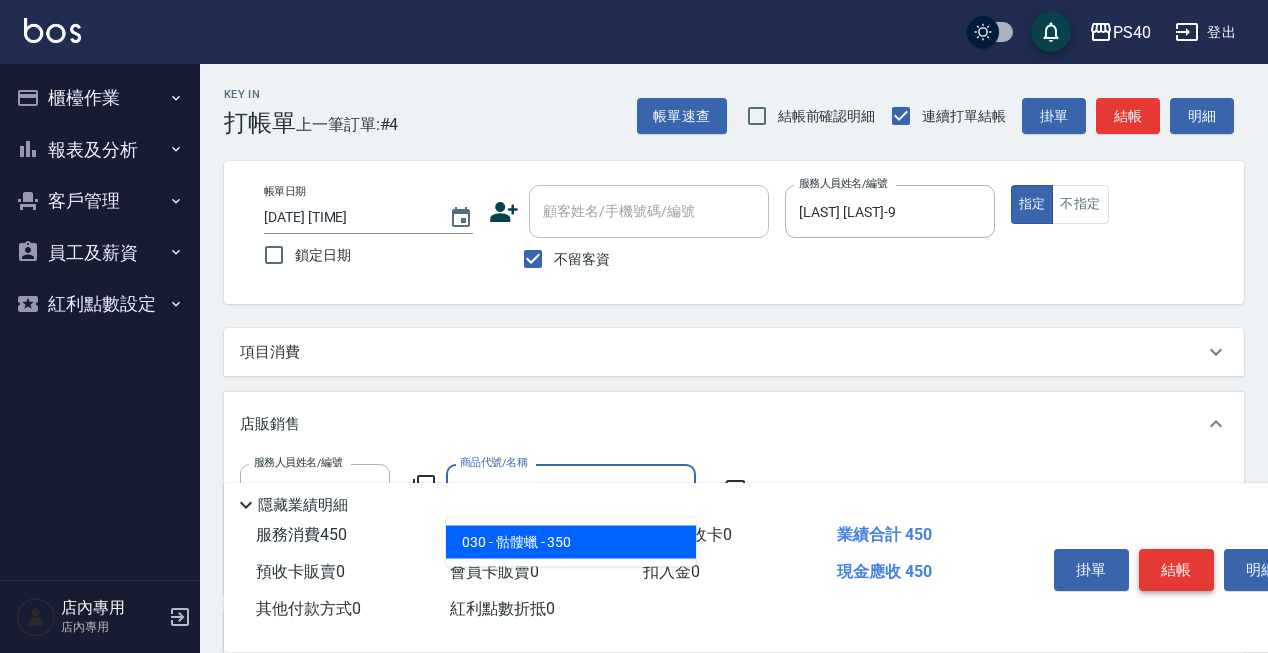 type on "骷髏蠟" 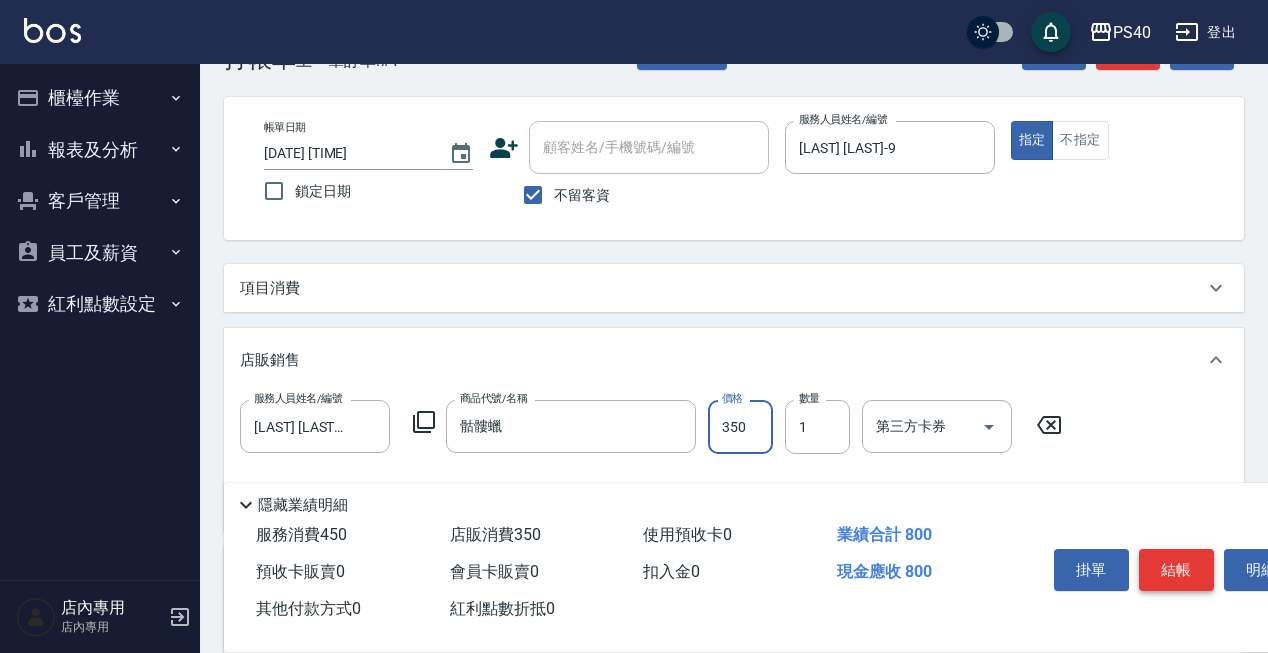scroll, scrollTop: 68, scrollLeft: 0, axis: vertical 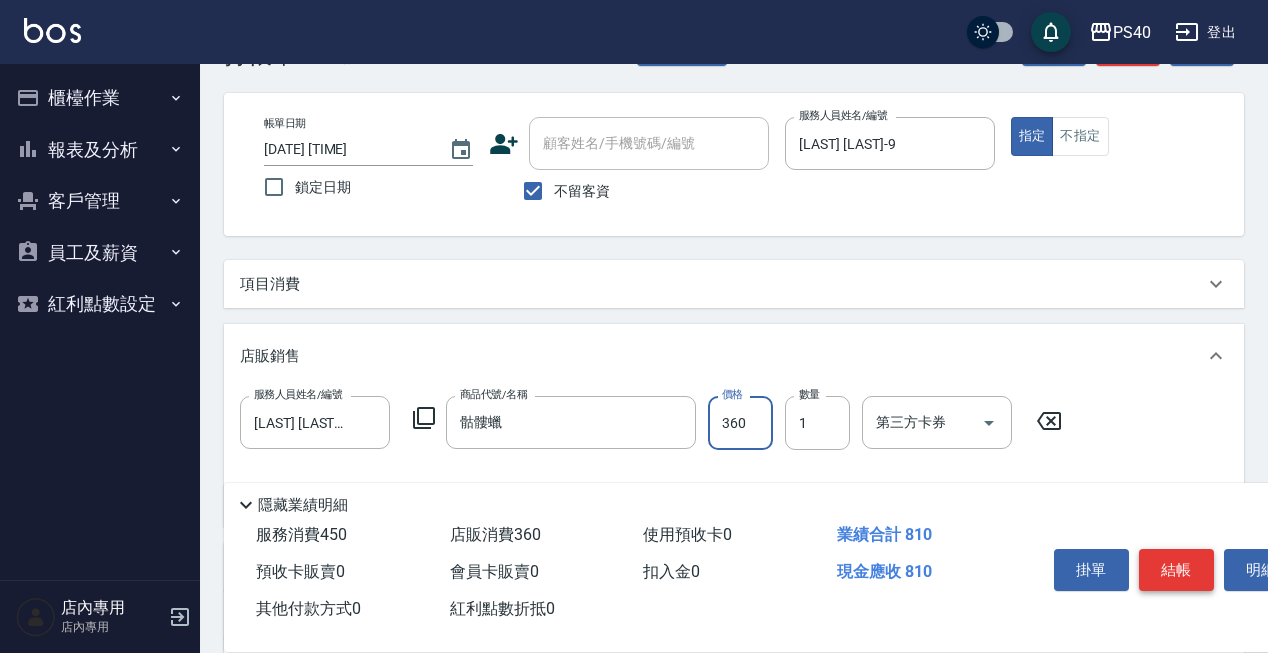 type on "360" 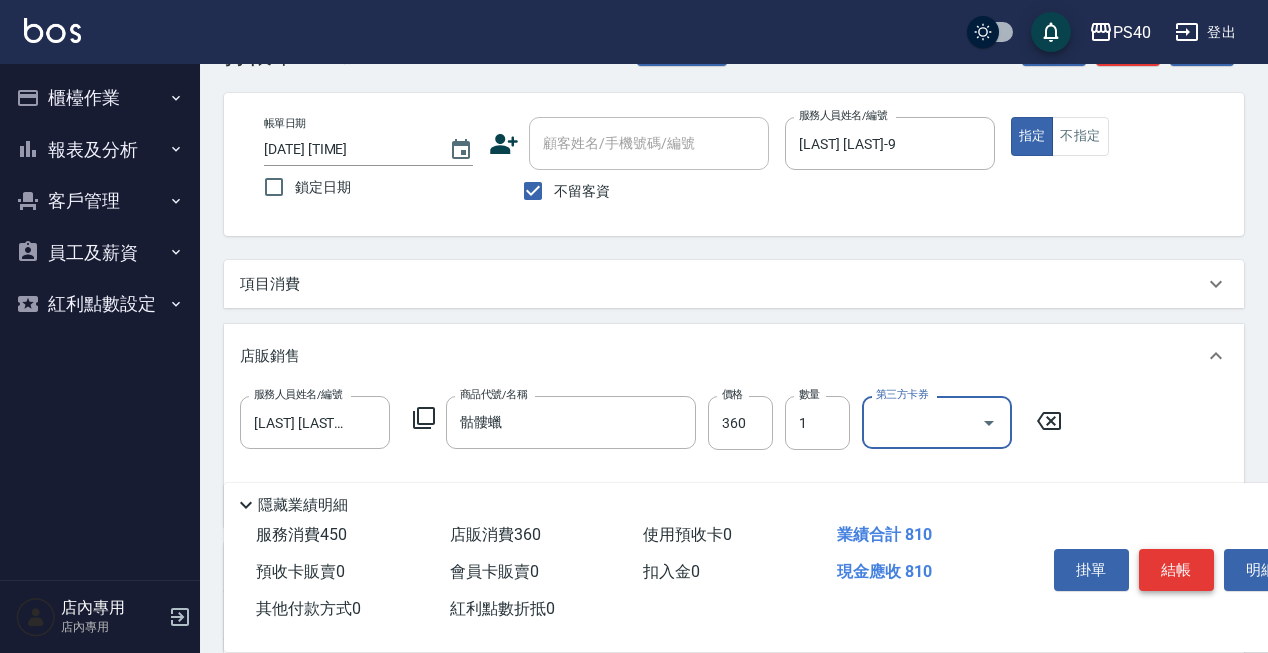 click on "結帳" at bounding box center [1176, 570] 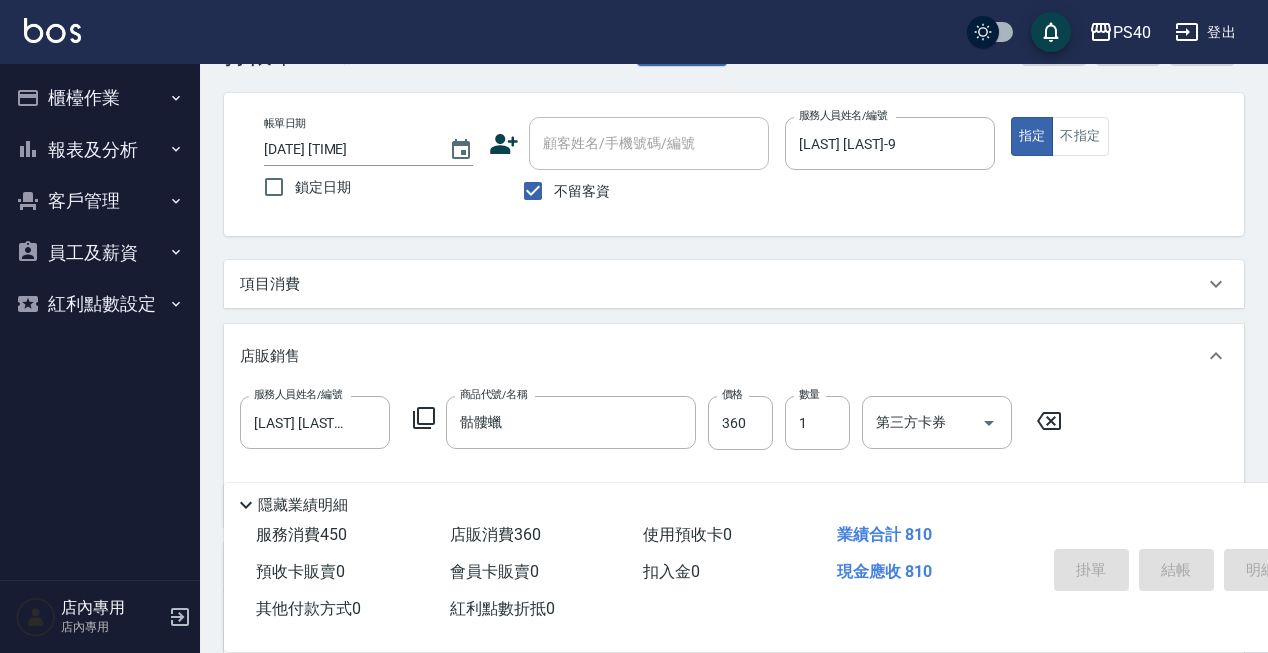 type 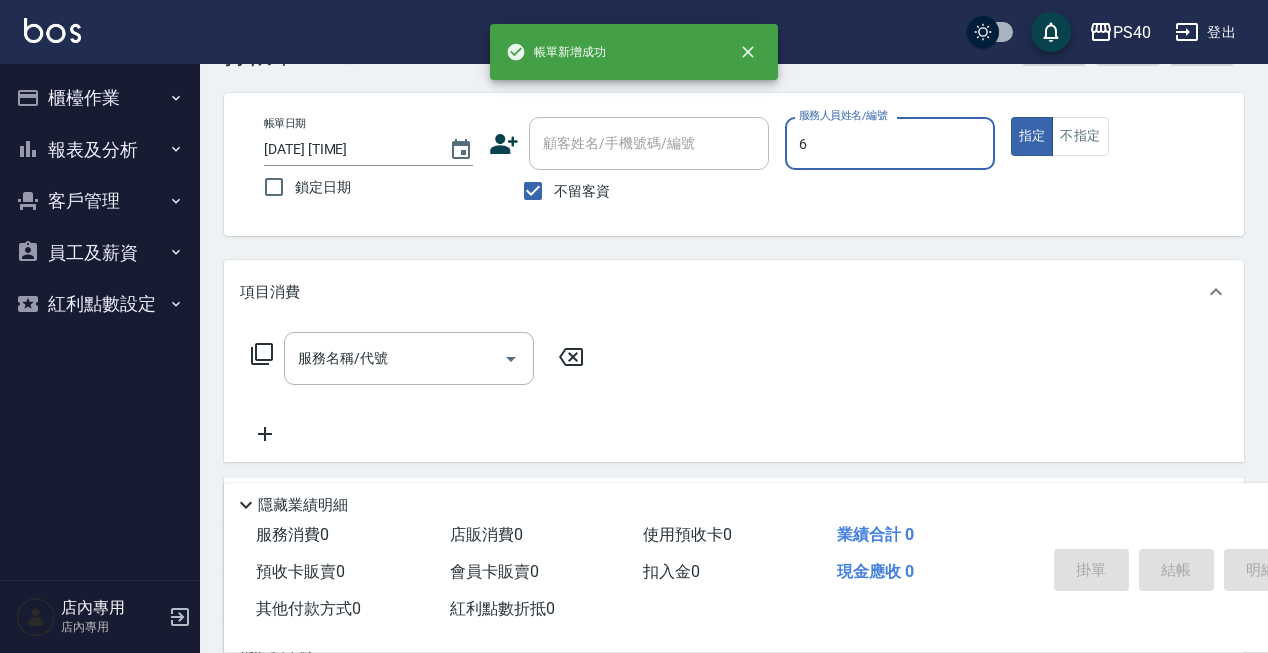 type on "Hyna-6" 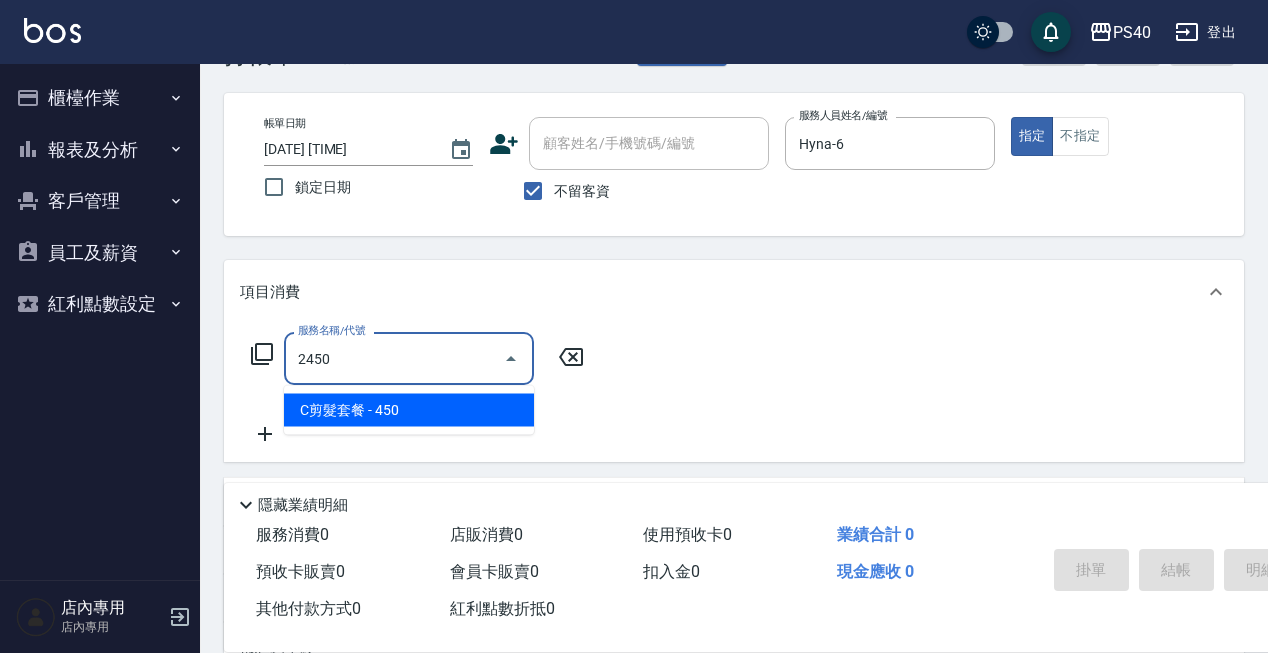 type on "C剪髮套餐(2450)" 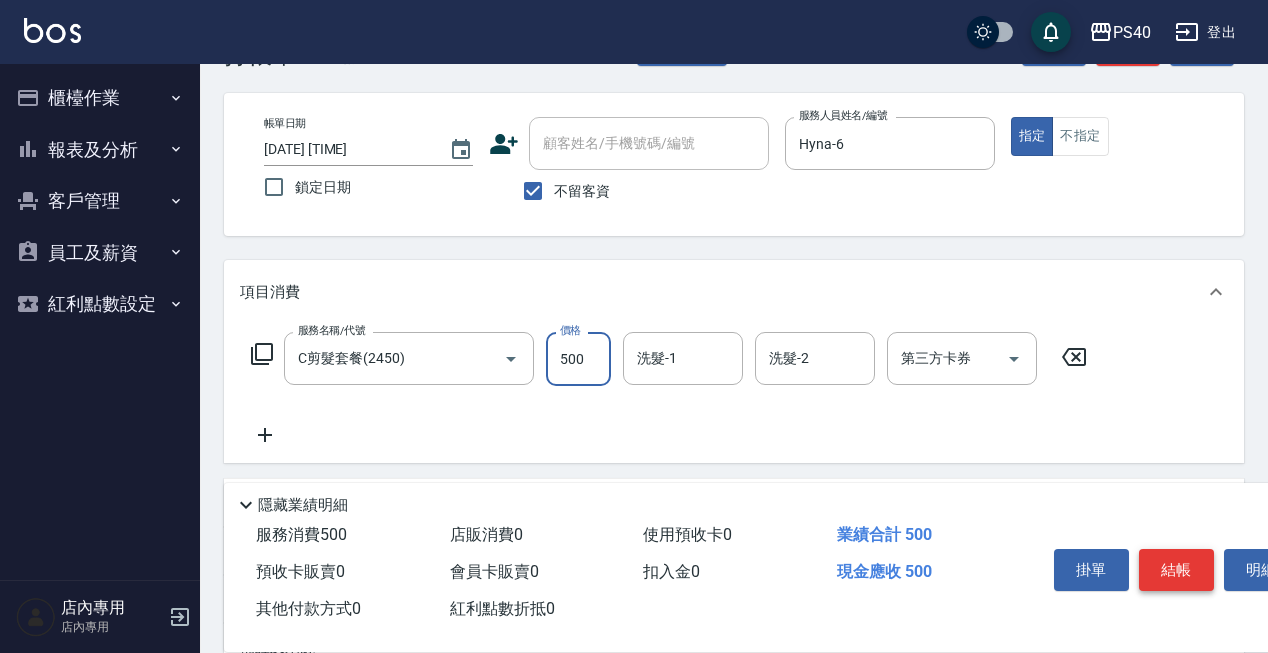 type on "500" 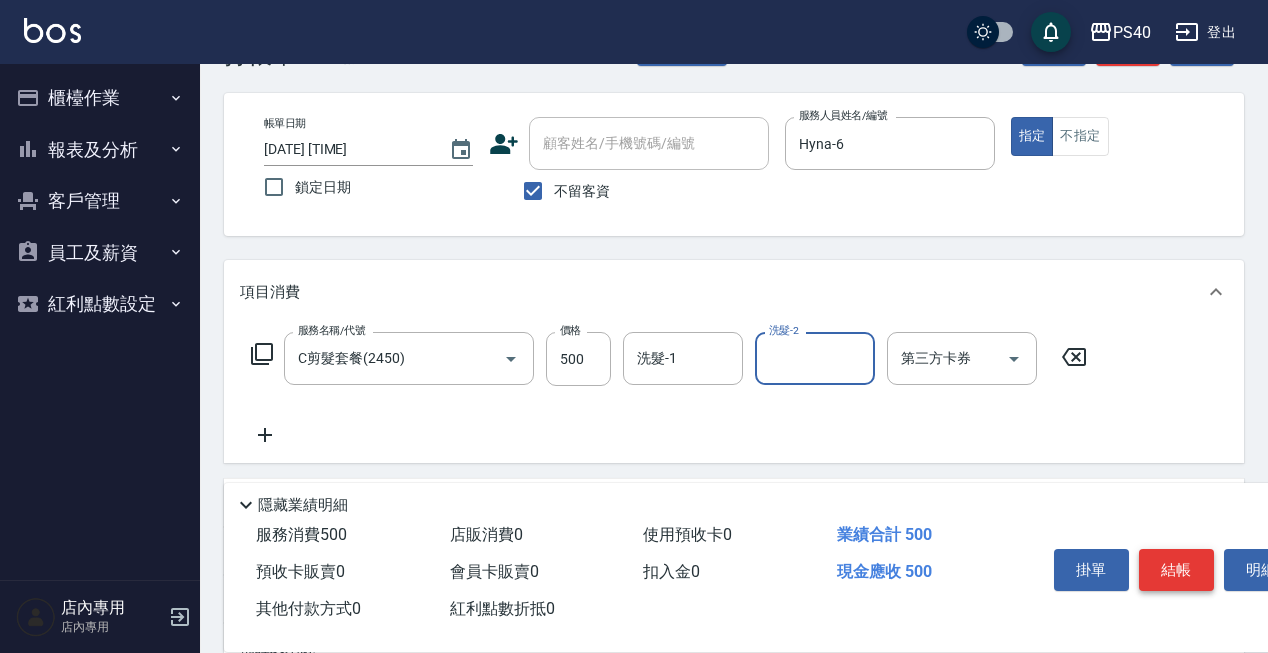 click on "結帳" at bounding box center (1176, 570) 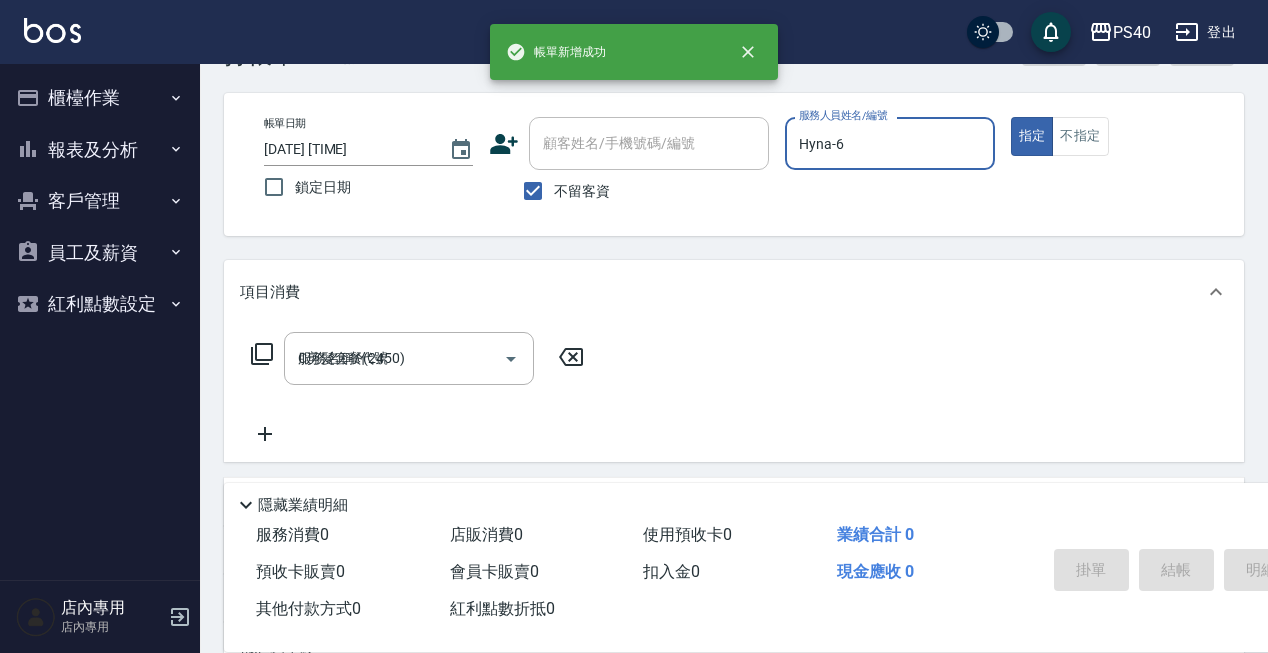 type 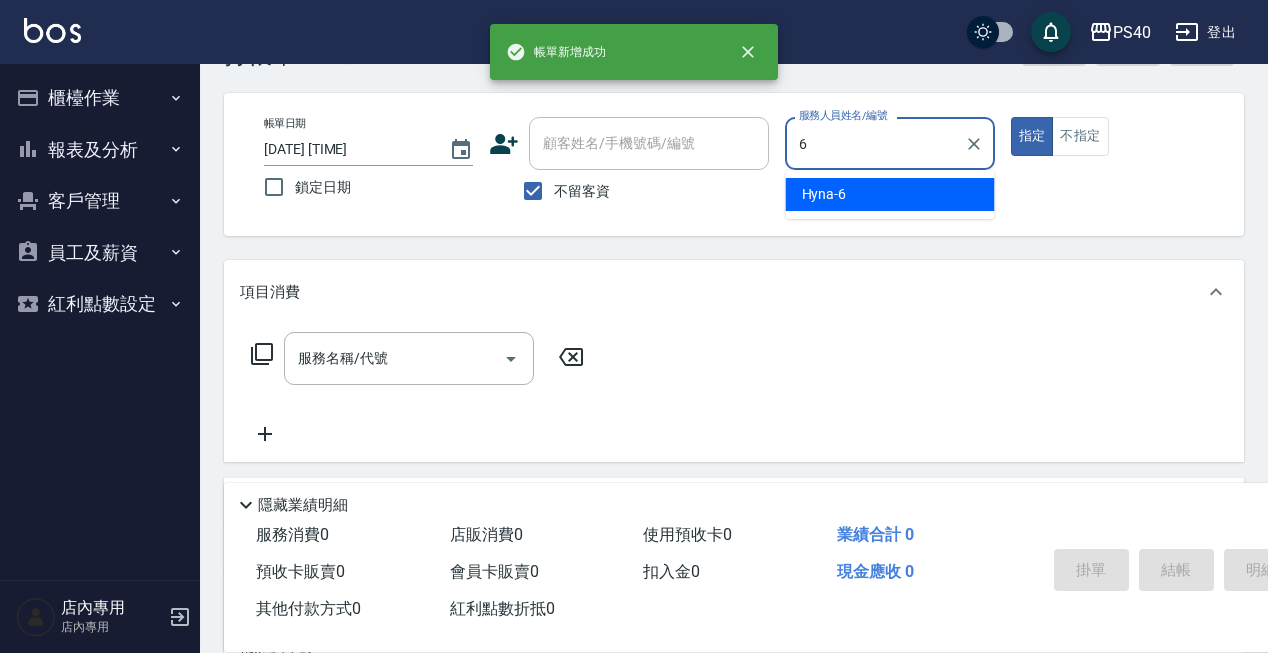 type on "Hyna-6" 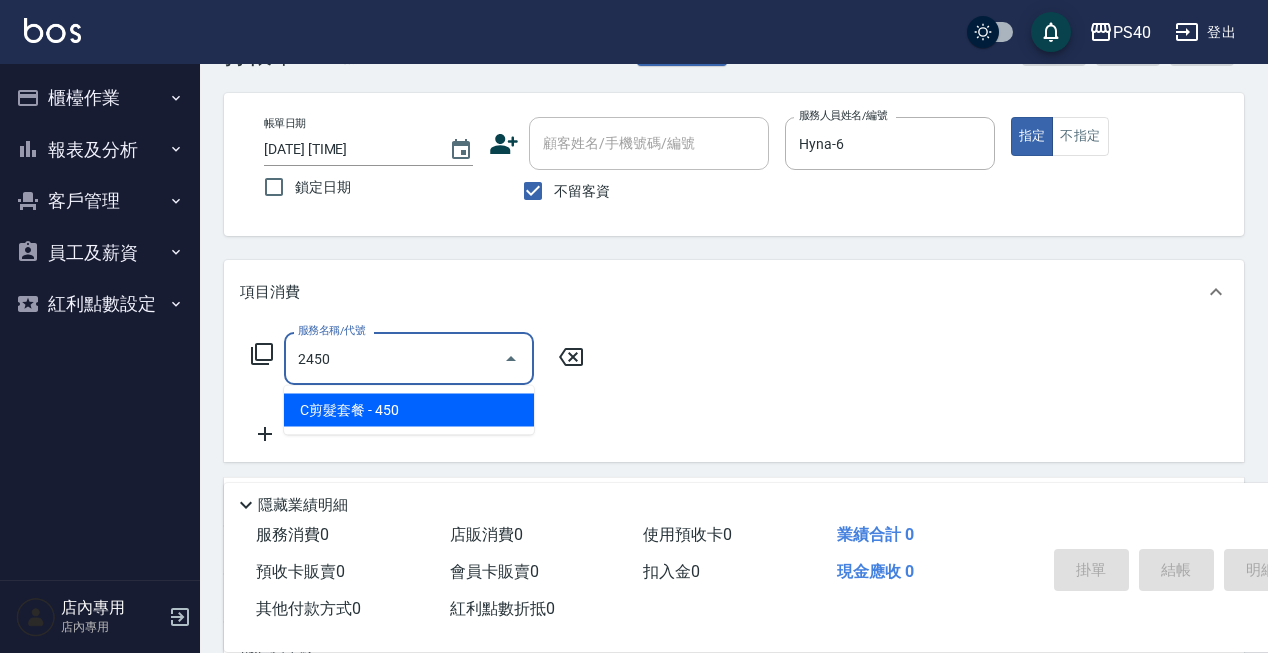 type on "C剪髮套餐(2450)" 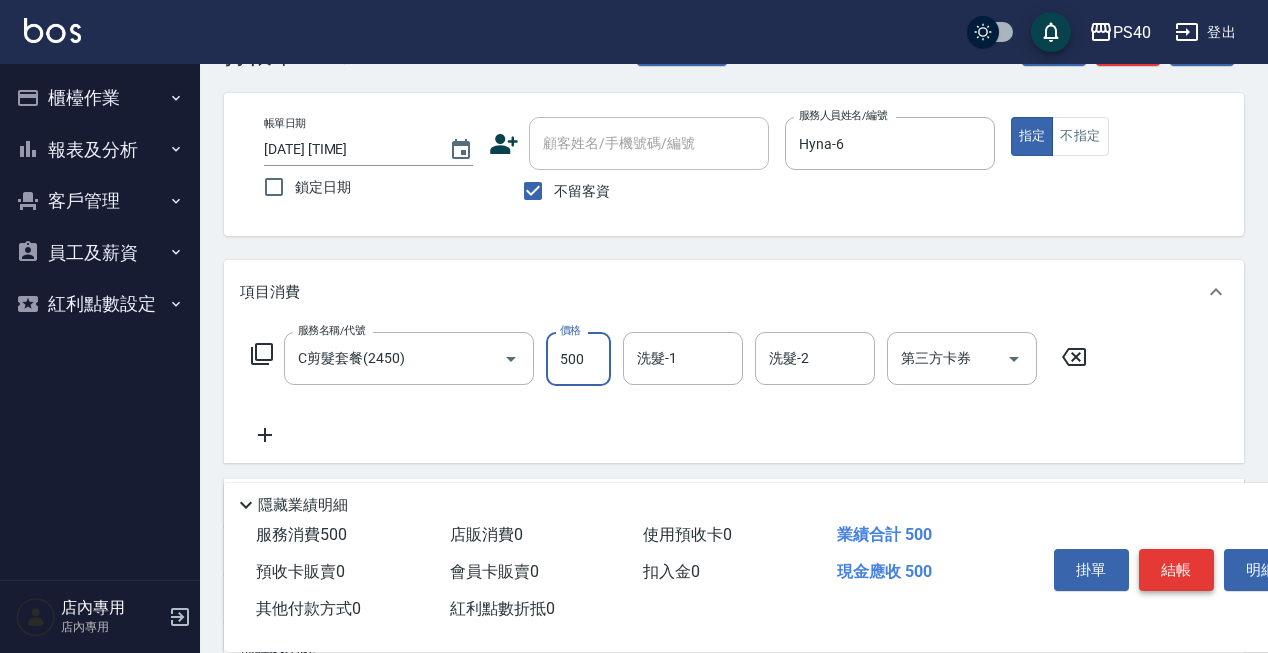 type on "500" 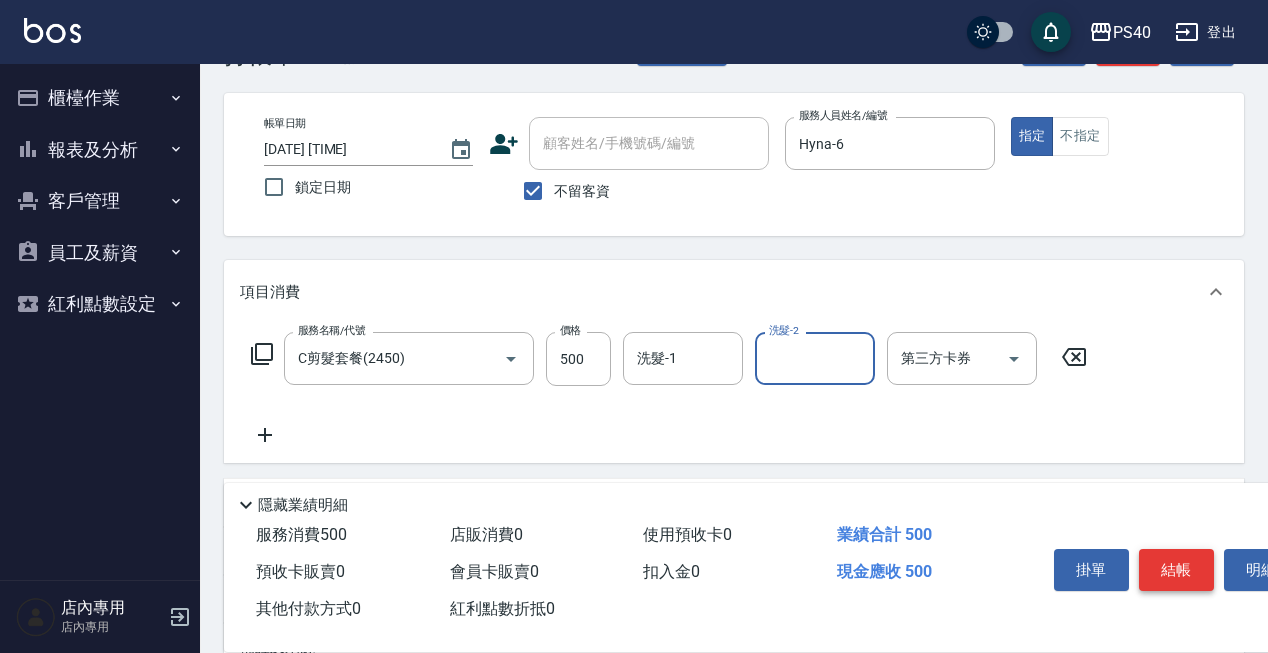 click on "結帳" at bounding box center (1176, 570) 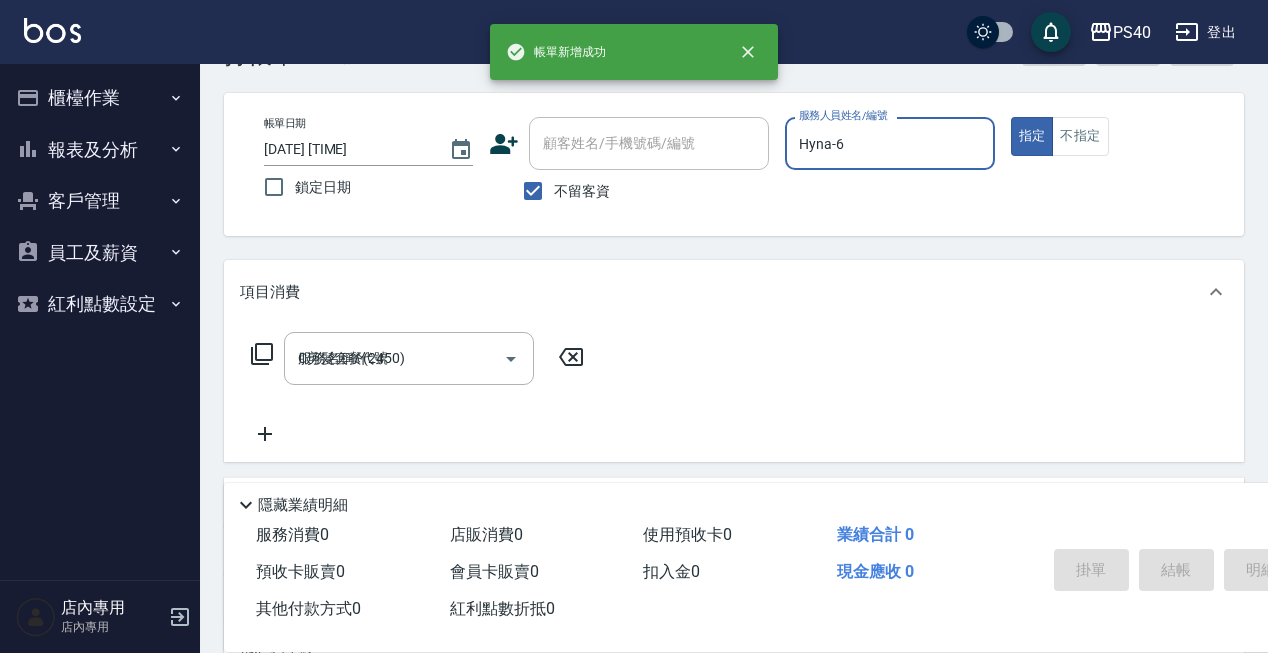 type on "[DATE] [TIME]" 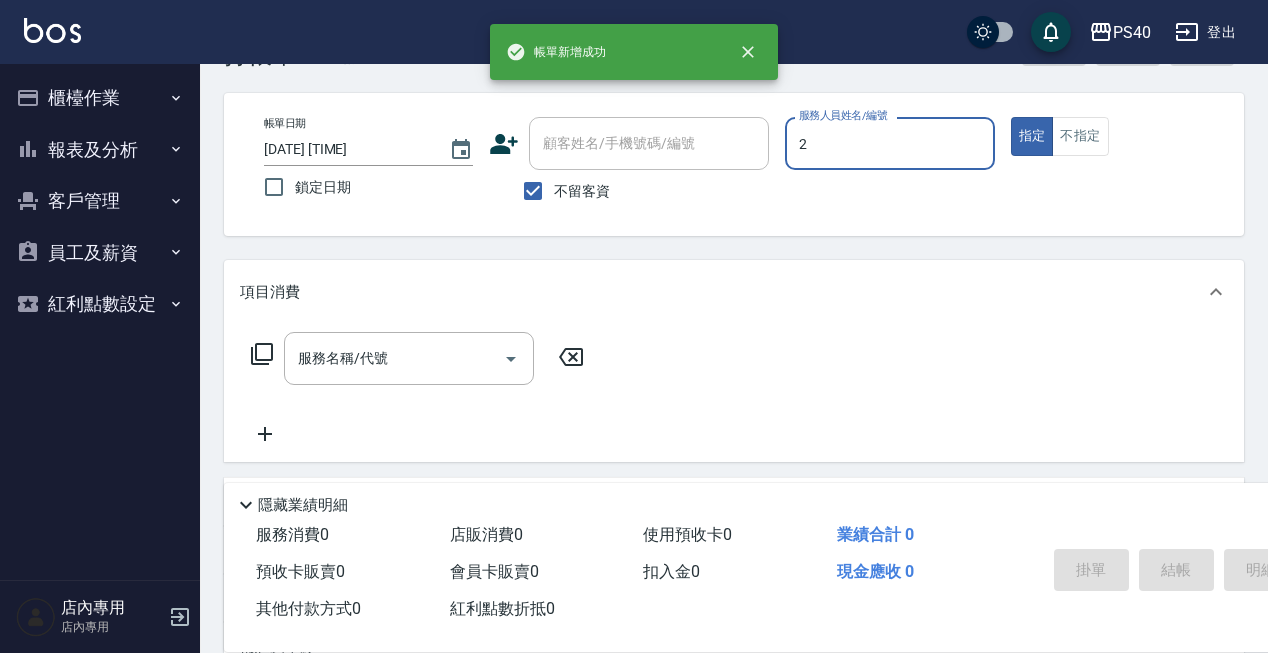 type on "[FIRST] [LAST]-2" 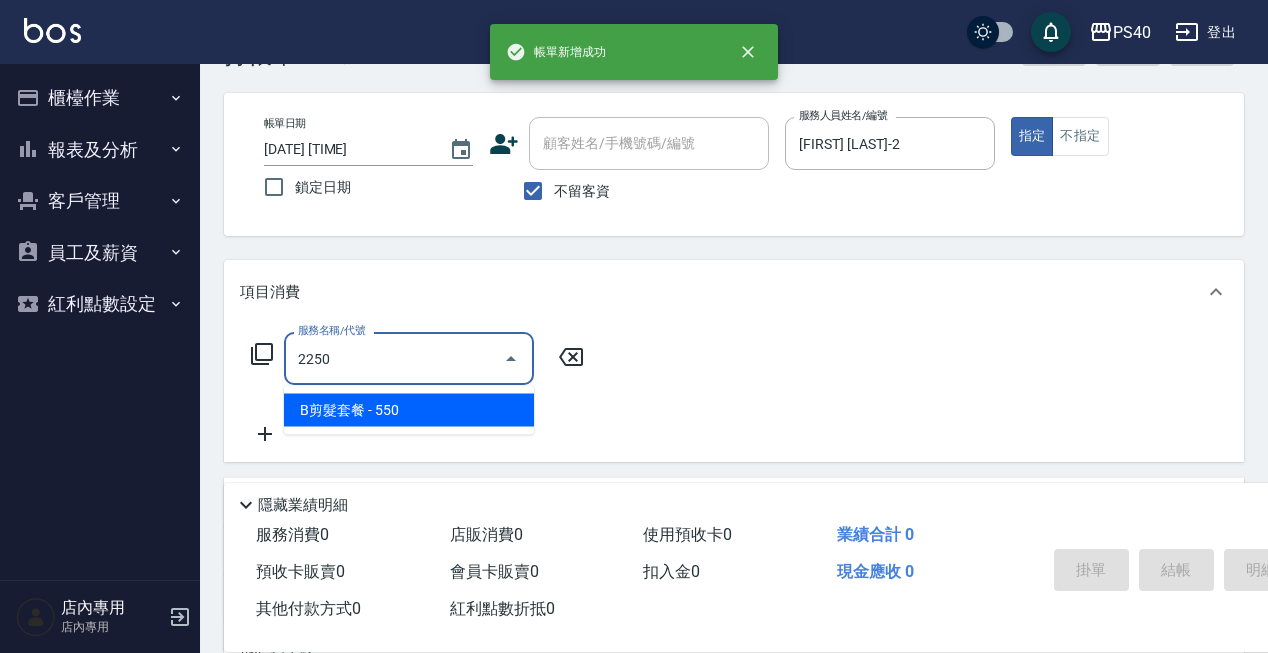 type on "B剪髮套餐(2250)" 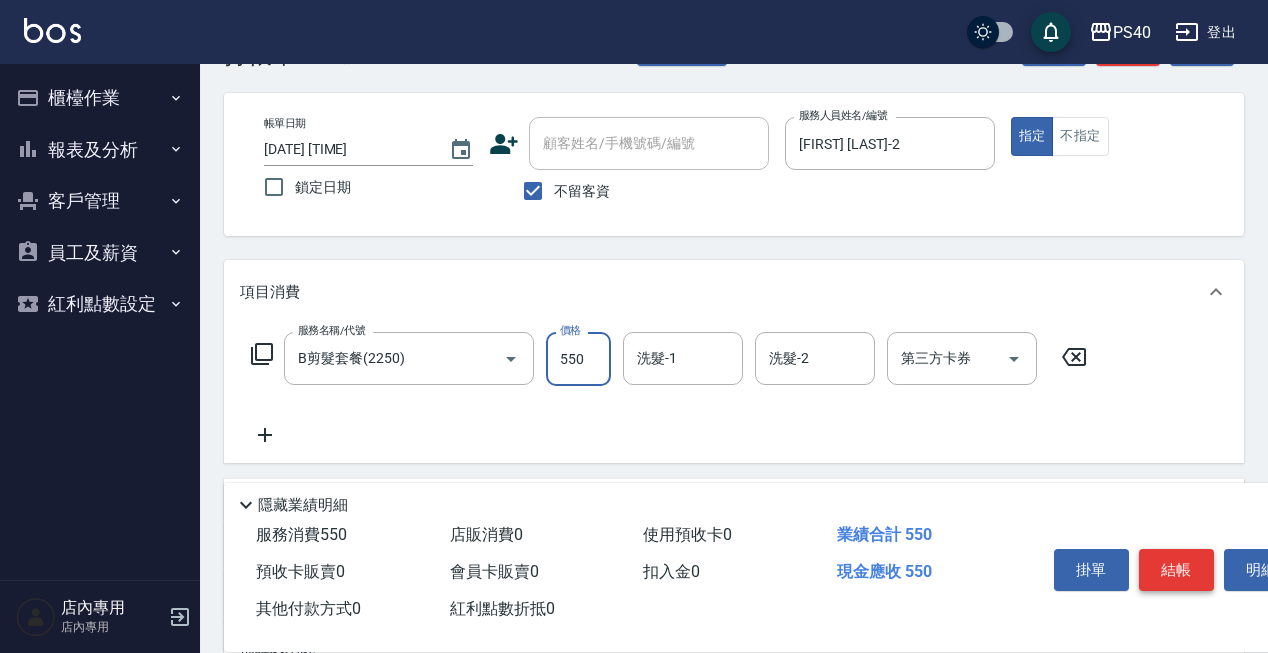 click on "結帳" at bounding box center (1176, 570) 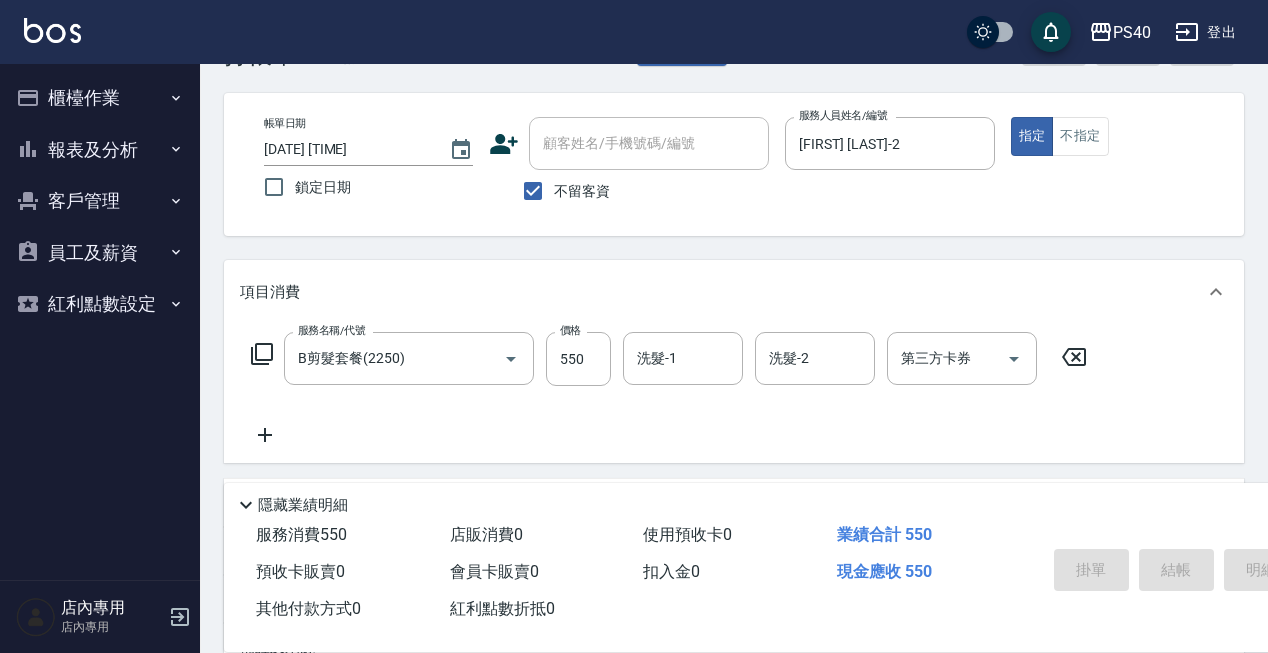 type 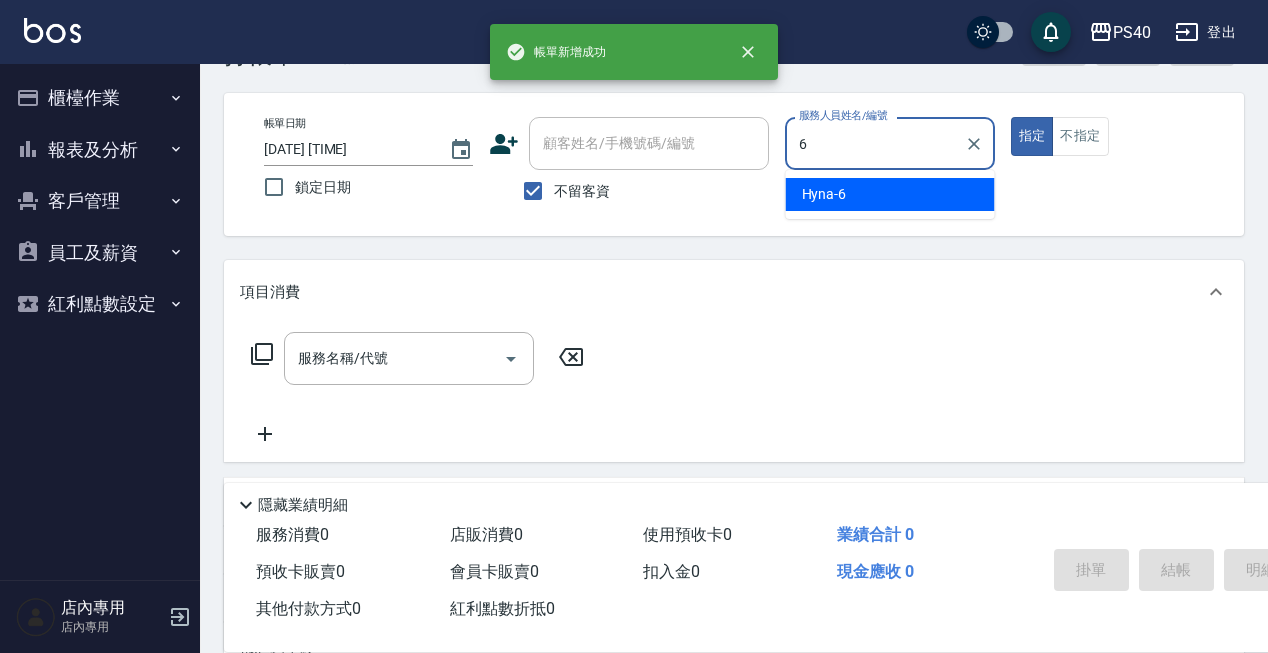 type on "Hyna-6" 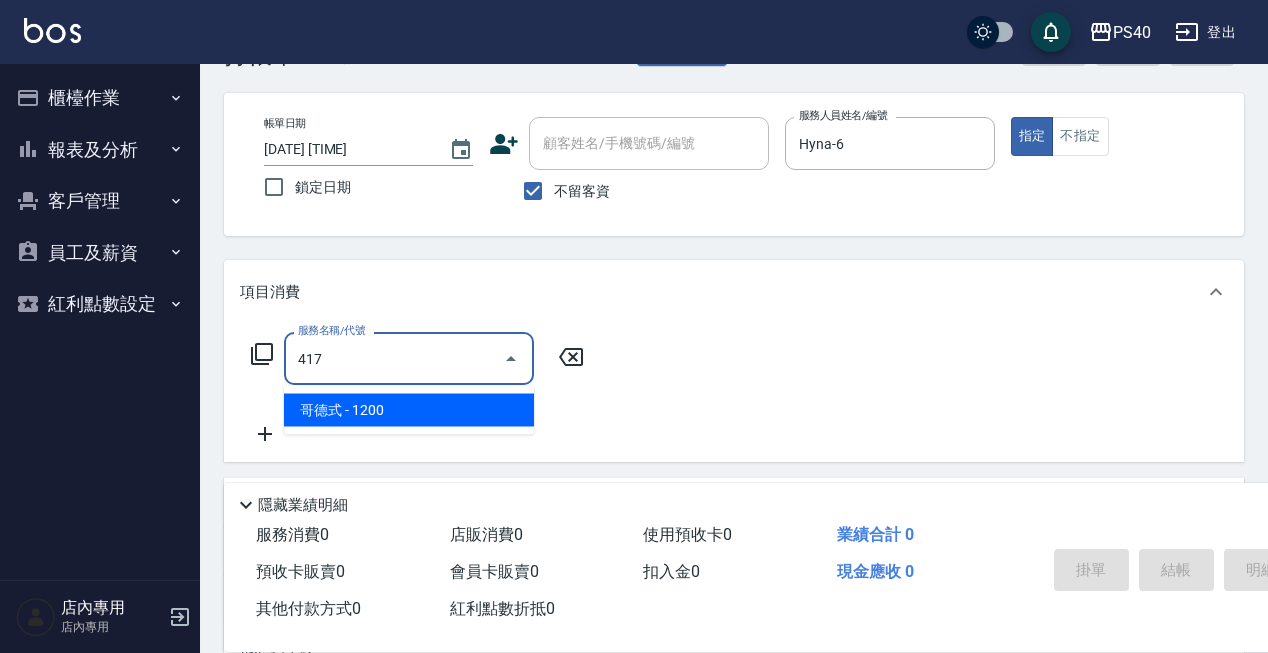type on "哥德式(417)" 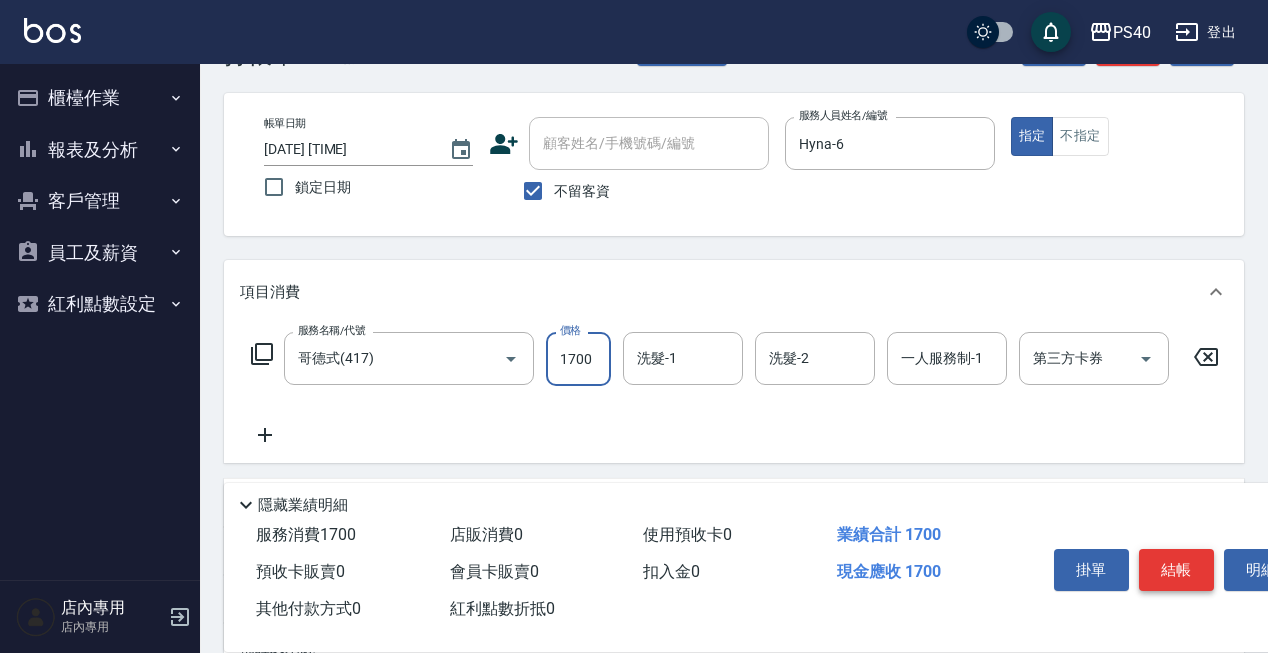 type on "1700" 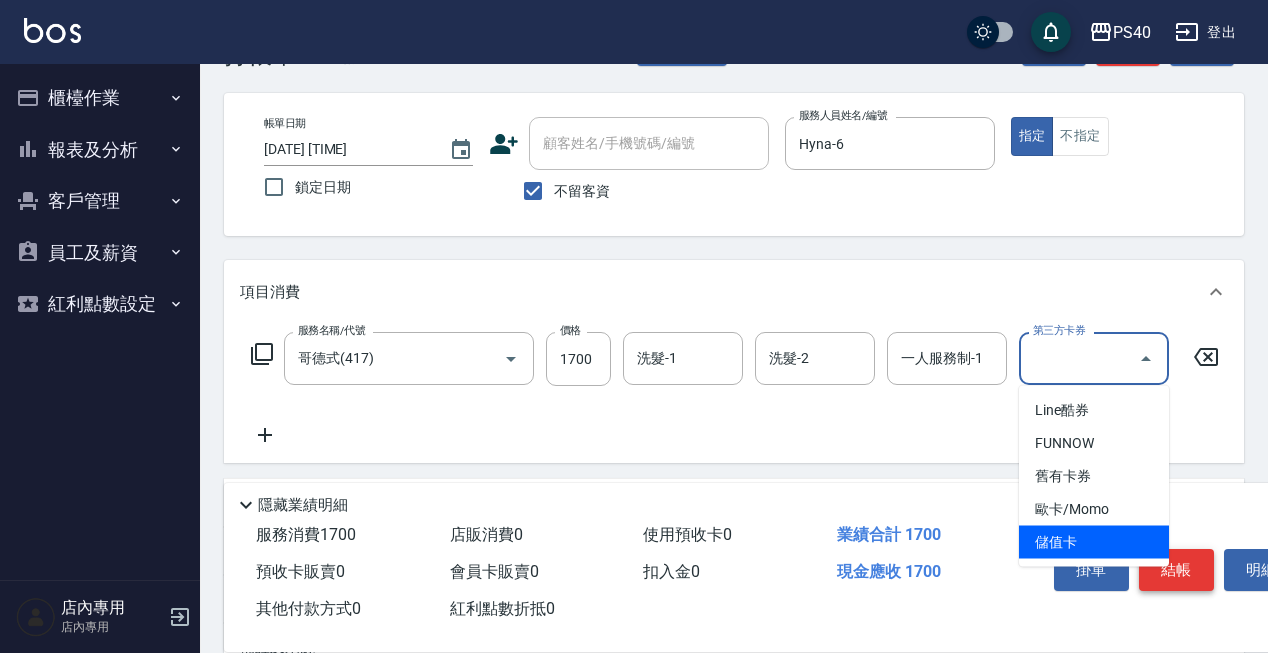 type on "儲值卡" 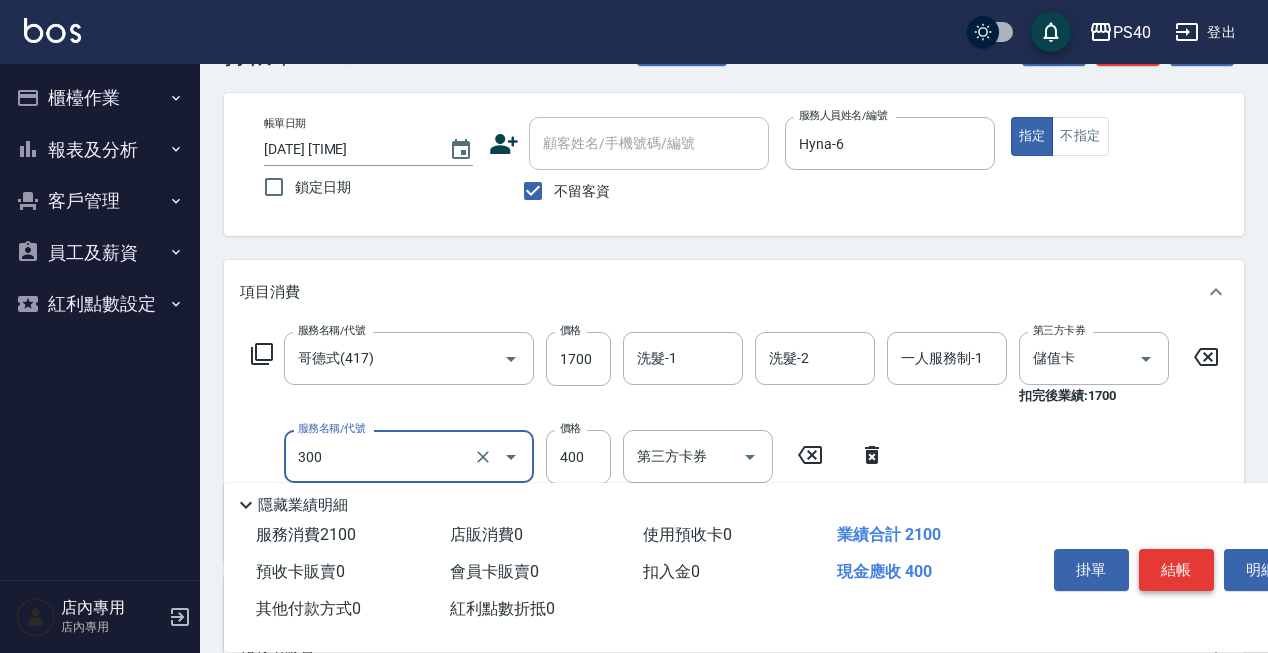 type on "特A剪髮(300)" 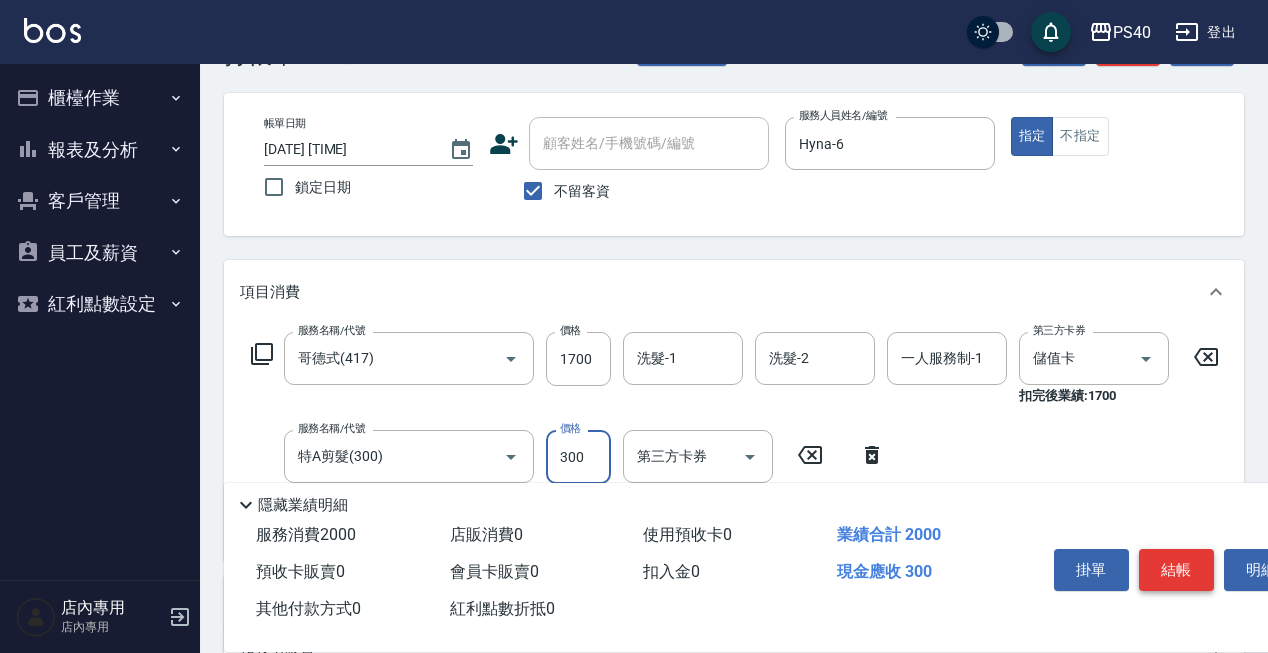 type on "300" 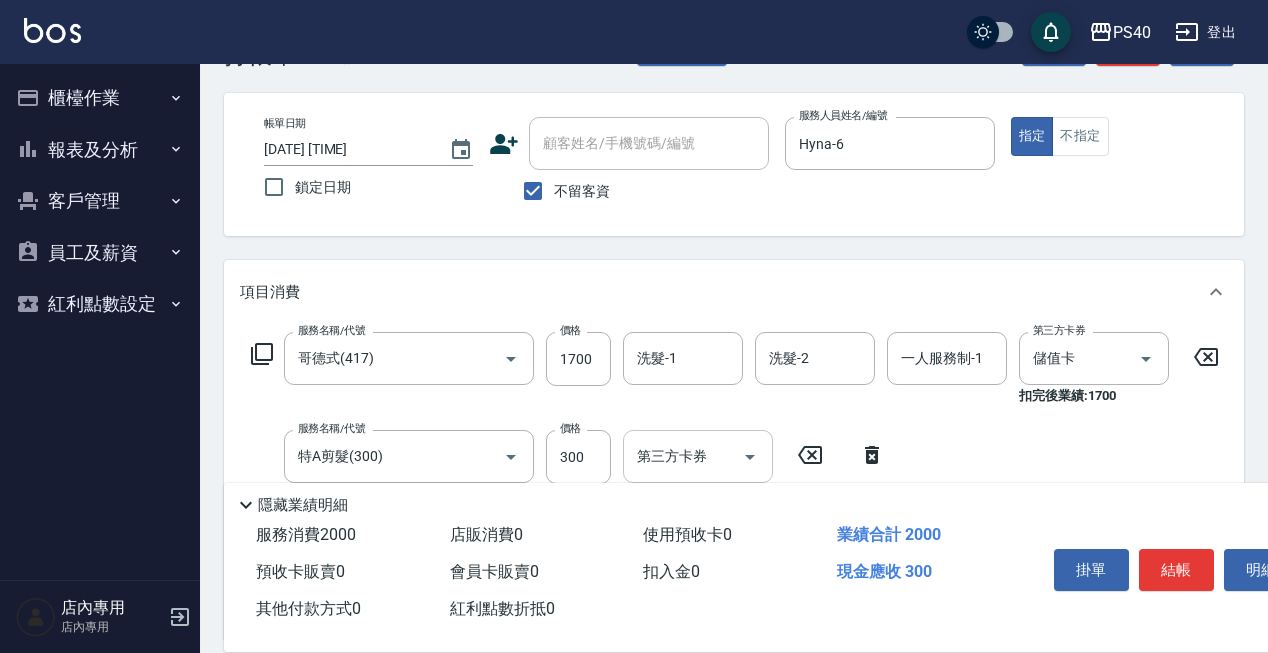 click at bounding box center [749, 456] 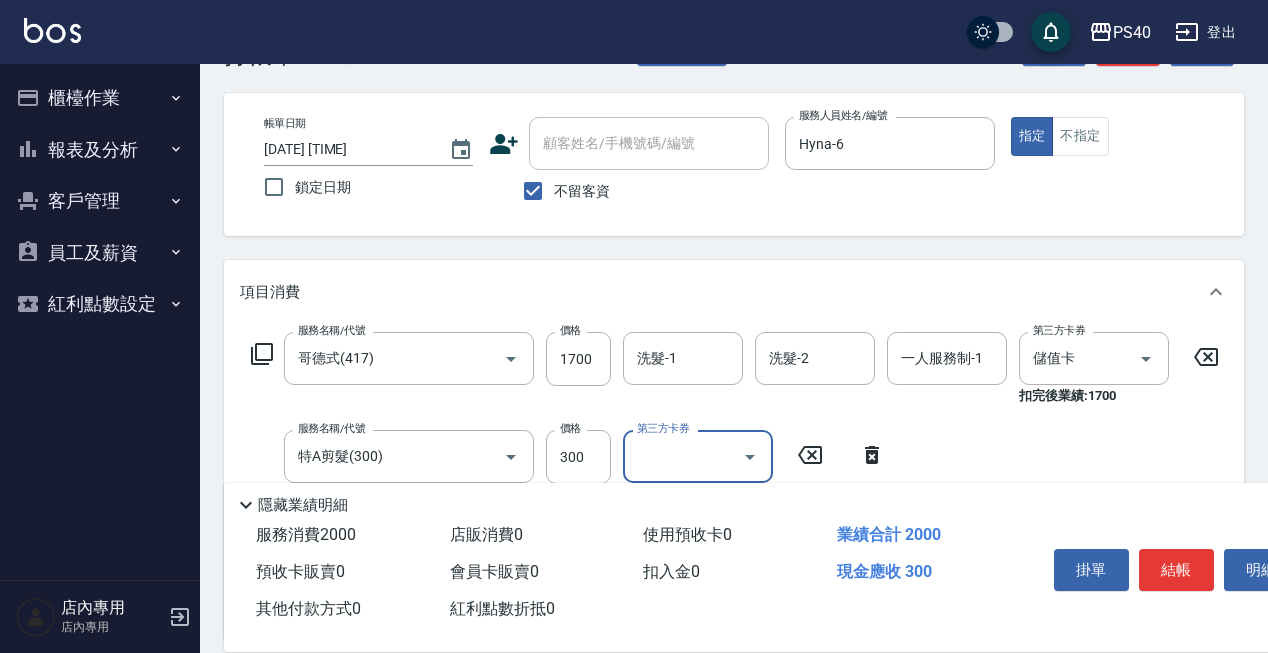 click 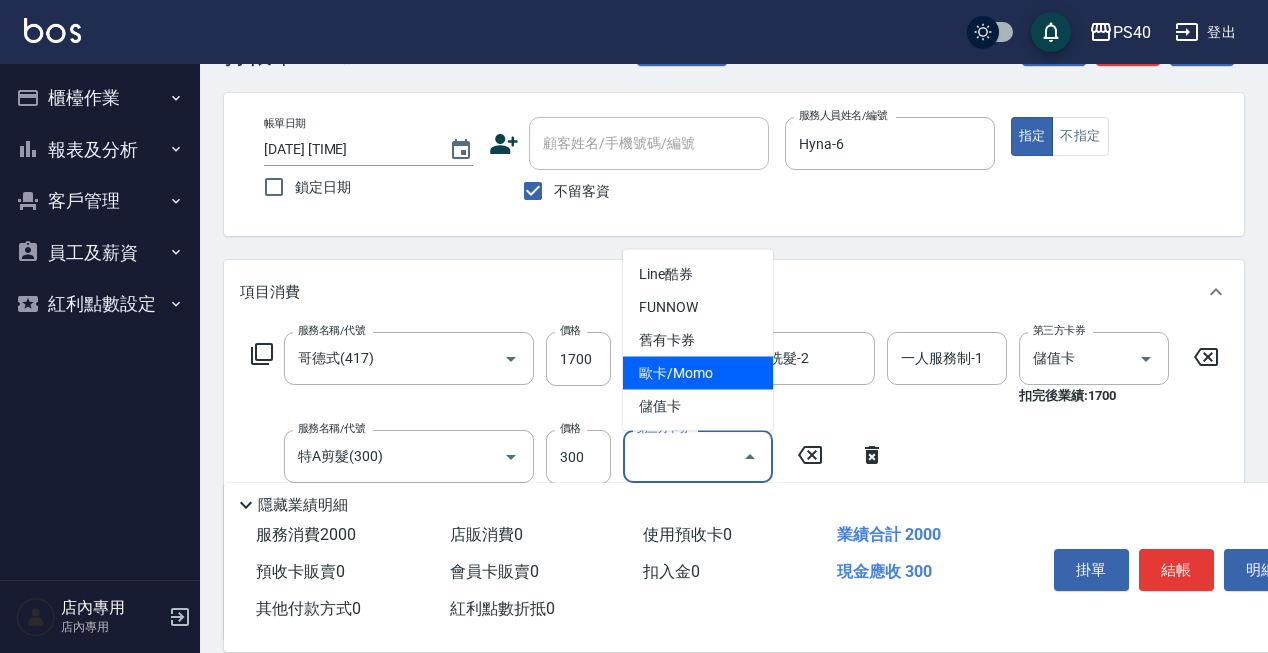 click on "歐卡/Momo" at bounding box center [698, 373] 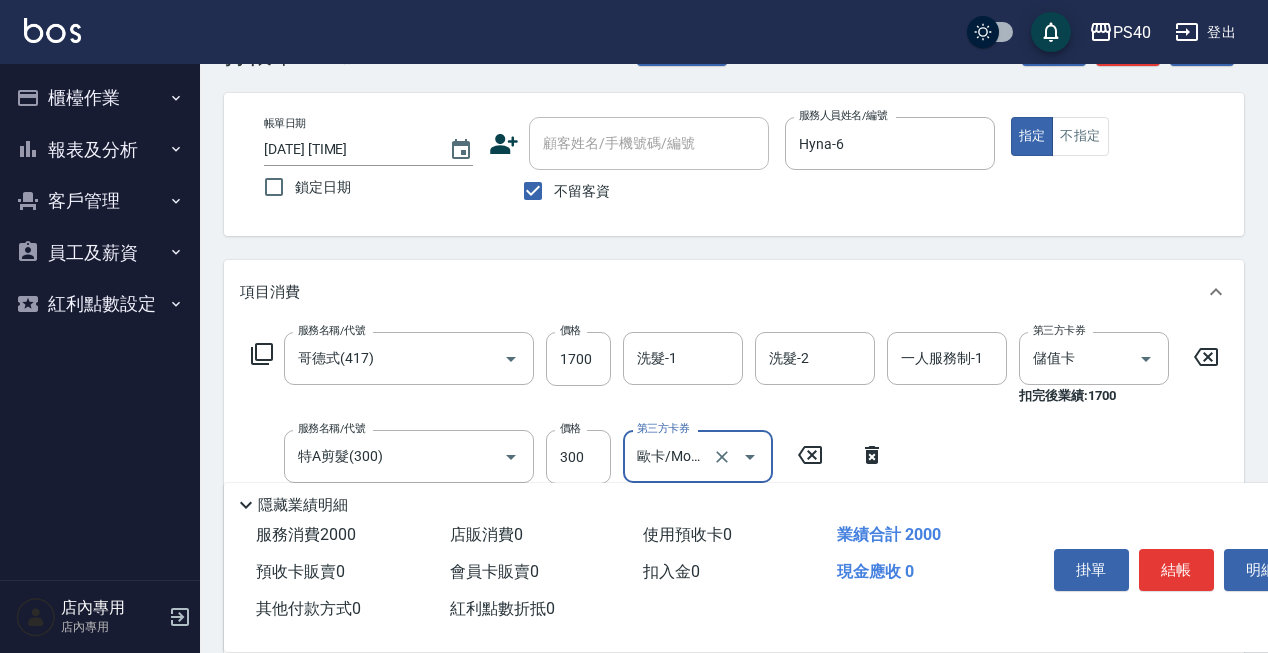 click 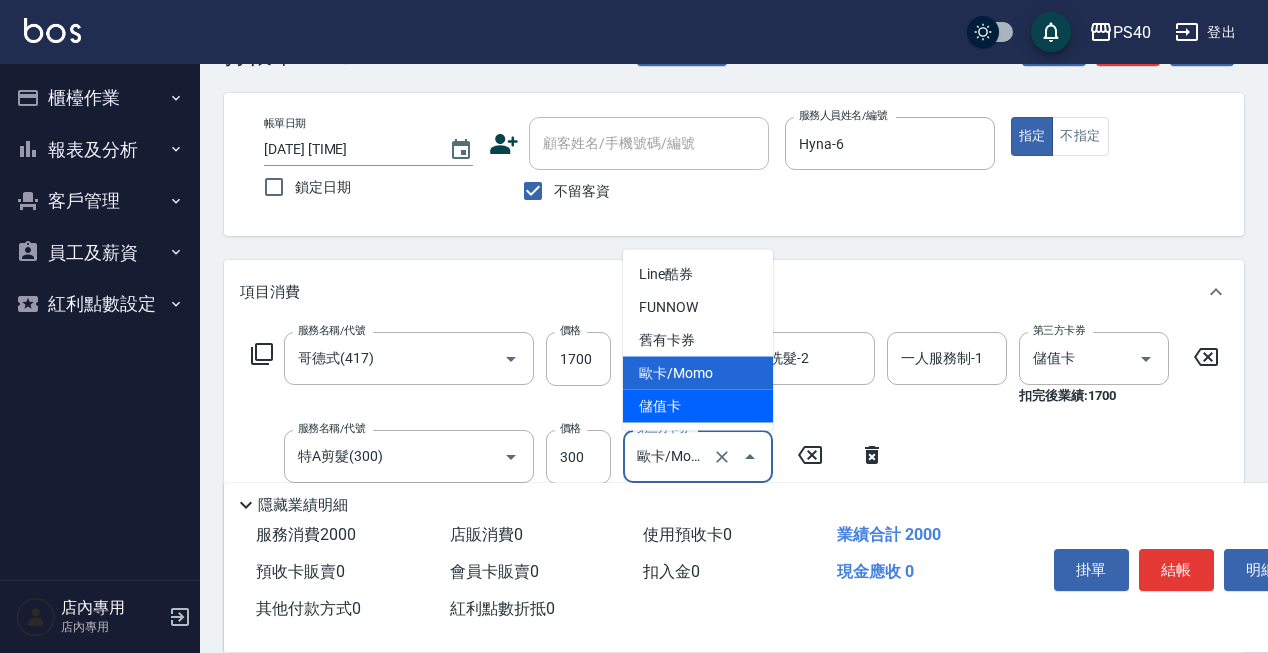 click on "儲值卡" at bounding box center (698, 406) 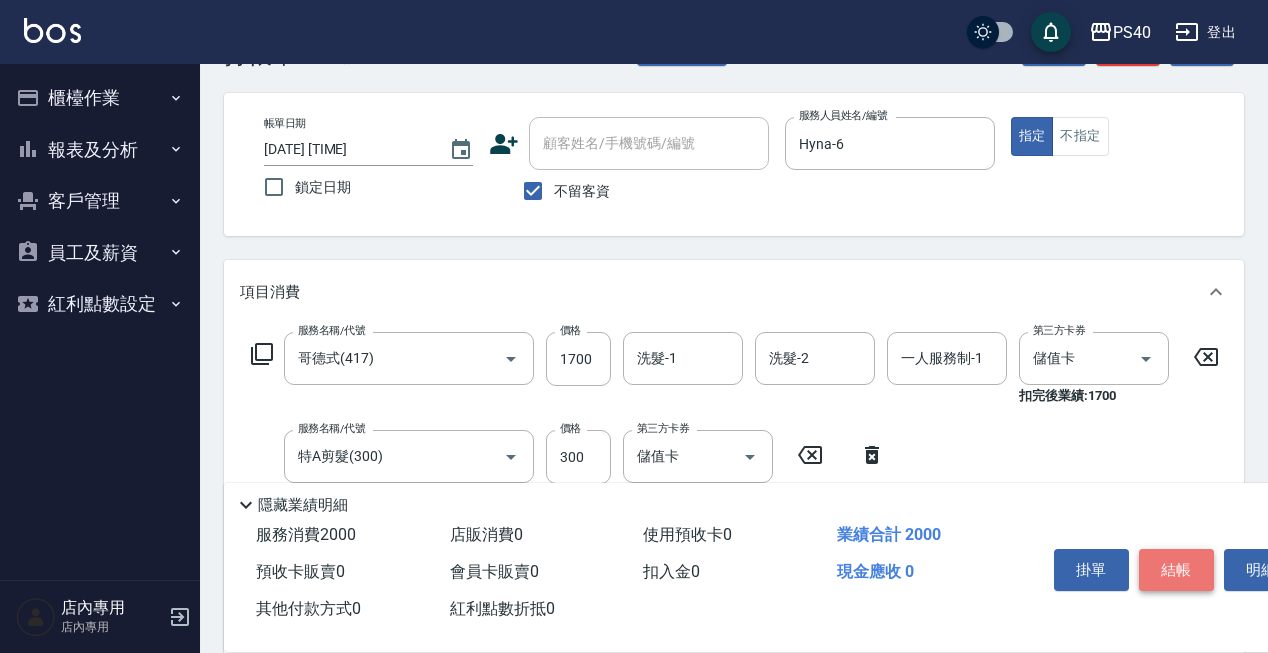click on "結帳" at bounding box center [1176, 570] 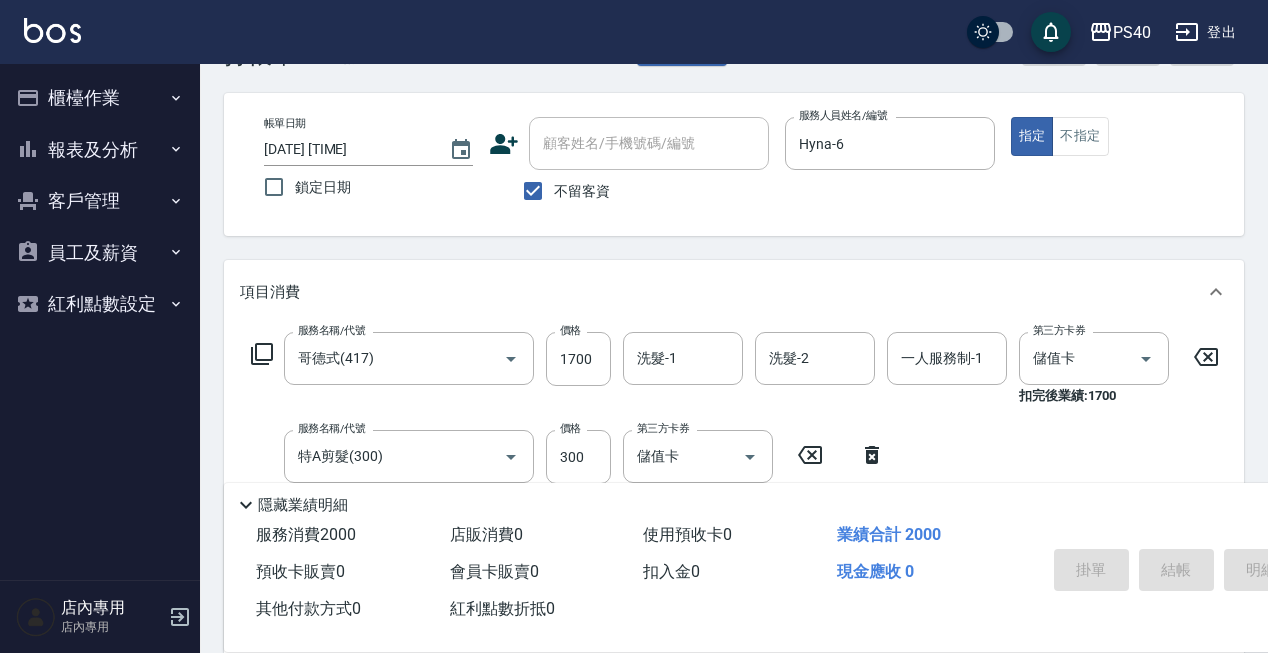 type 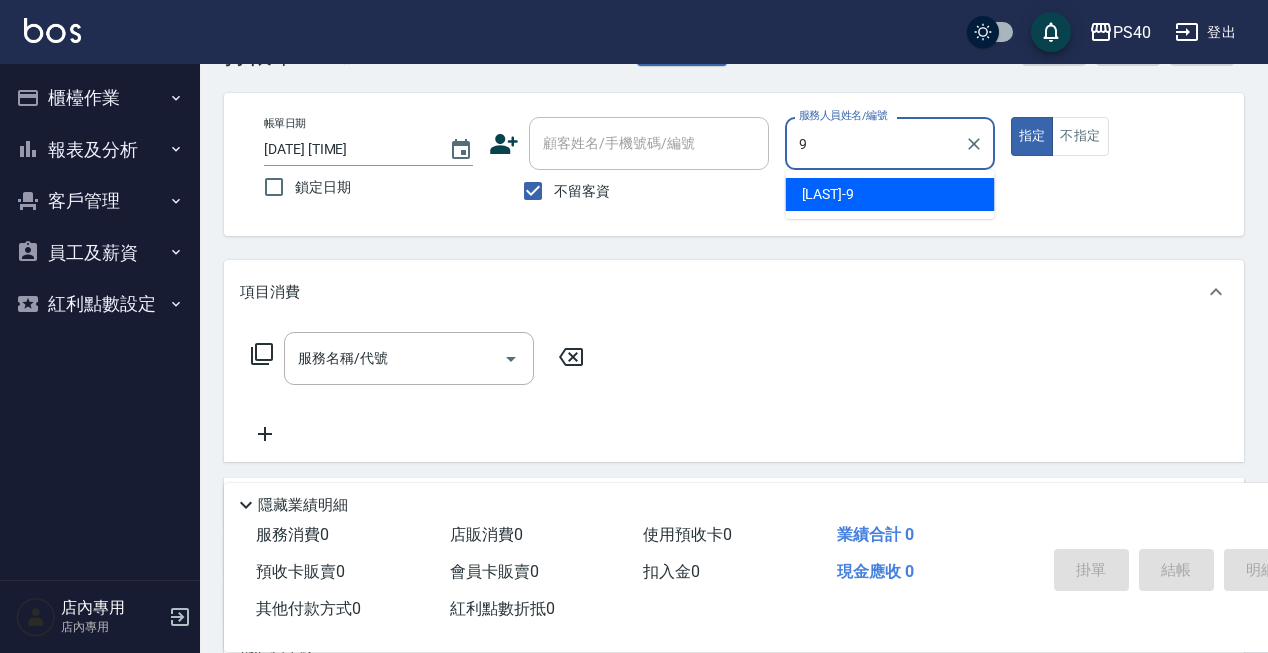type on "[LAST] [LAST]-9" 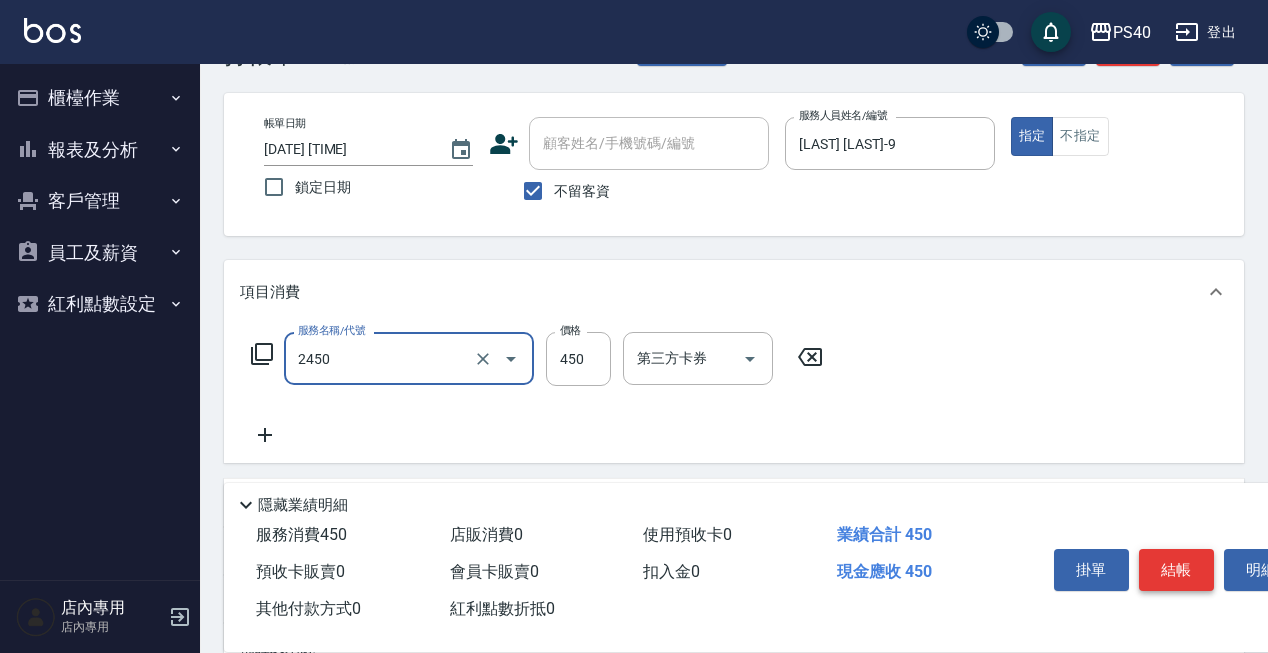 type on "C剪髮套餐(2450)" 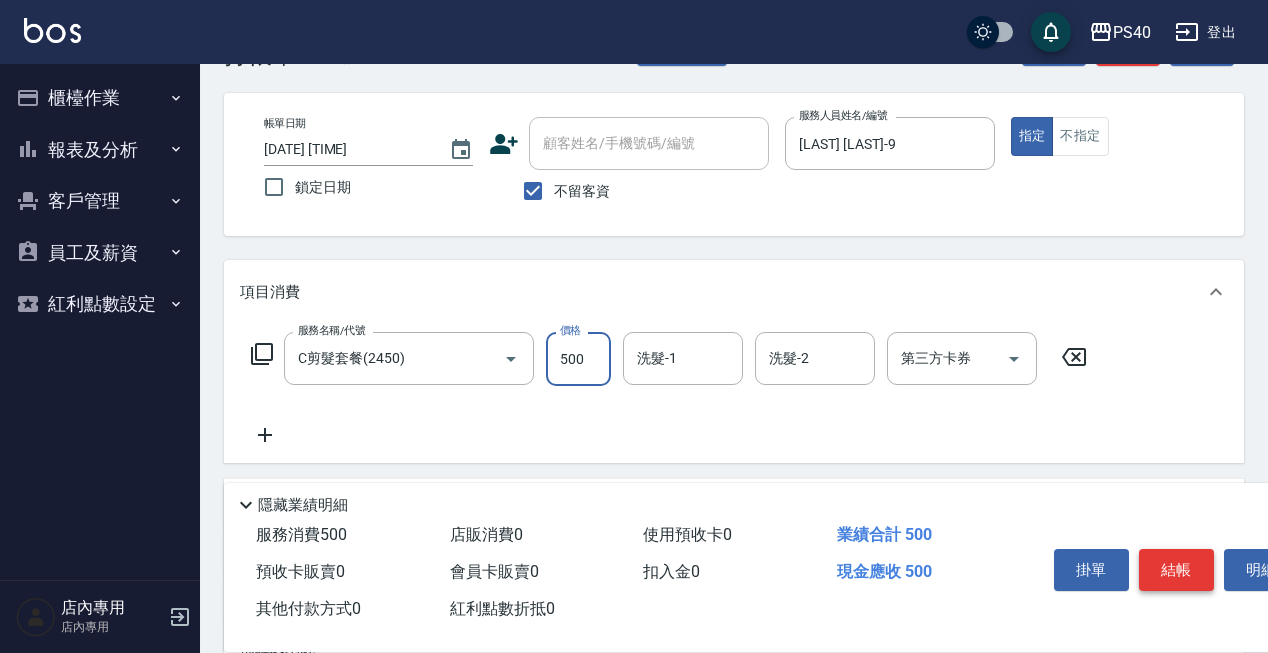 type on "500" 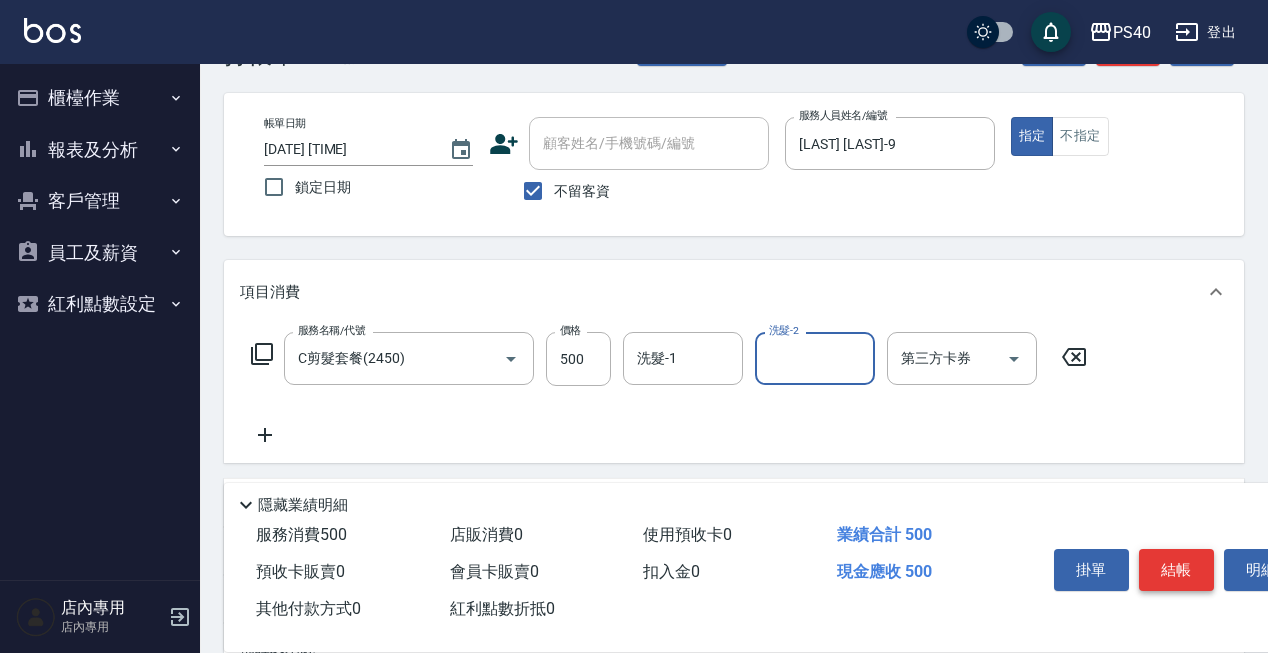 click on "結帳" at bounding box center (1176, 570) 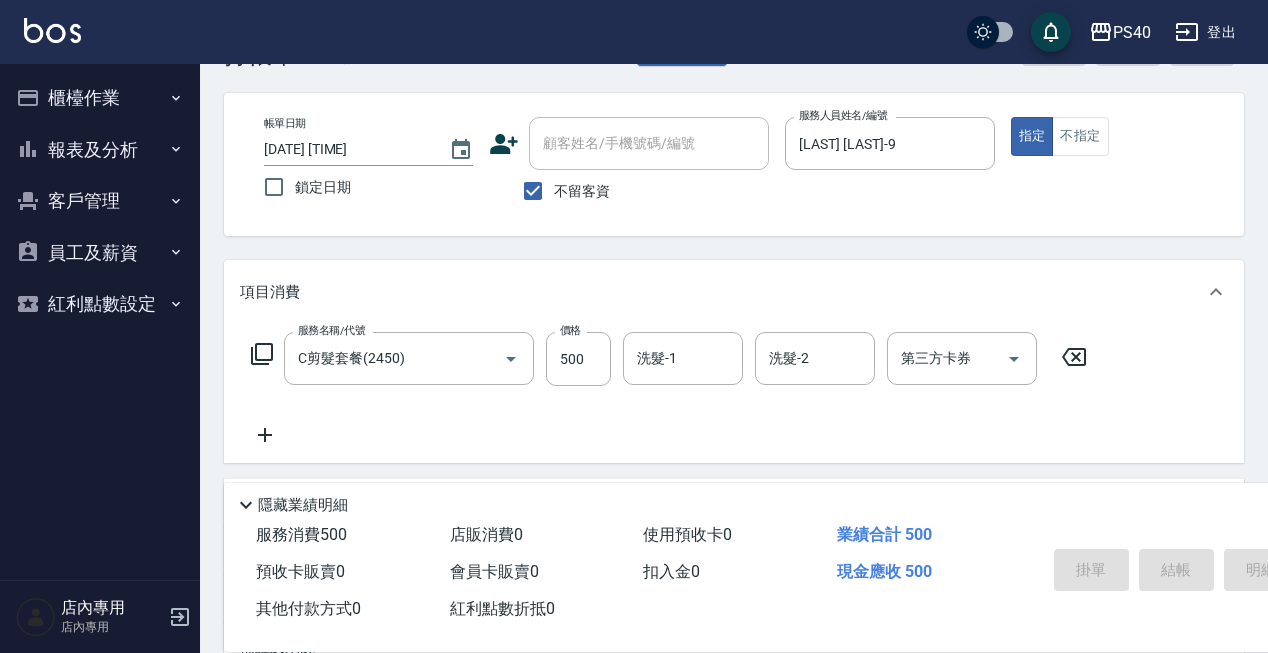 type 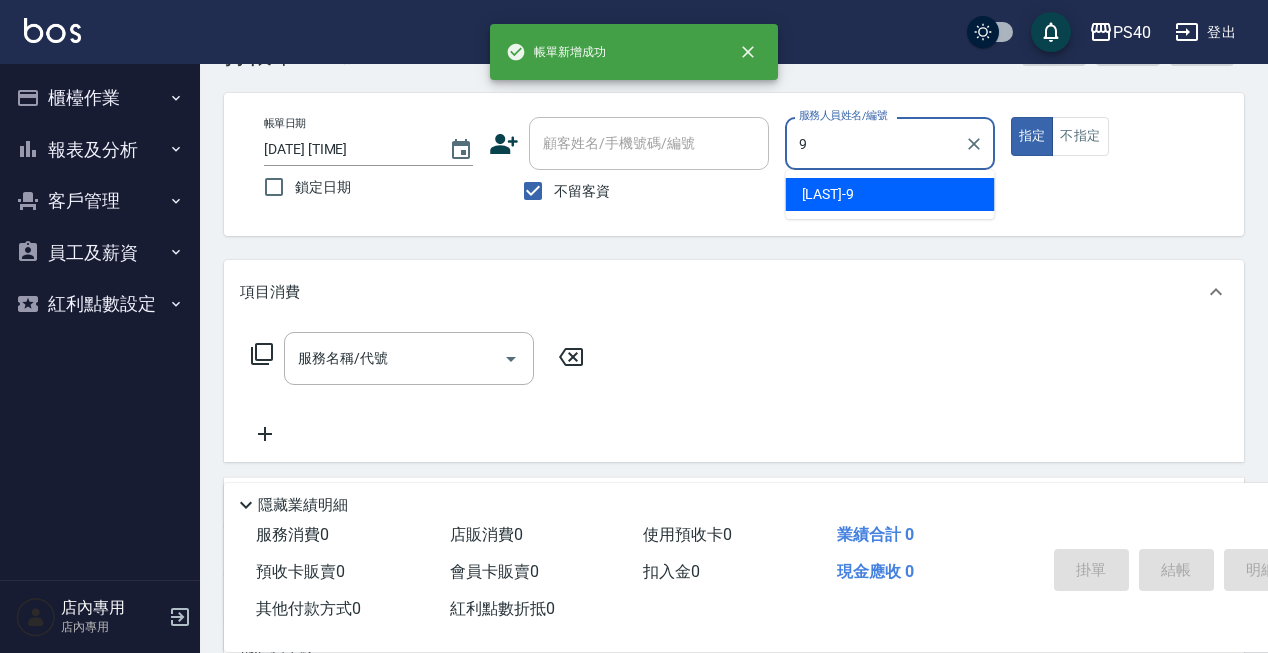 type on "[LAST] [LAST]-9" 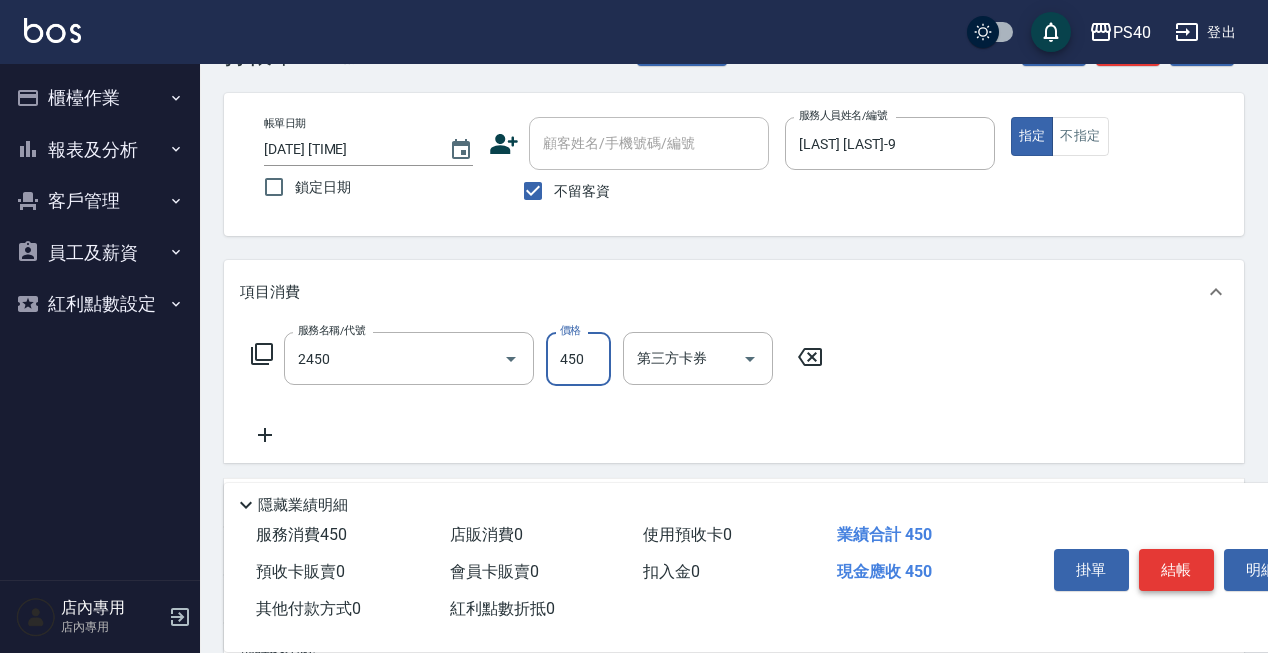 type on "C剪髮套餐(2450)" 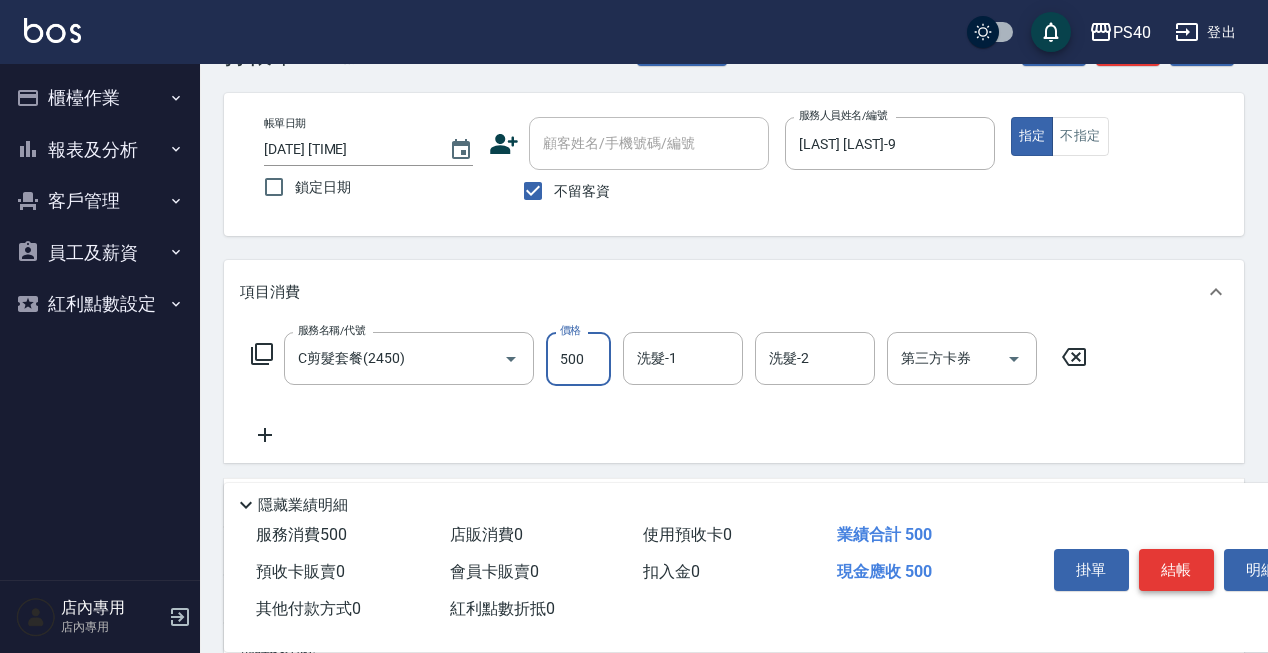 type on "500" 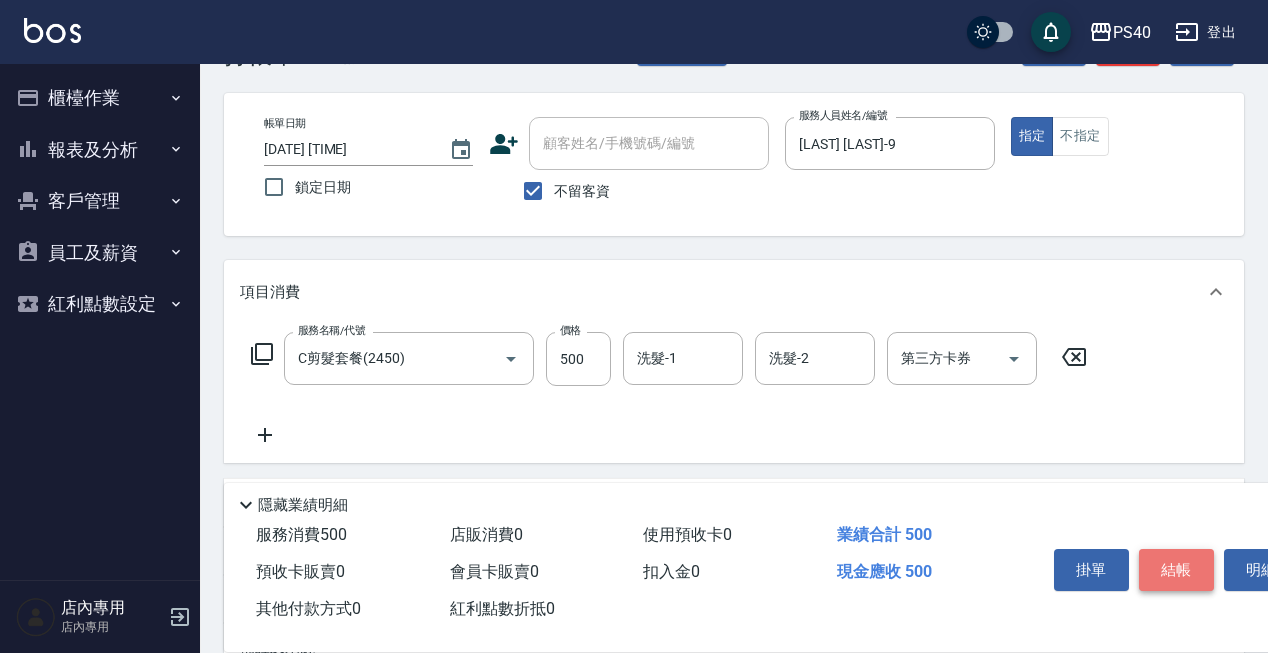 click on "結帳" at bounding box center (1176, 570) 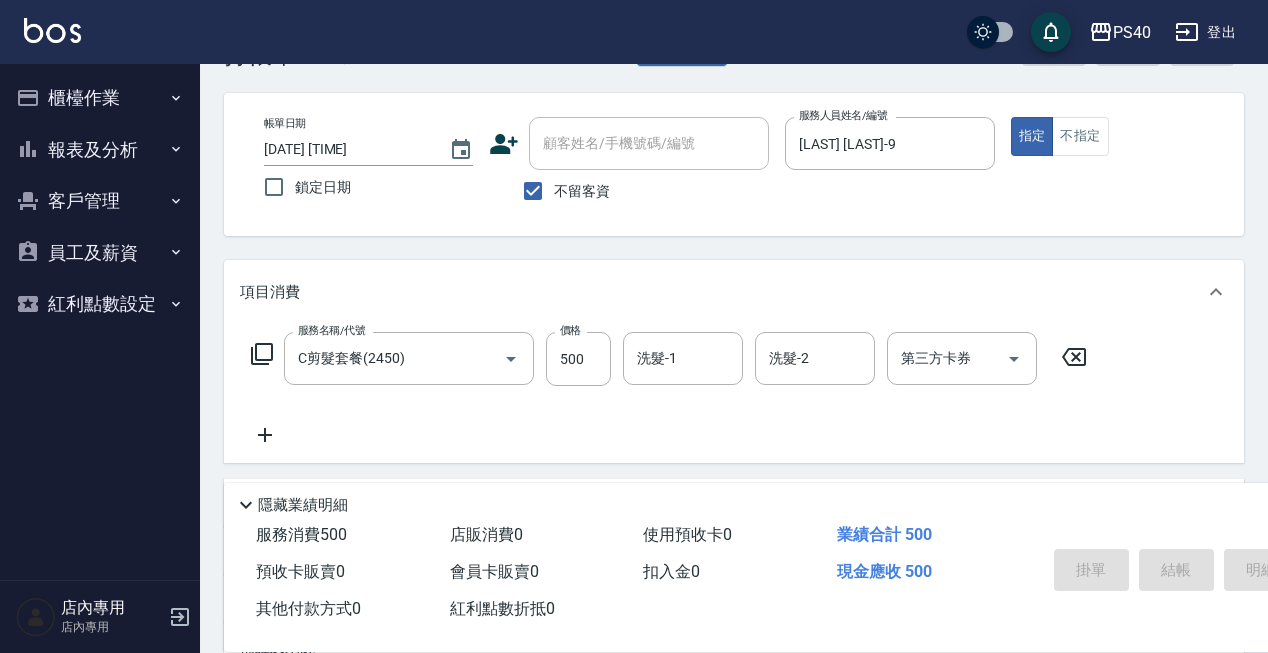 type 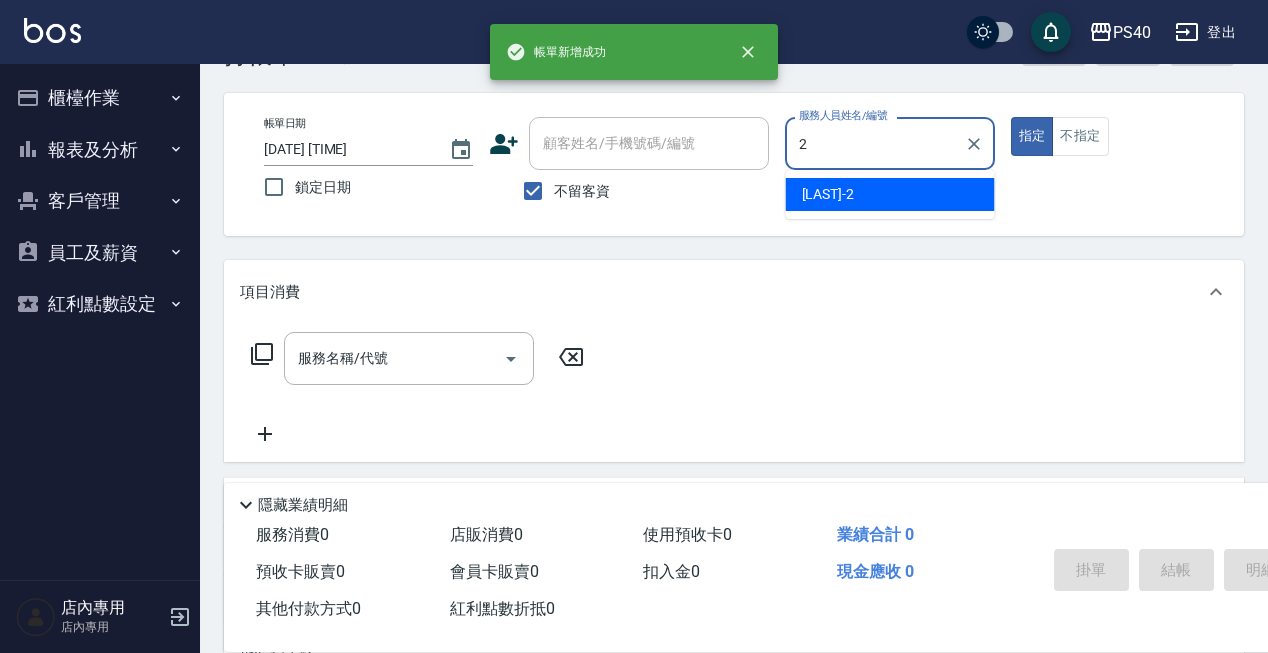 type on "[FIRST] [LAST]-2" 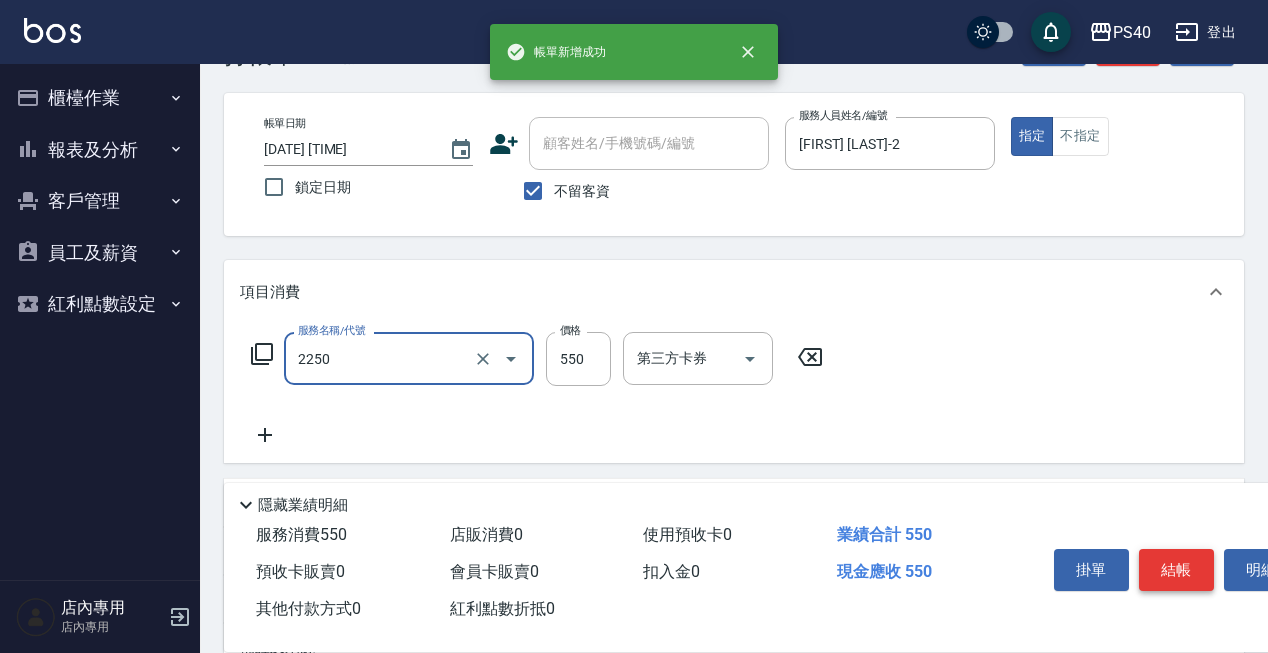 type on "B剪髮套餐(2250)" 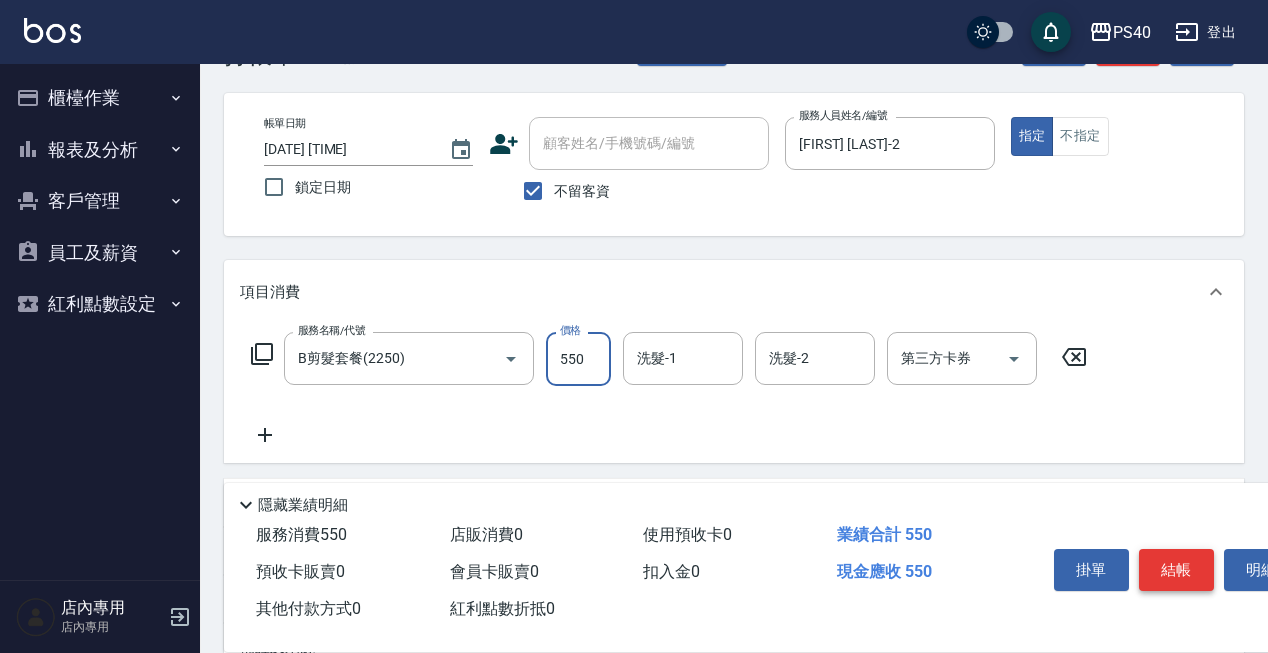 click on "結帳" at bounding box center (1176, 570) 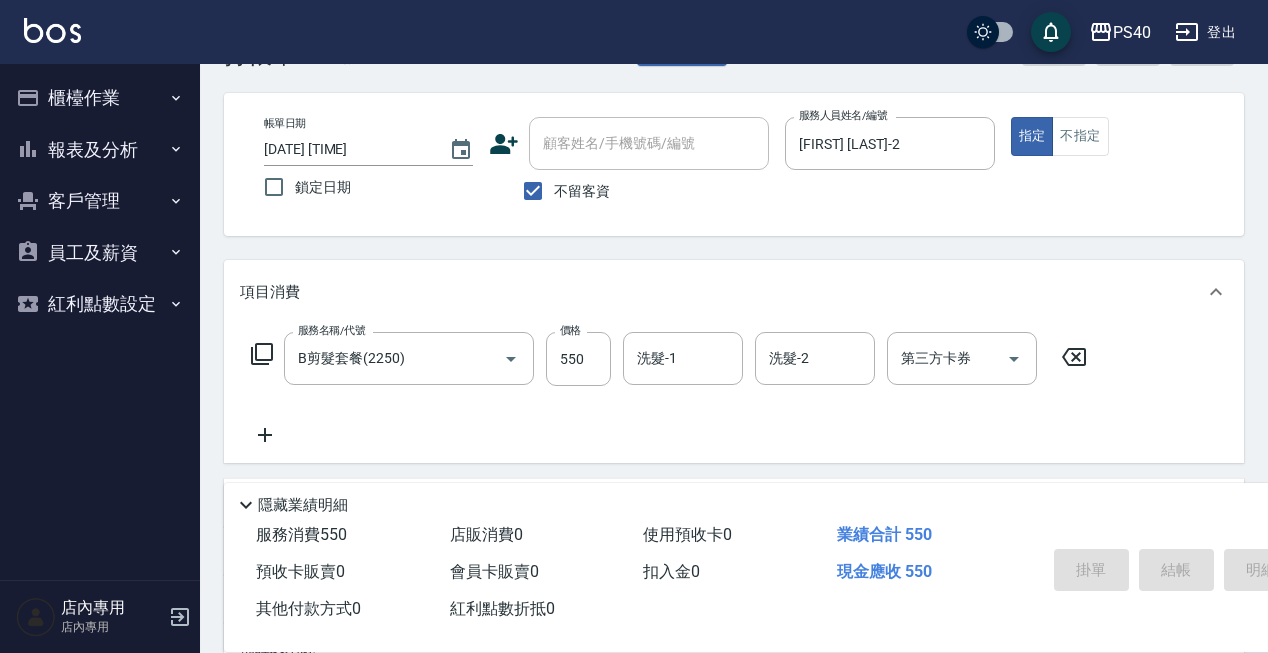type 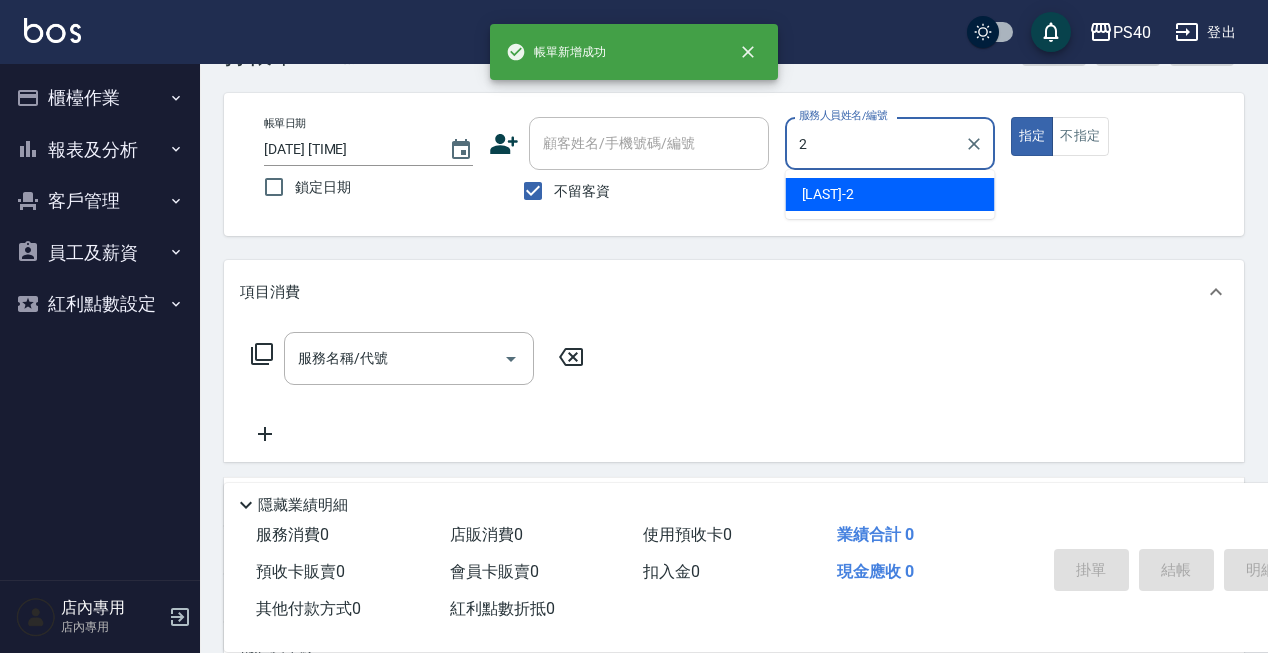 type on "[FIRST] [LAST]-2" 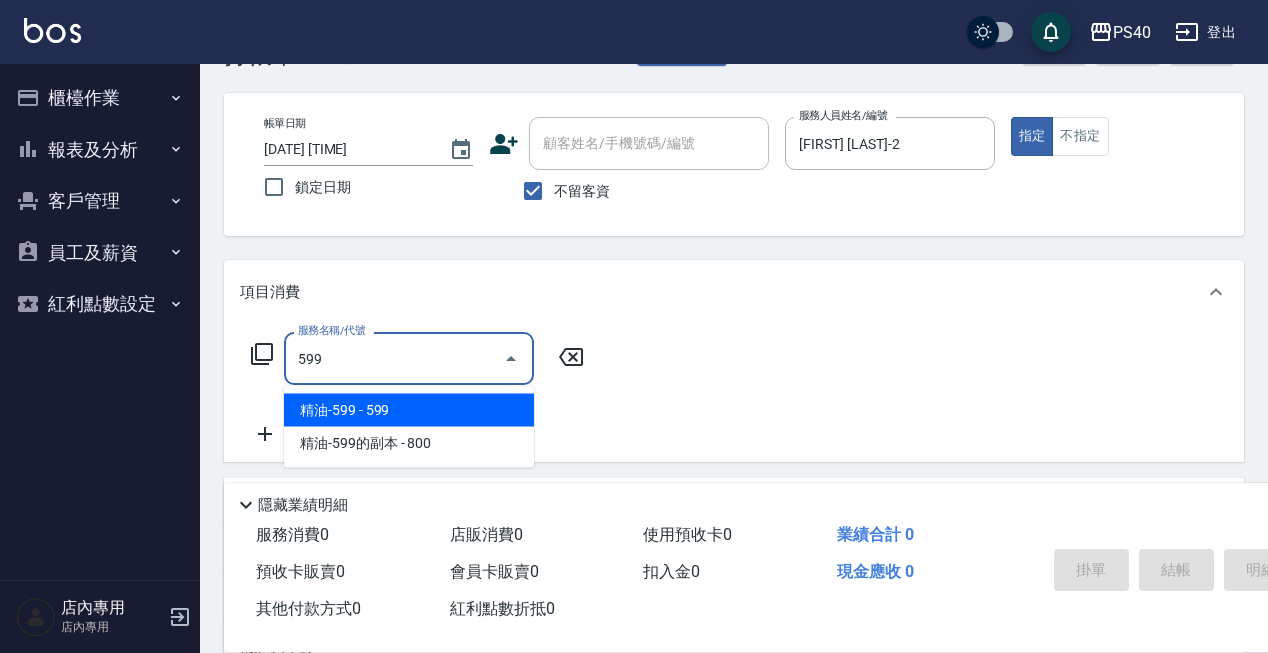 type on "精油-599(0599)" 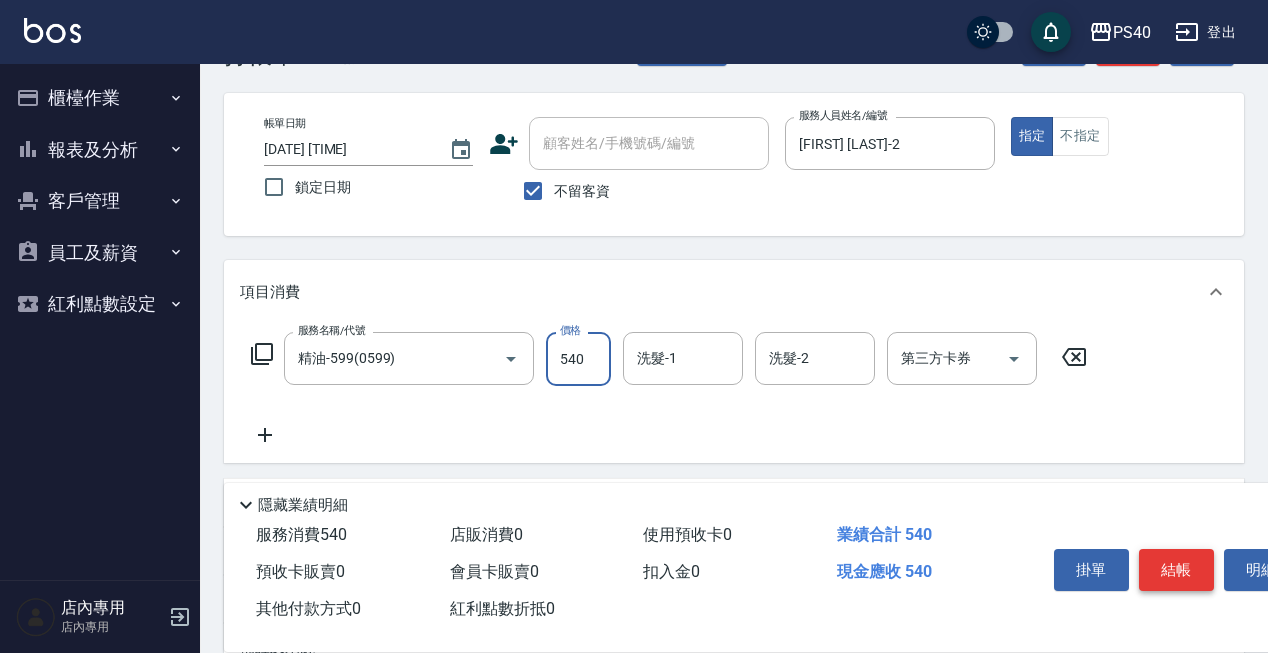 type on "540" 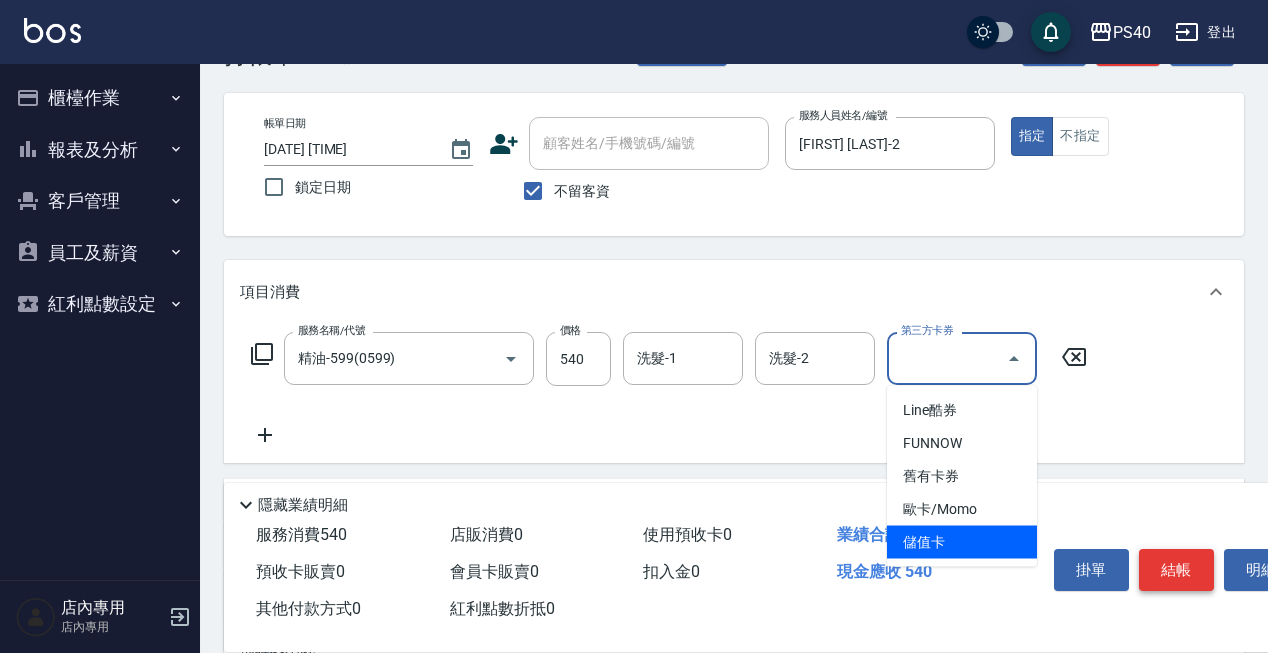 type on "儲值卡" 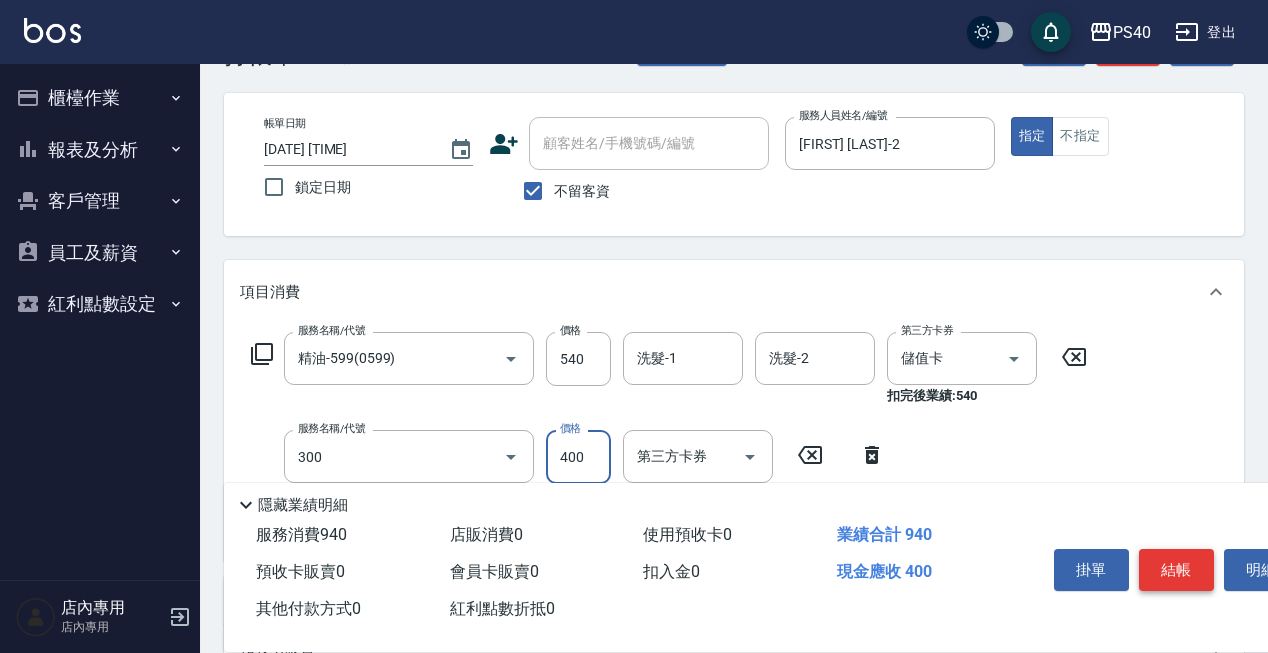 type on "特A剪髮(300)" 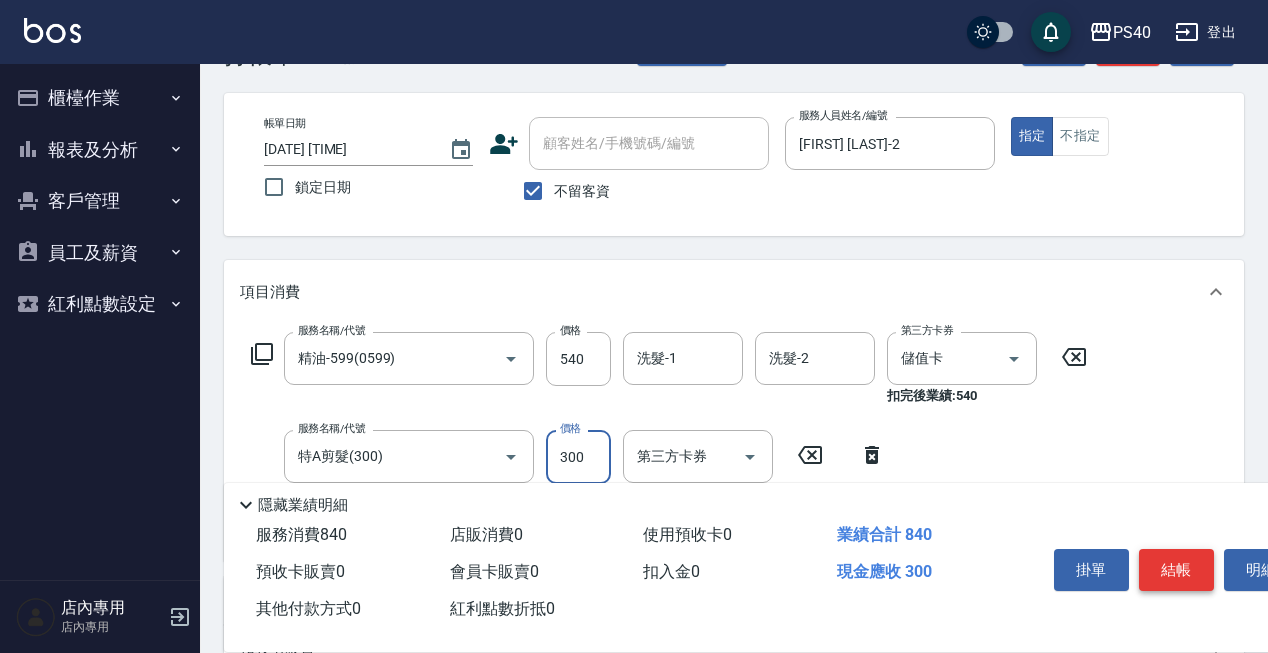 type on "300" 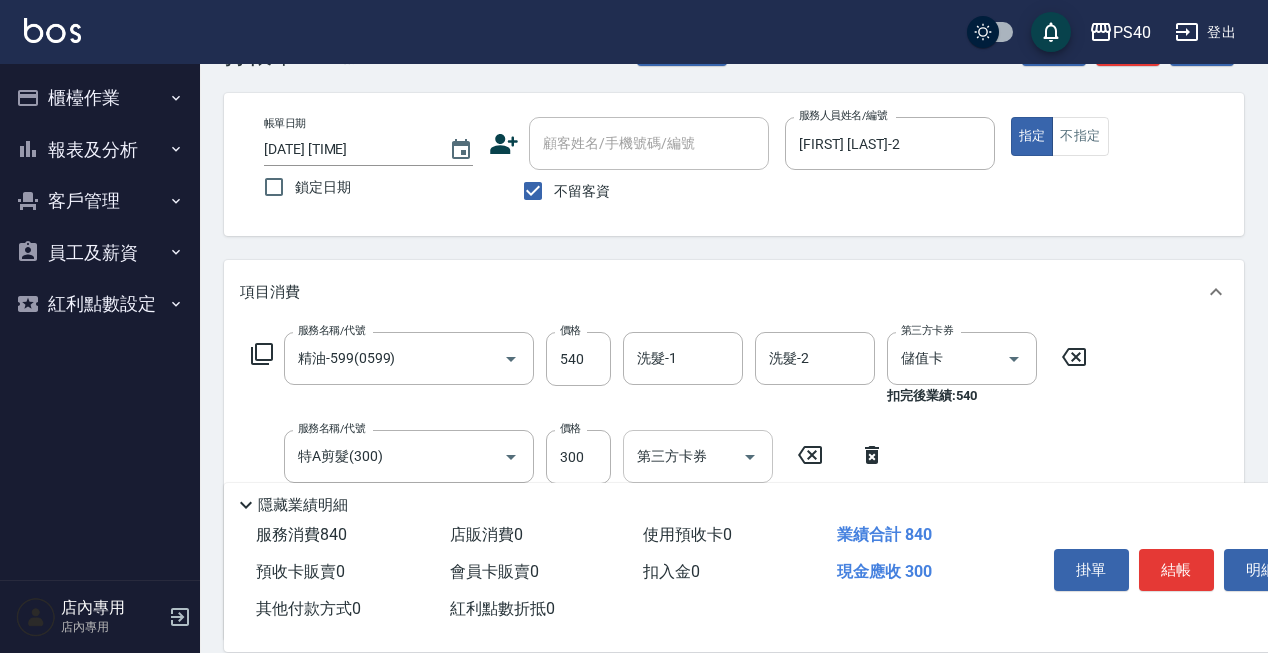 click 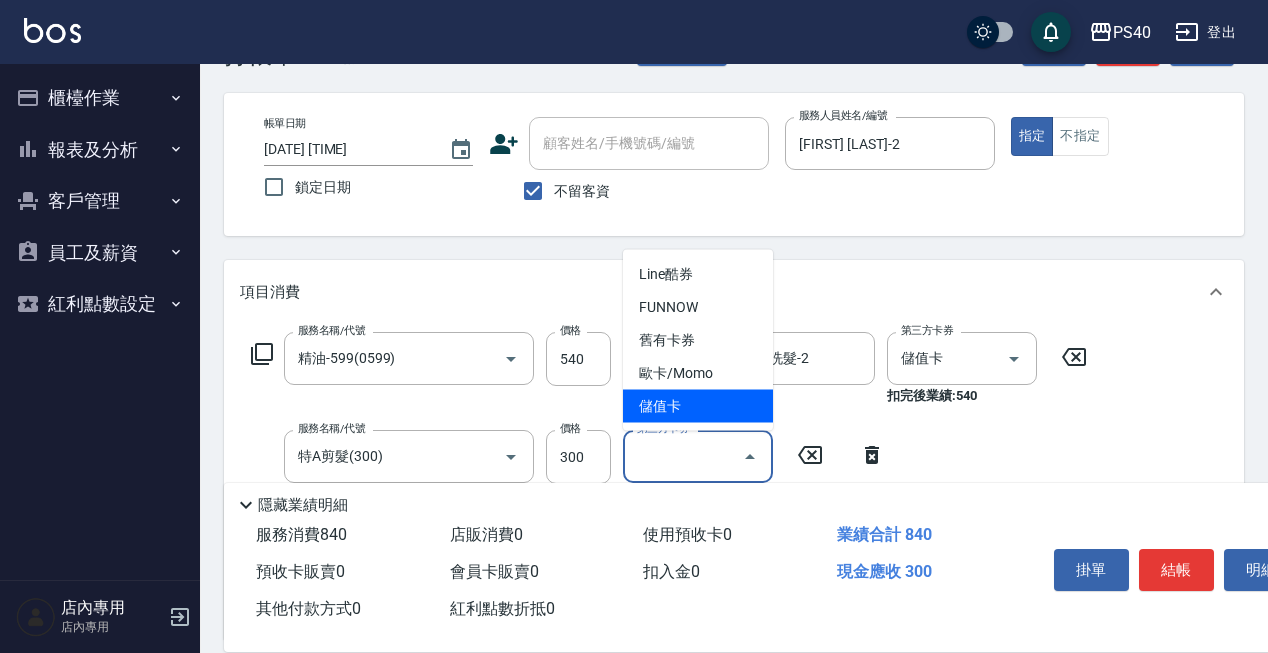 click on "儲值卡" at bounding box center (698, 406) 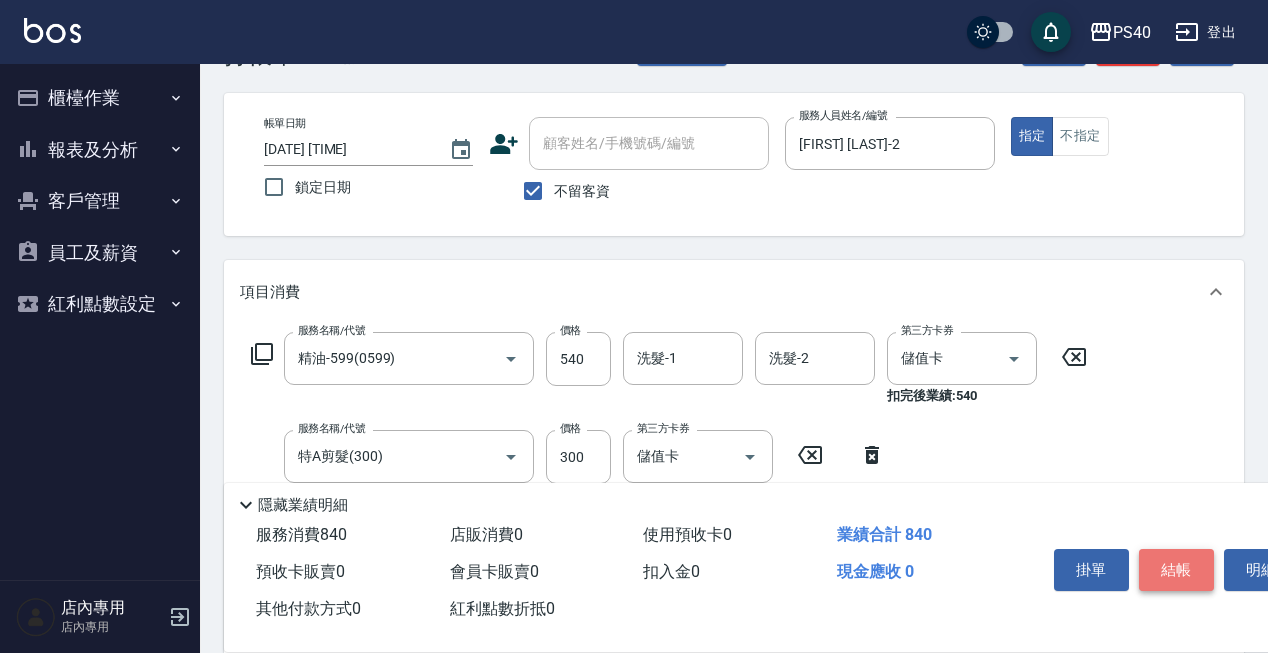 click on "結帳" at bounding box center (1176, 570) 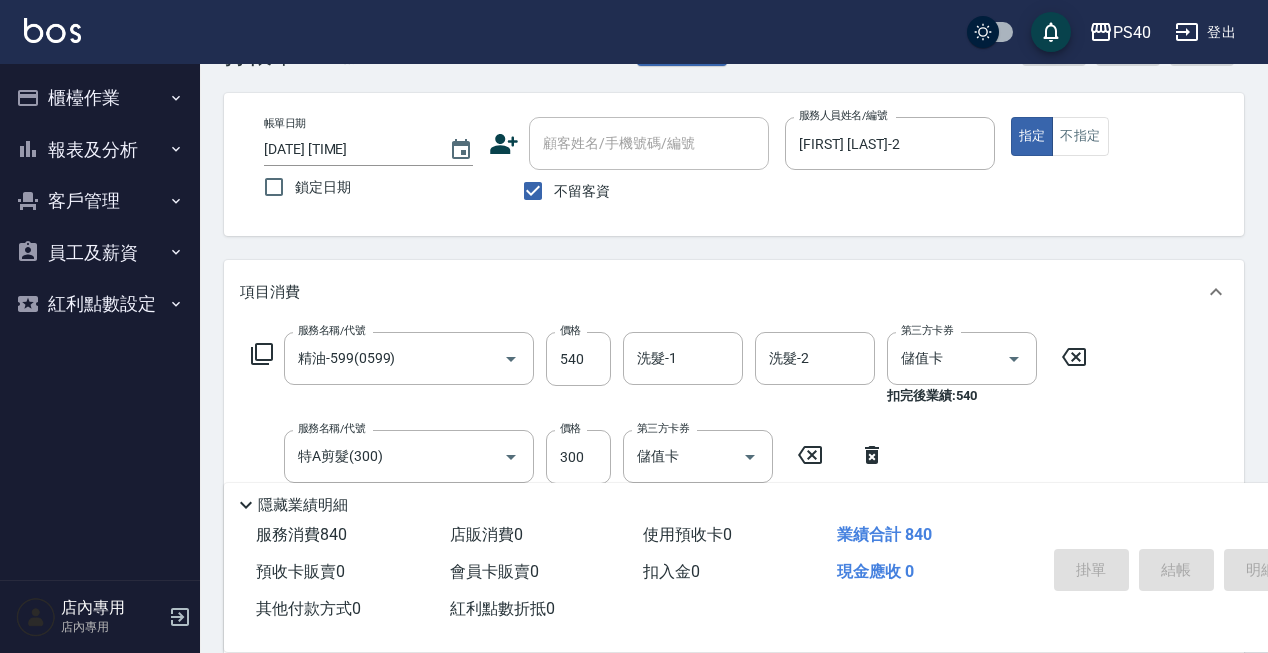 type on "[DATE] [TIME]" 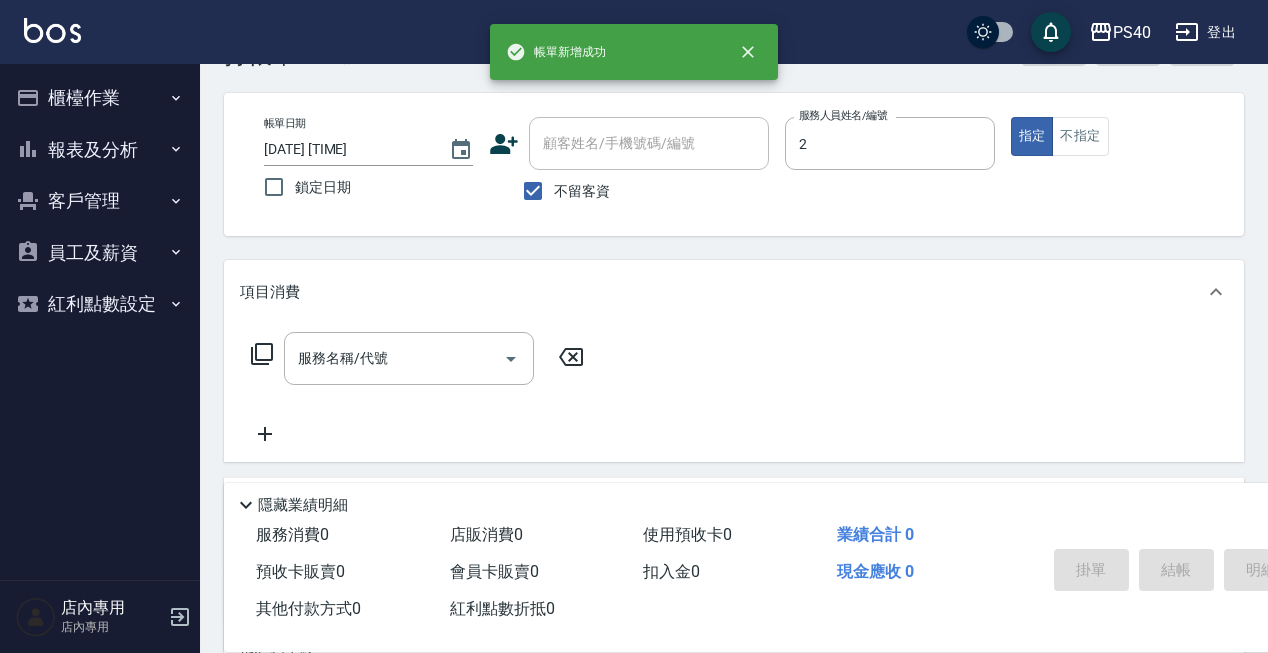 type on "[FIRST] [LAST]-2" 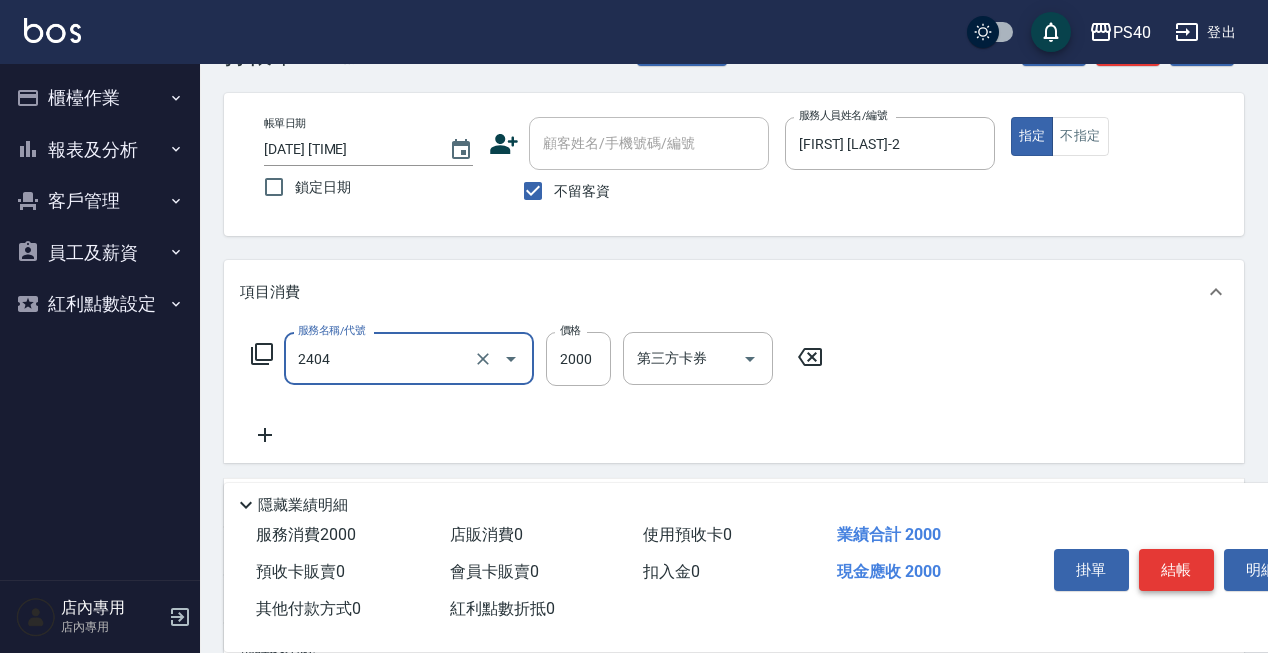 type on "燙髮D餐(2404)" 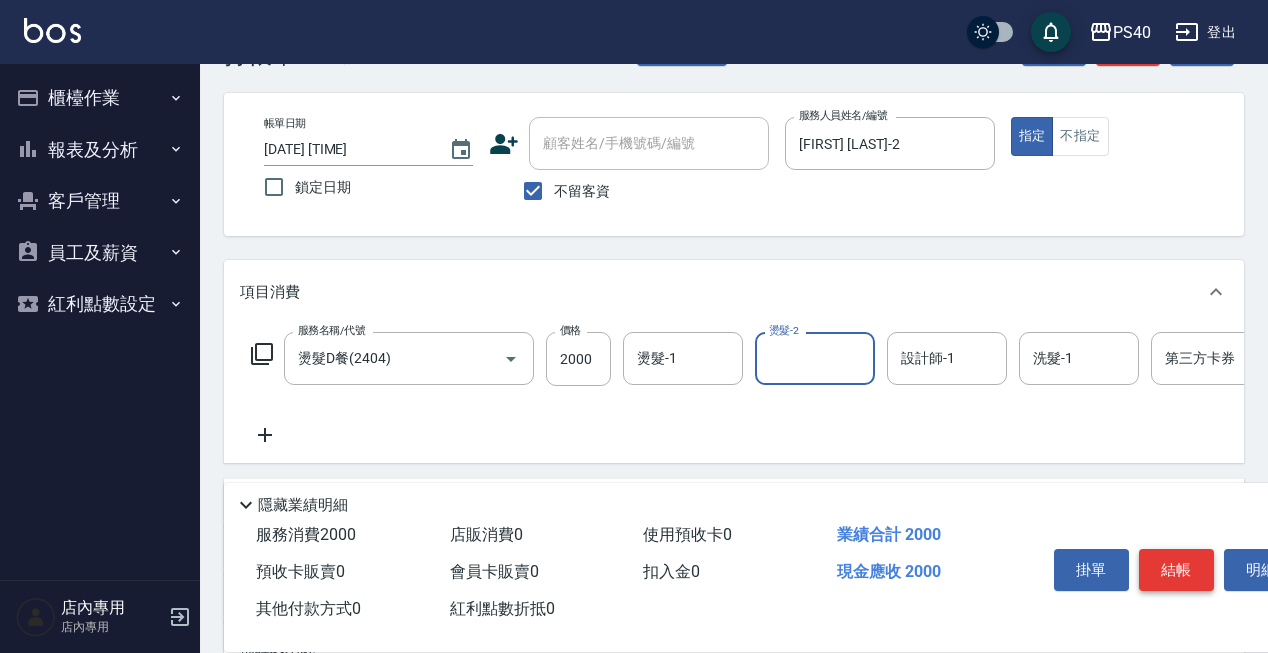 click on "結帳" at bounding box center [1176, 570] 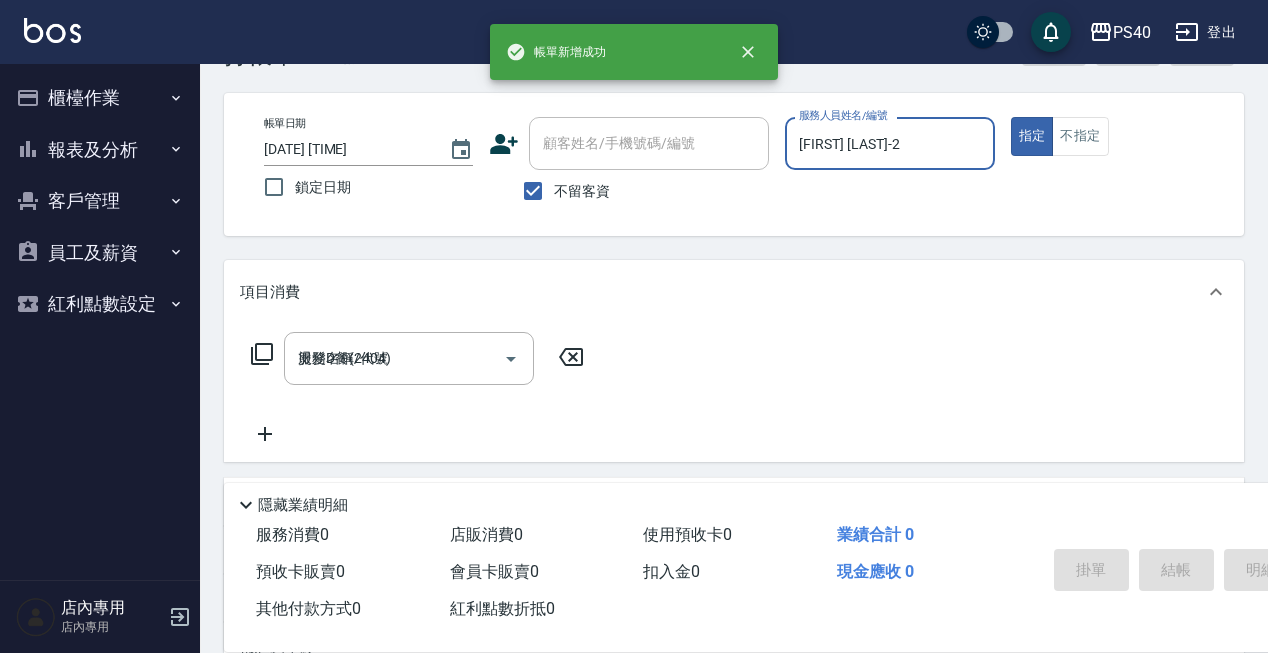 type 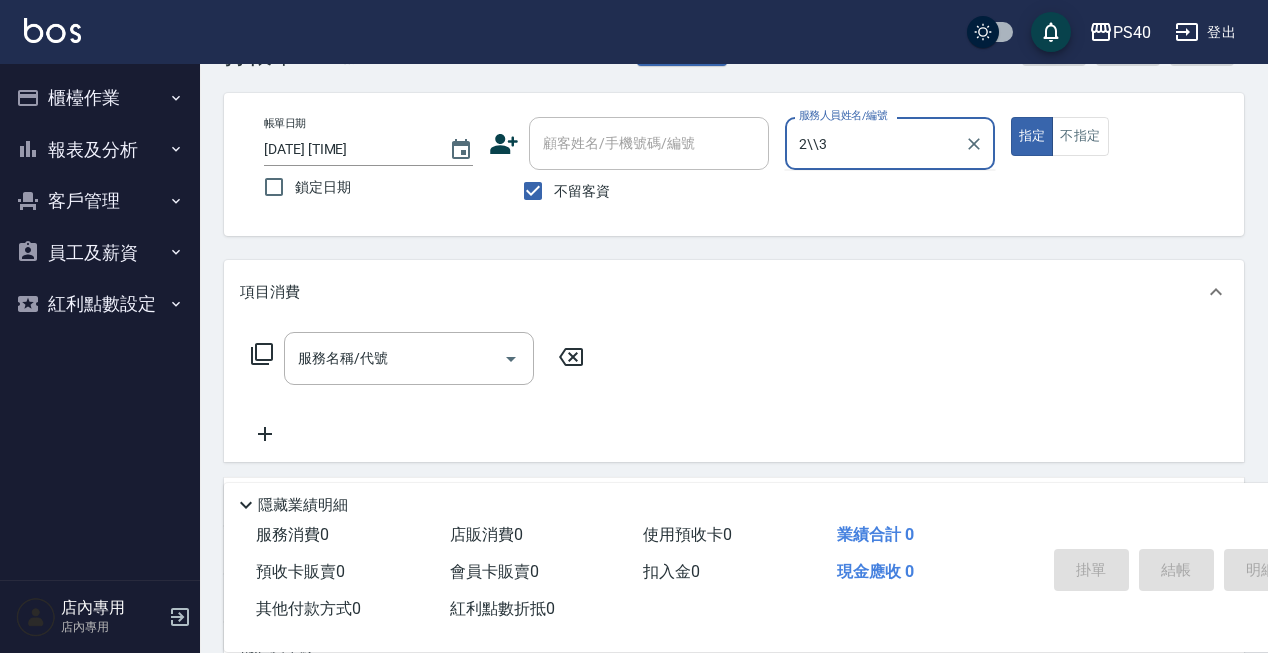 type on "2\\3" 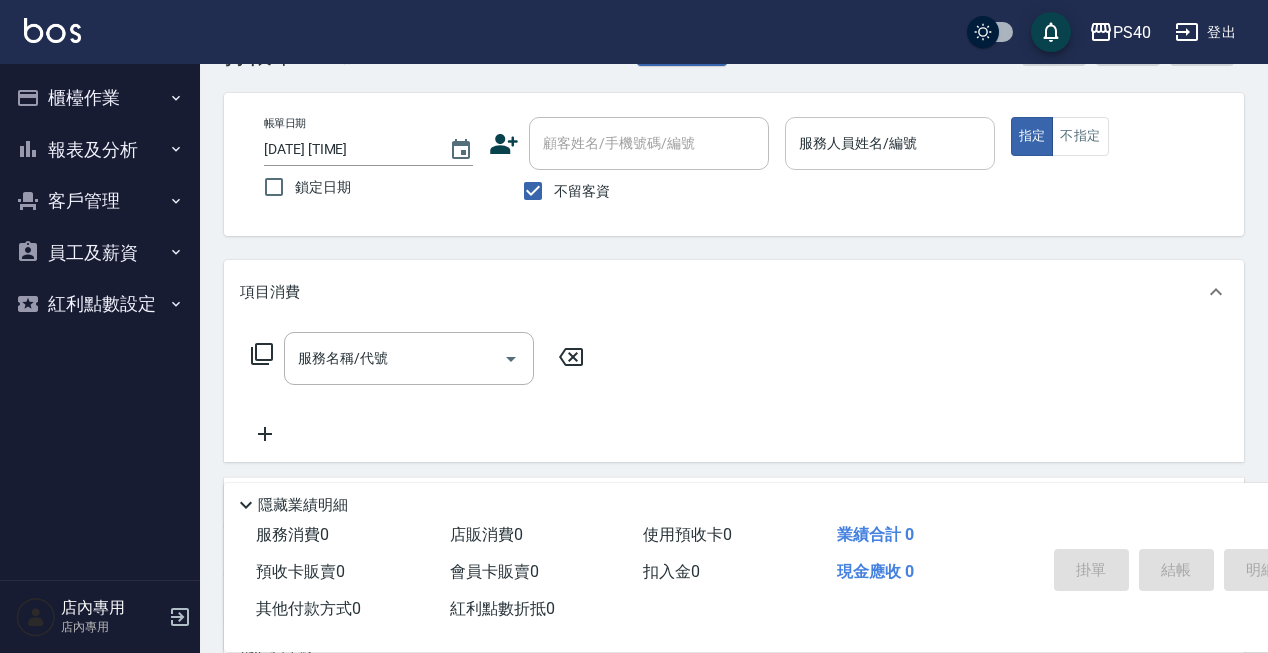 click on "服務人員姓名/編號" at bounding box center [889, 143] 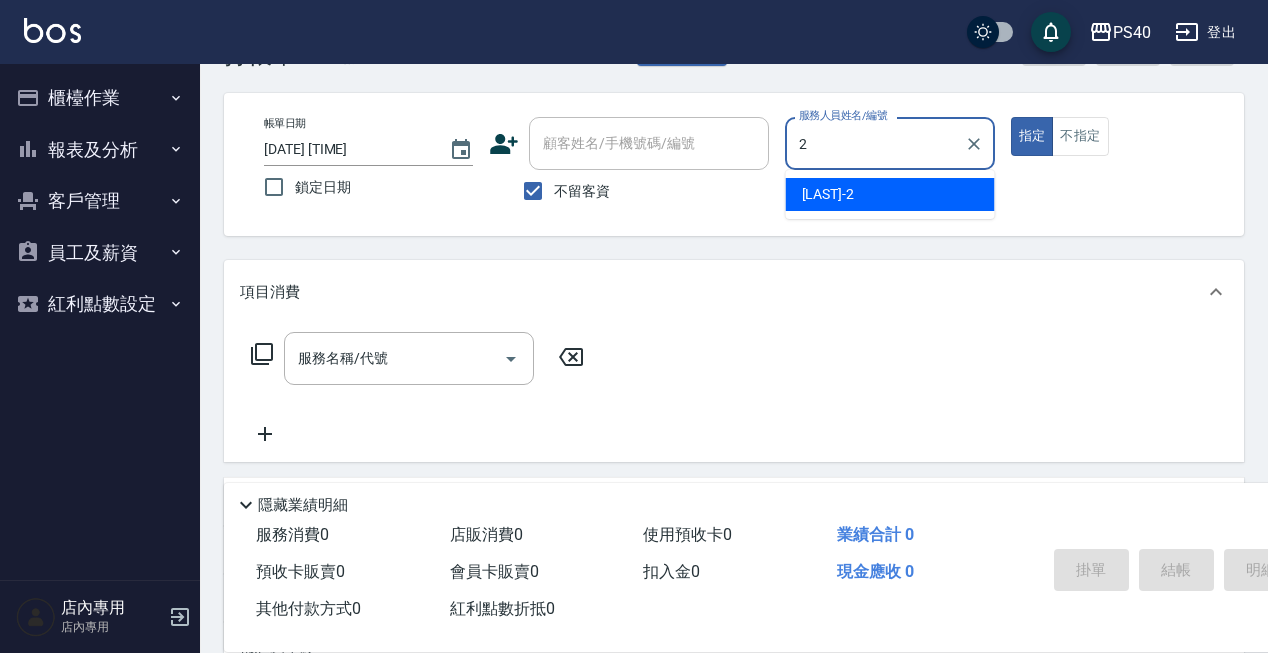 type on "[FIRST] [LAST]-2" 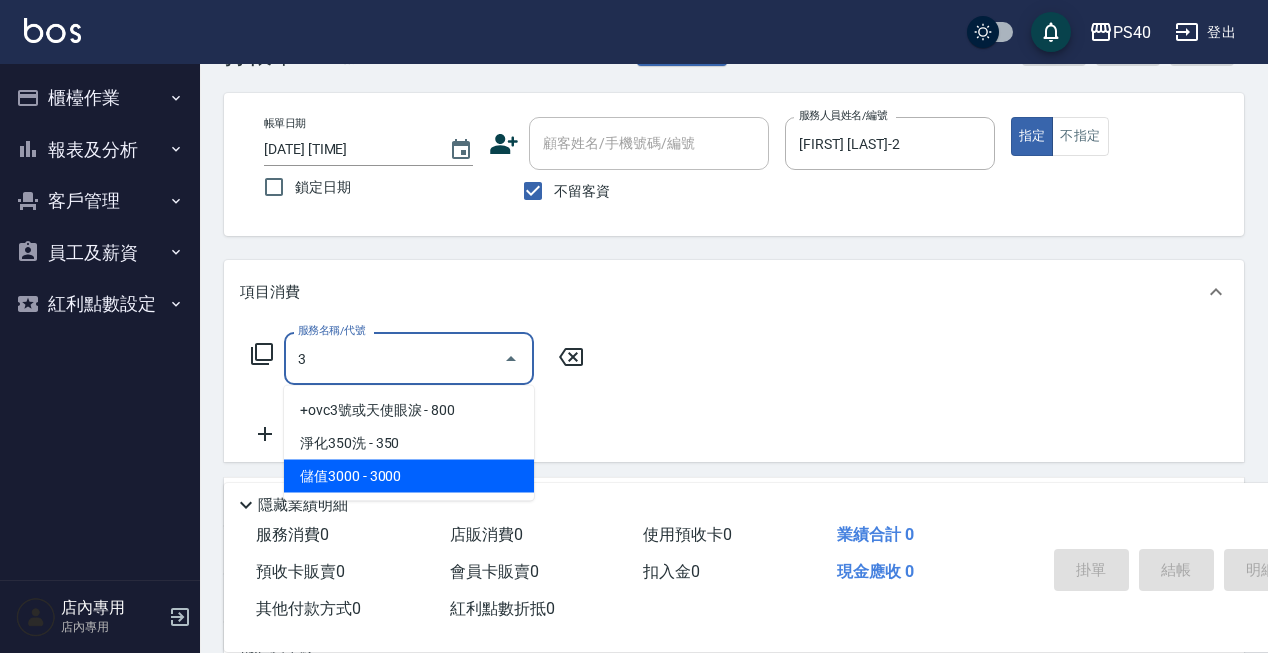 type on "儲值3000(83000)" 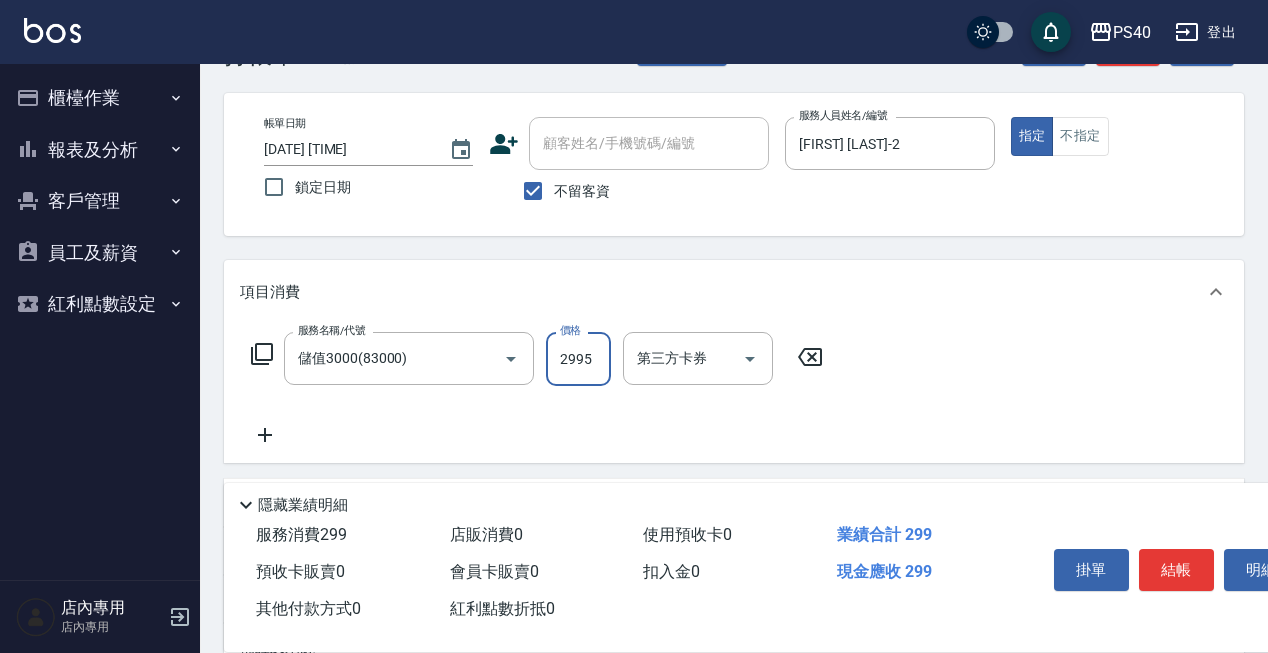 type on "2995" 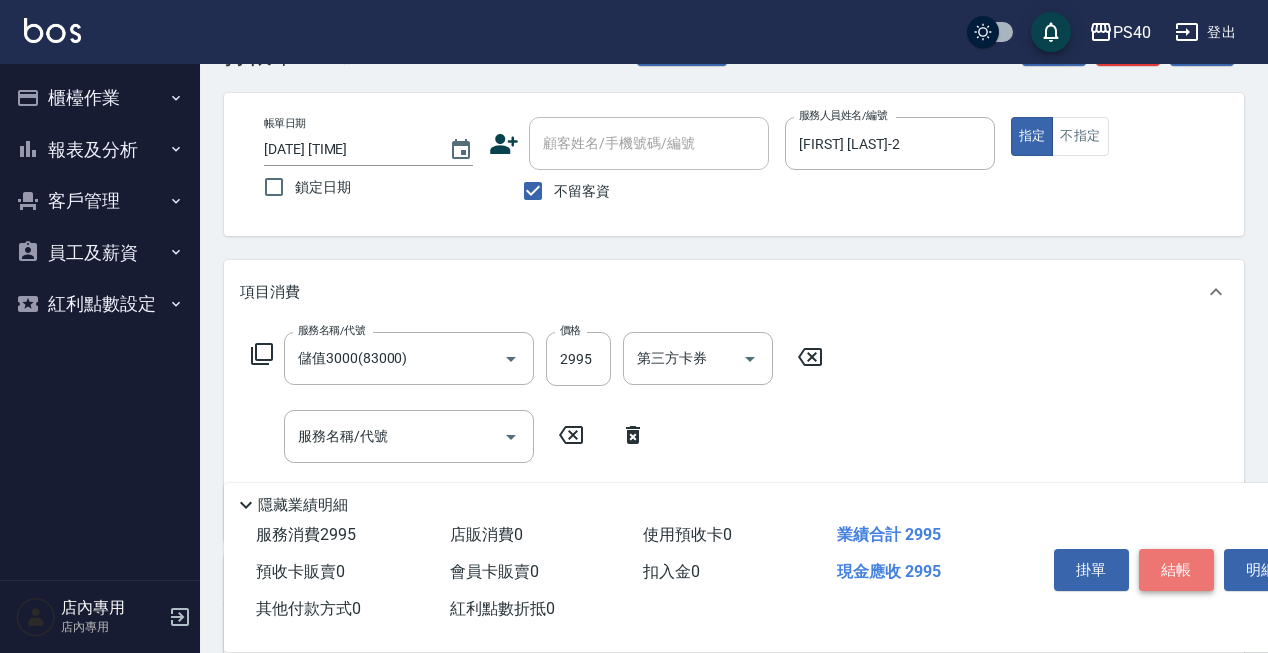 click on "結帳" at bounding box center (1176, 570) 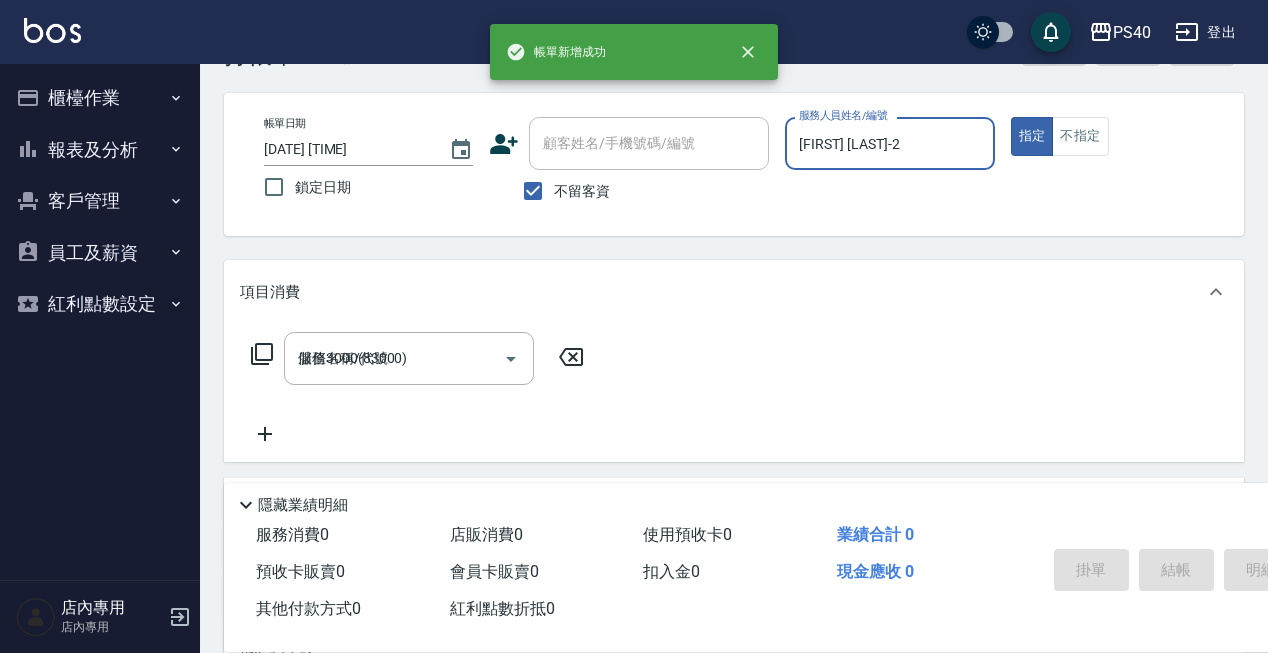 type 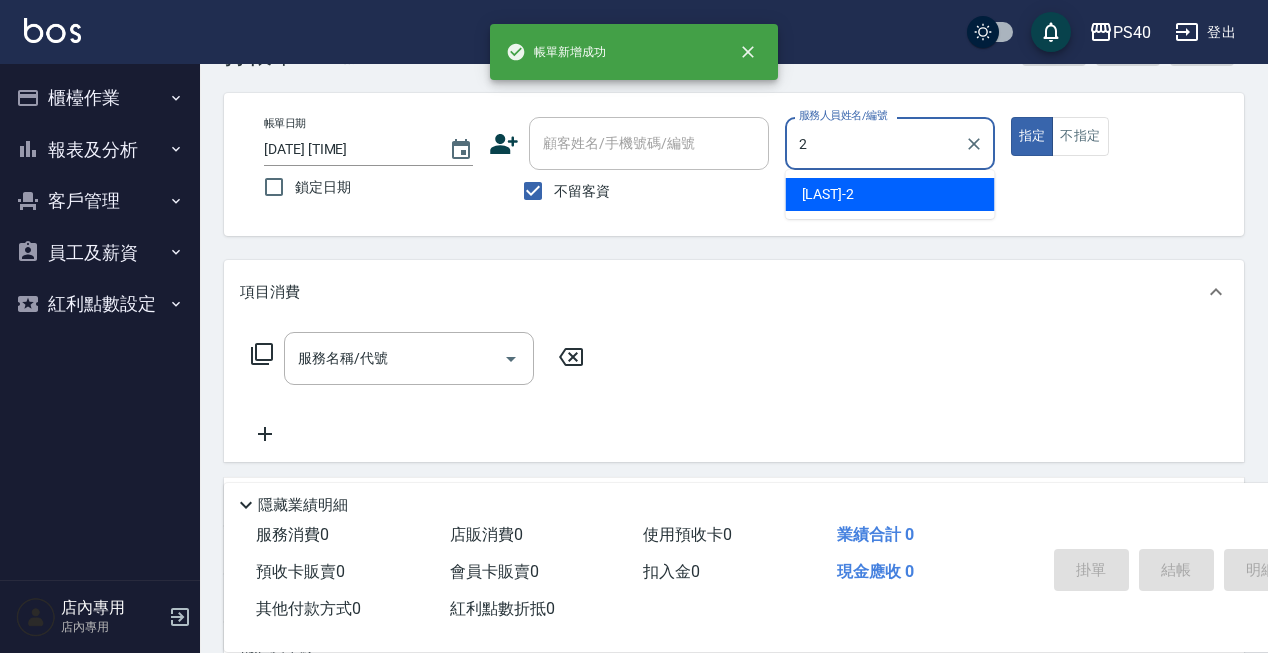 type on "[FIRST] [LAST]-2" 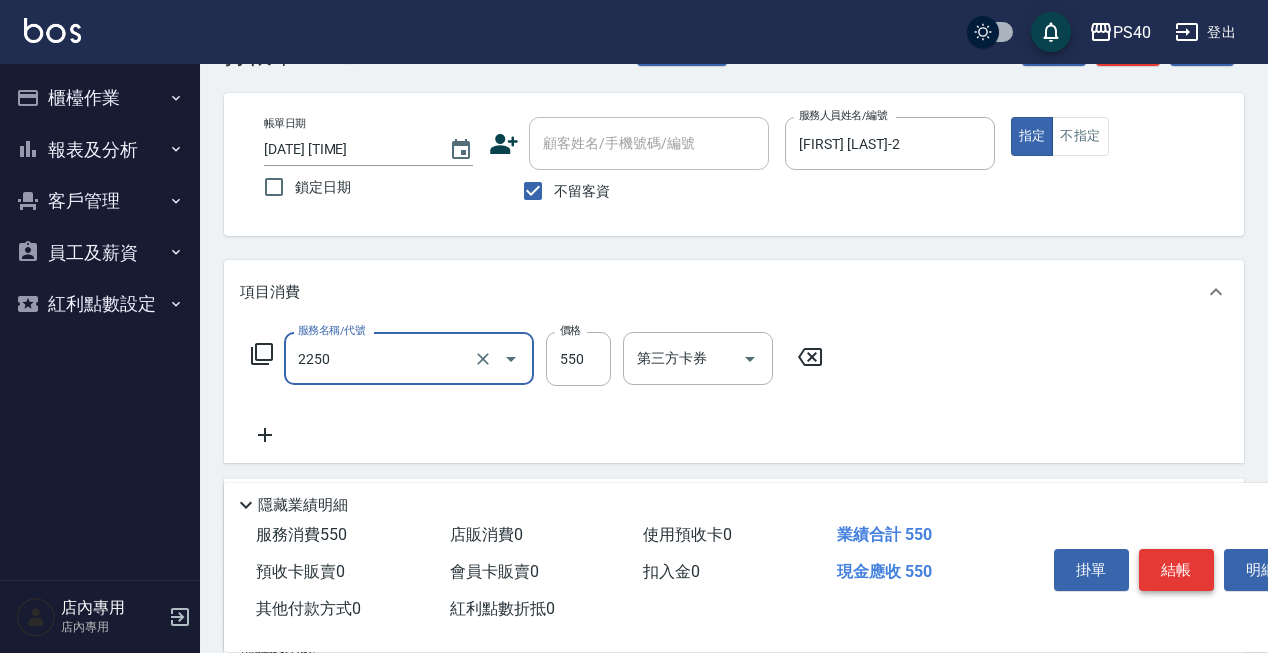 type on "B剪髮套餐(2250)" 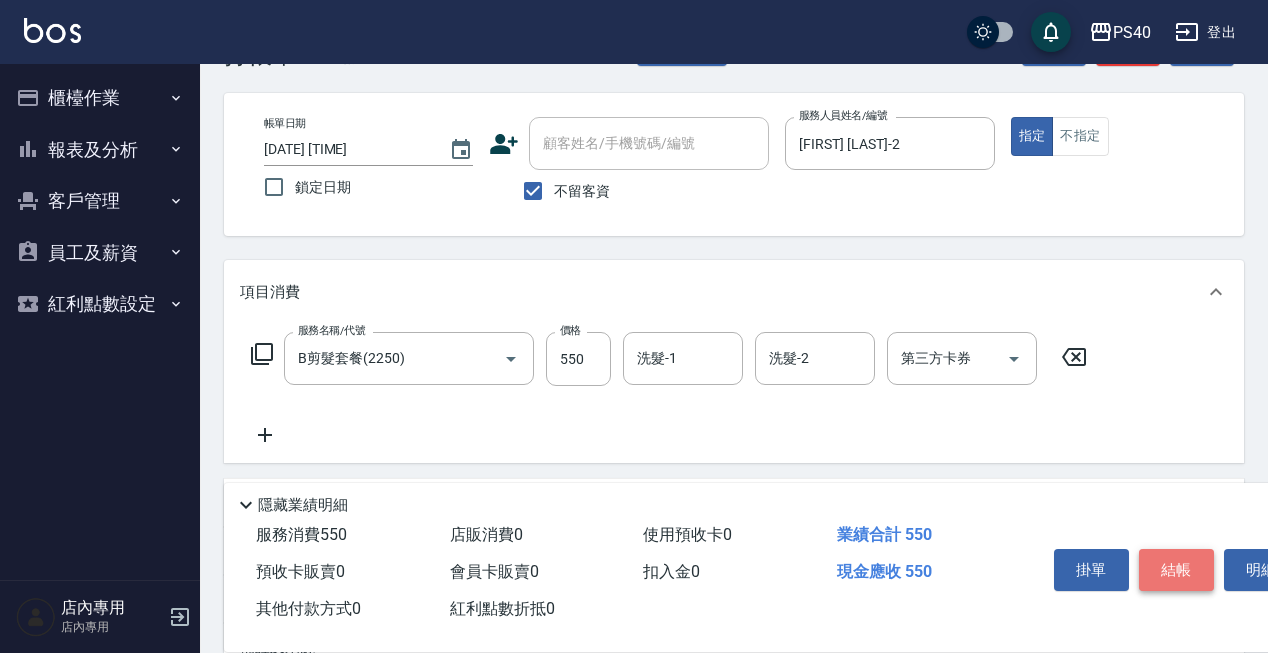click on "結帳" at bounding box center [1176, 570] 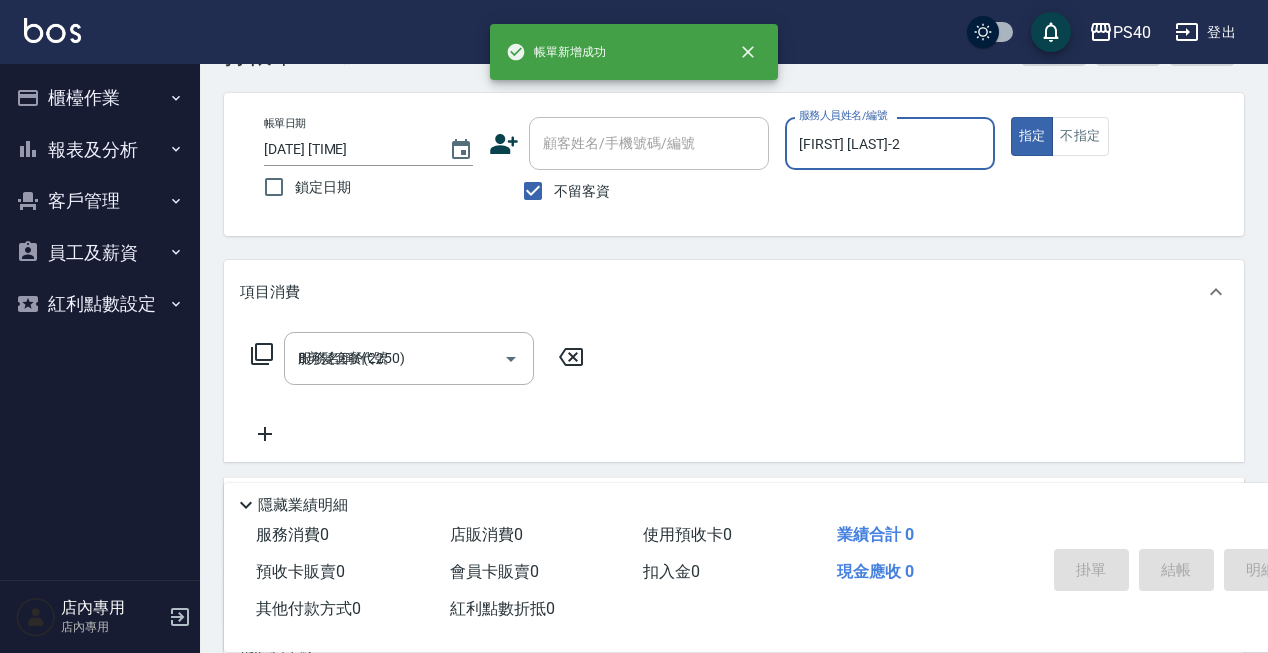 type 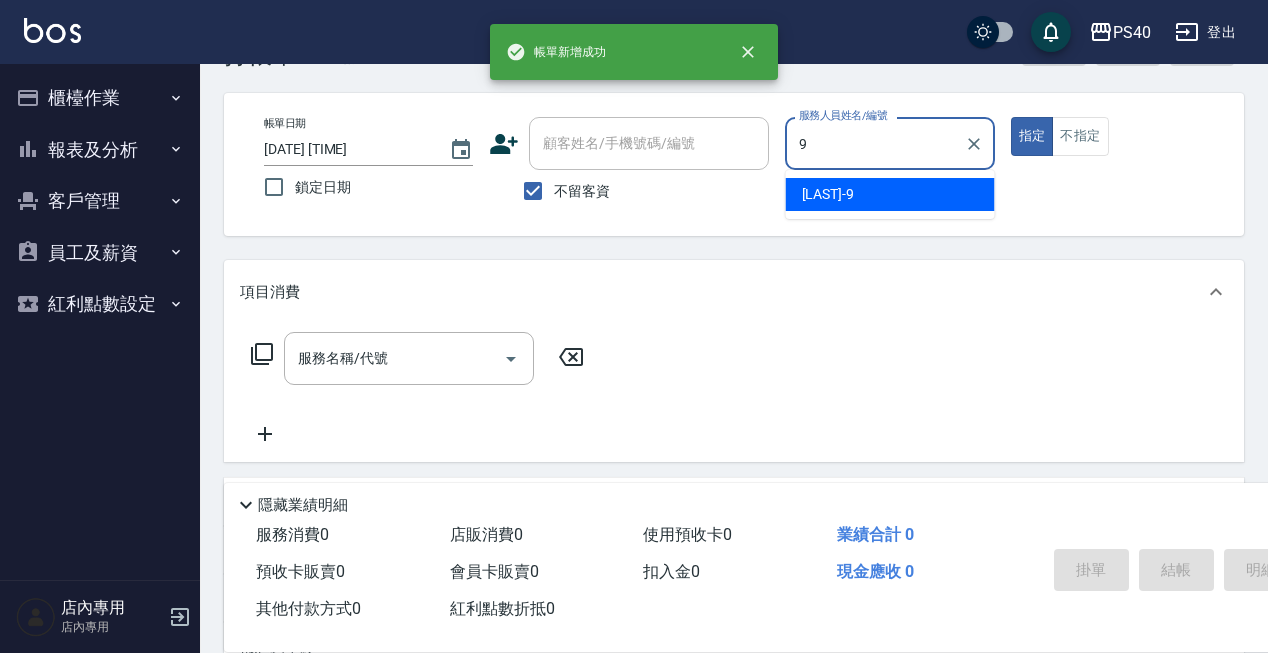 type on "[LAST] [LAST]-9" 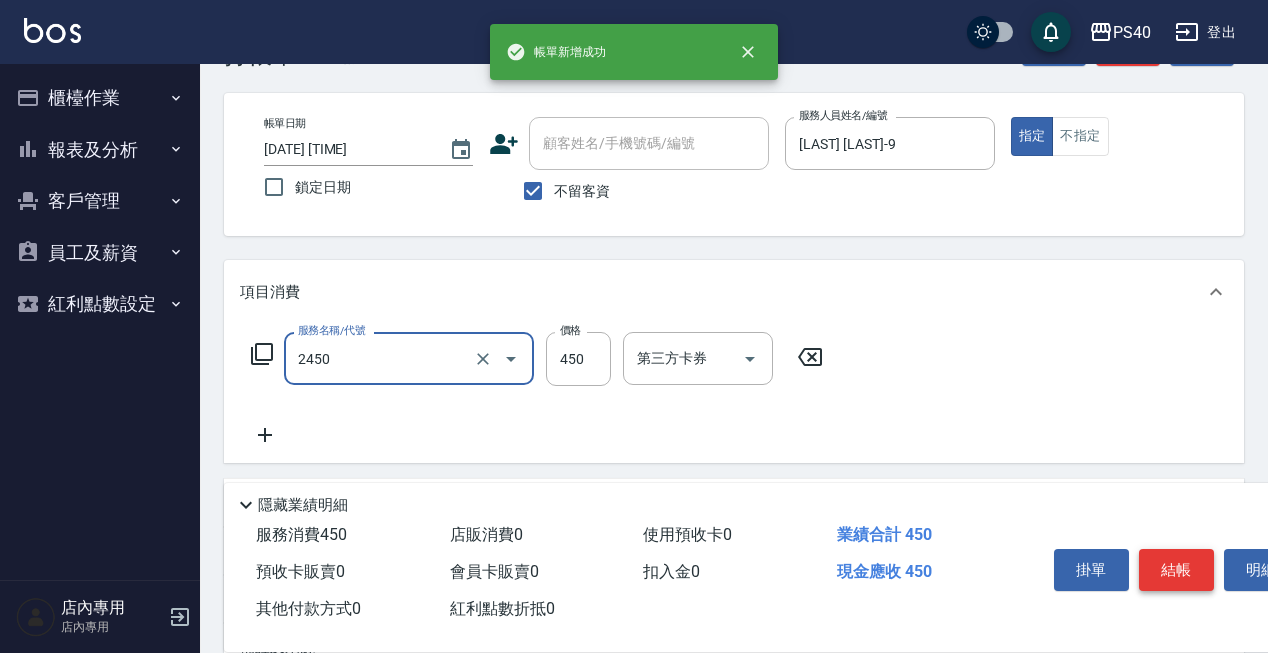 type on "C剪髮套餐(2450)" 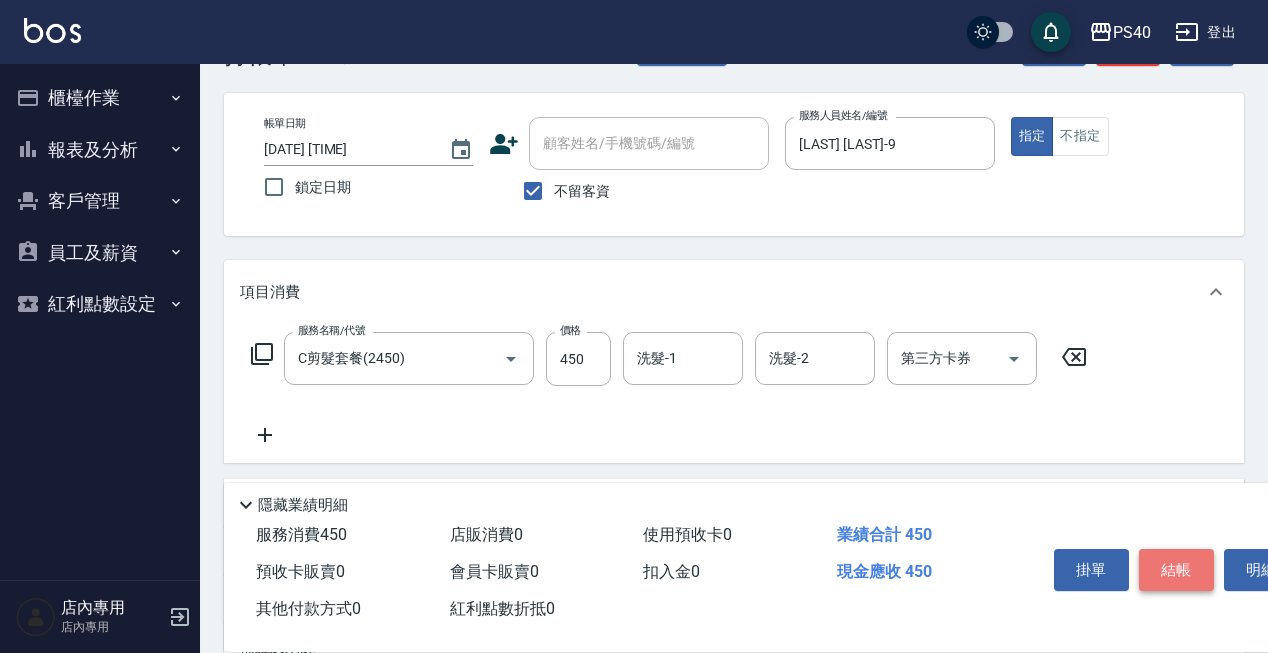 click on "結帳" at bounding box center (1176, 570) 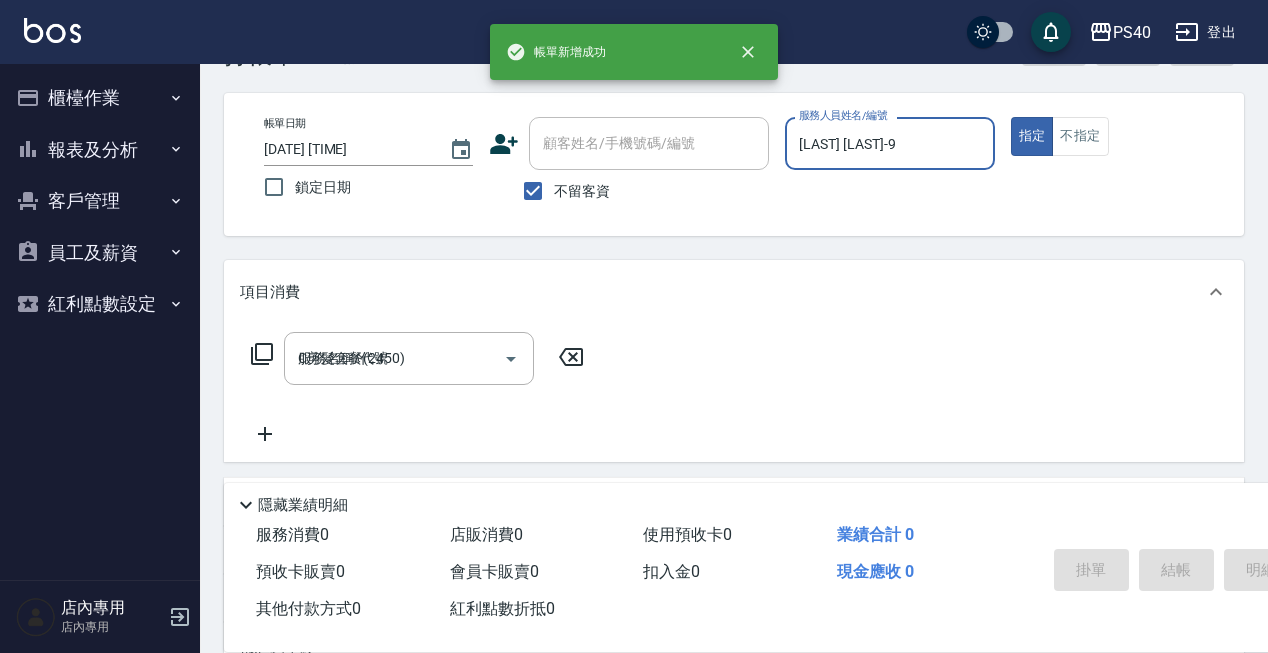type 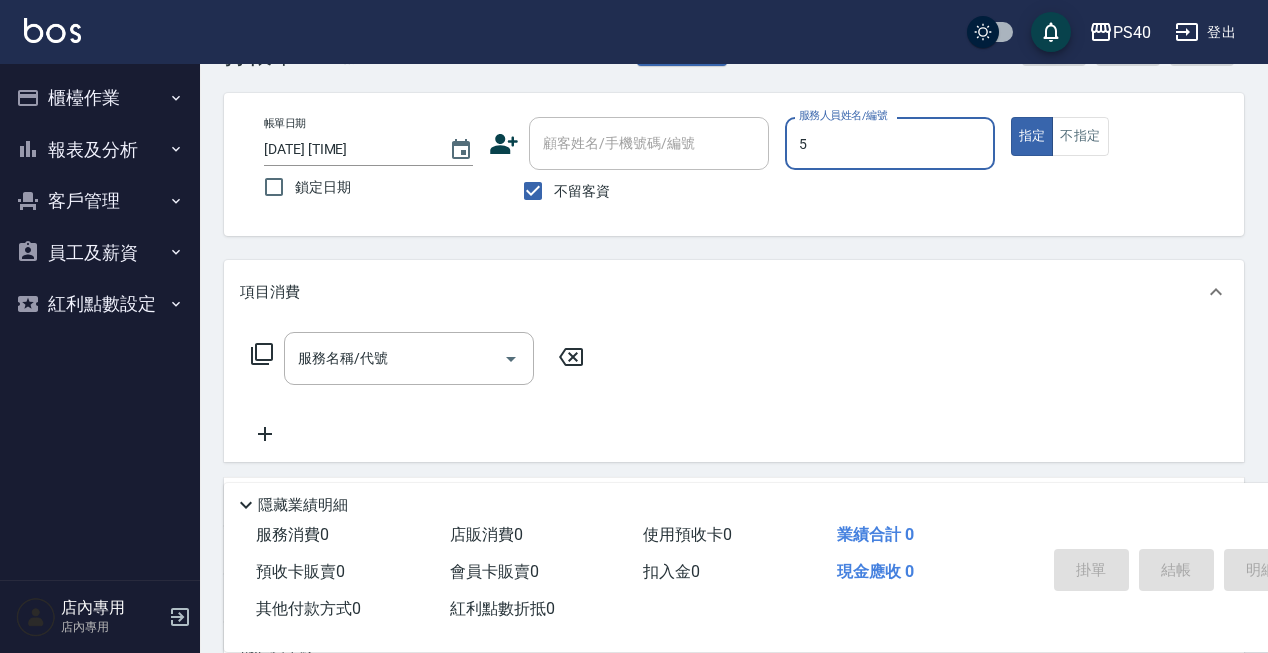 type on "[LAST] [LAST]-5" 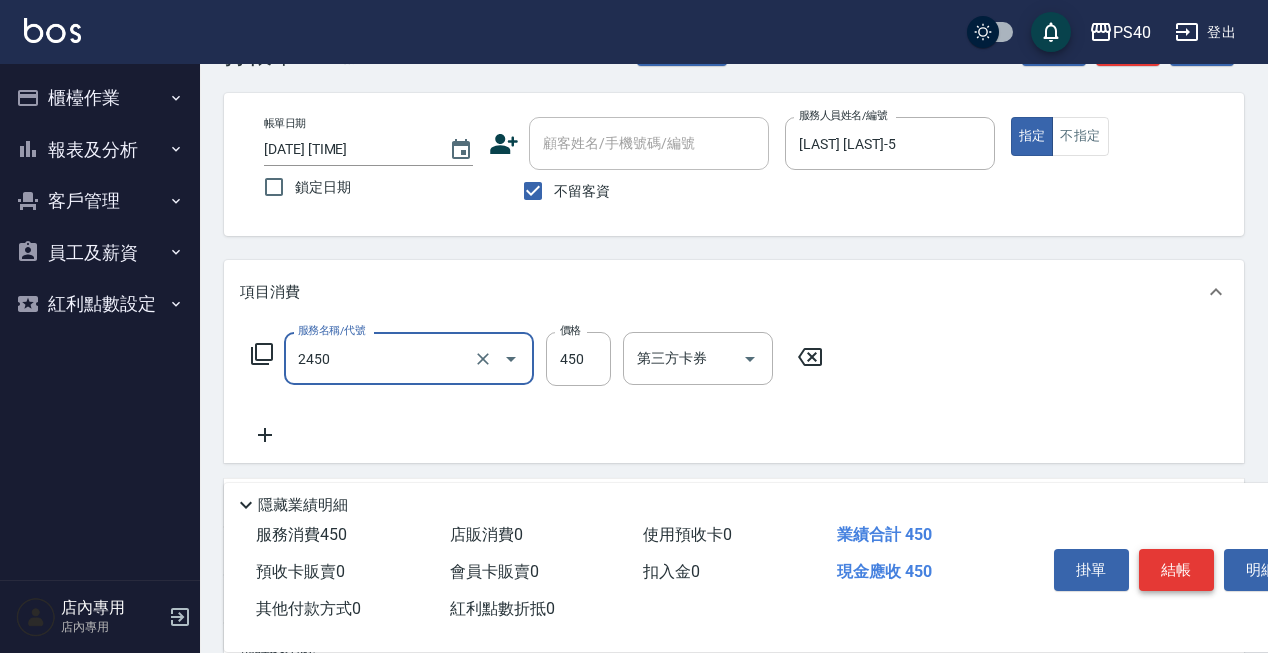 type on "C剪髮套餐(2450)" 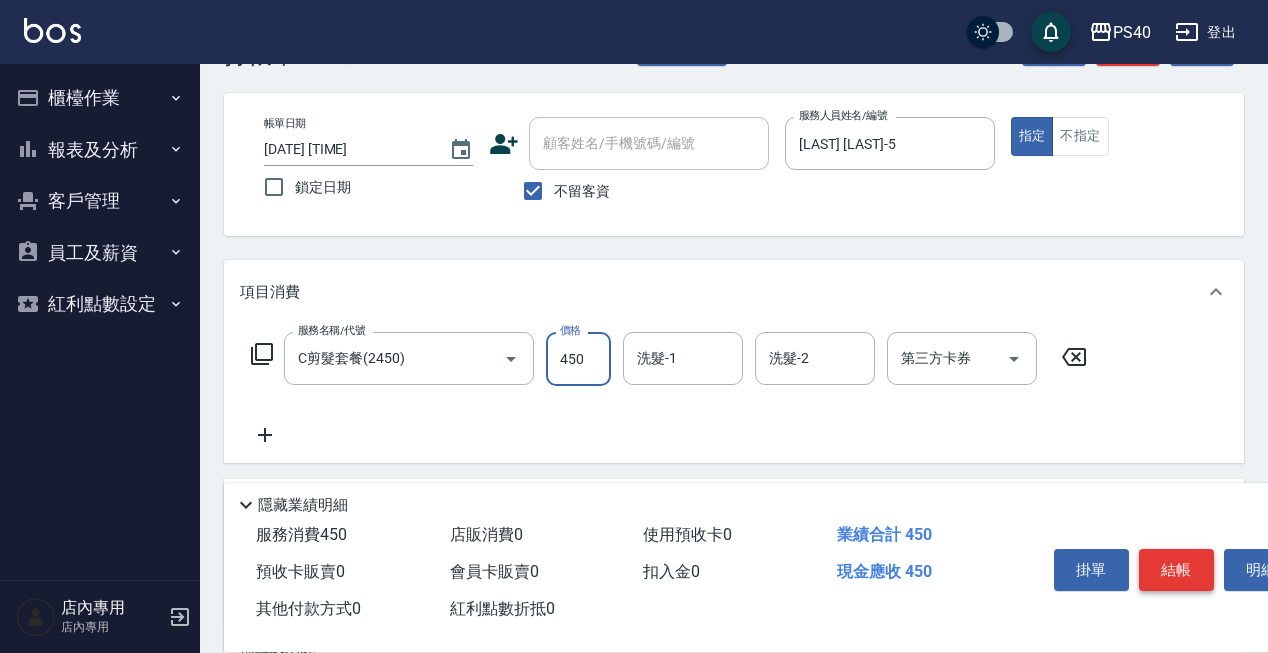 click on "結帳" at bounding box center (1176, 570) 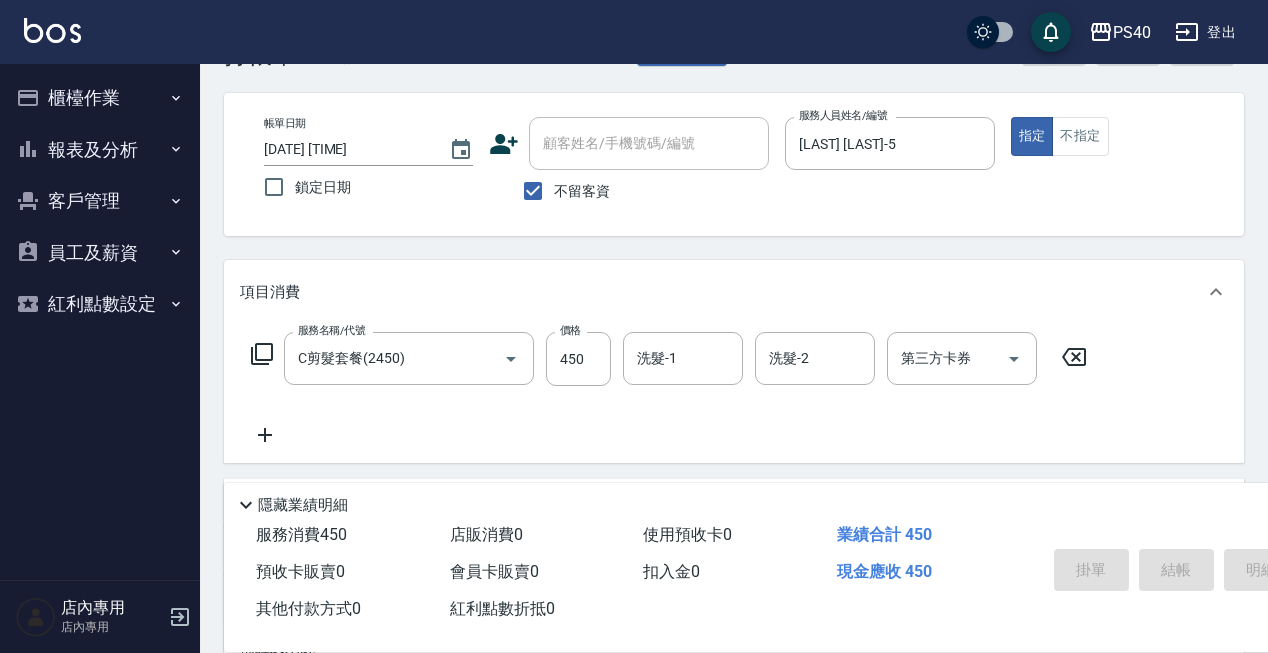 type 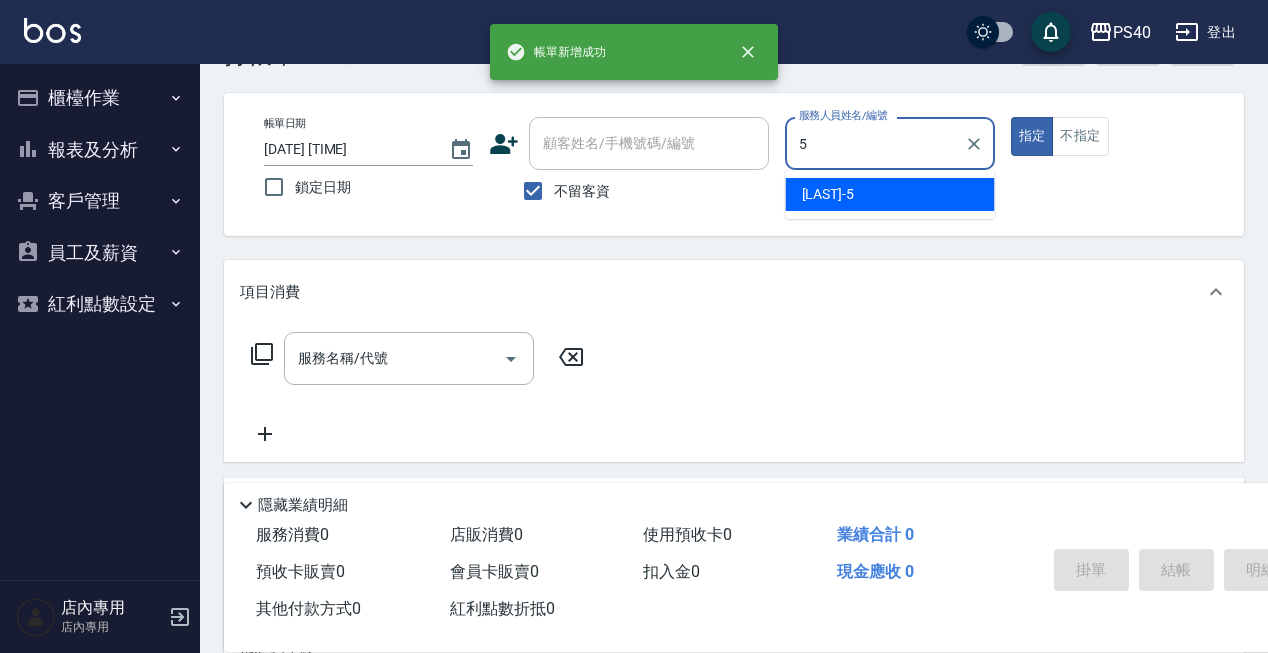 type on "[LAST] [LAST]-5" 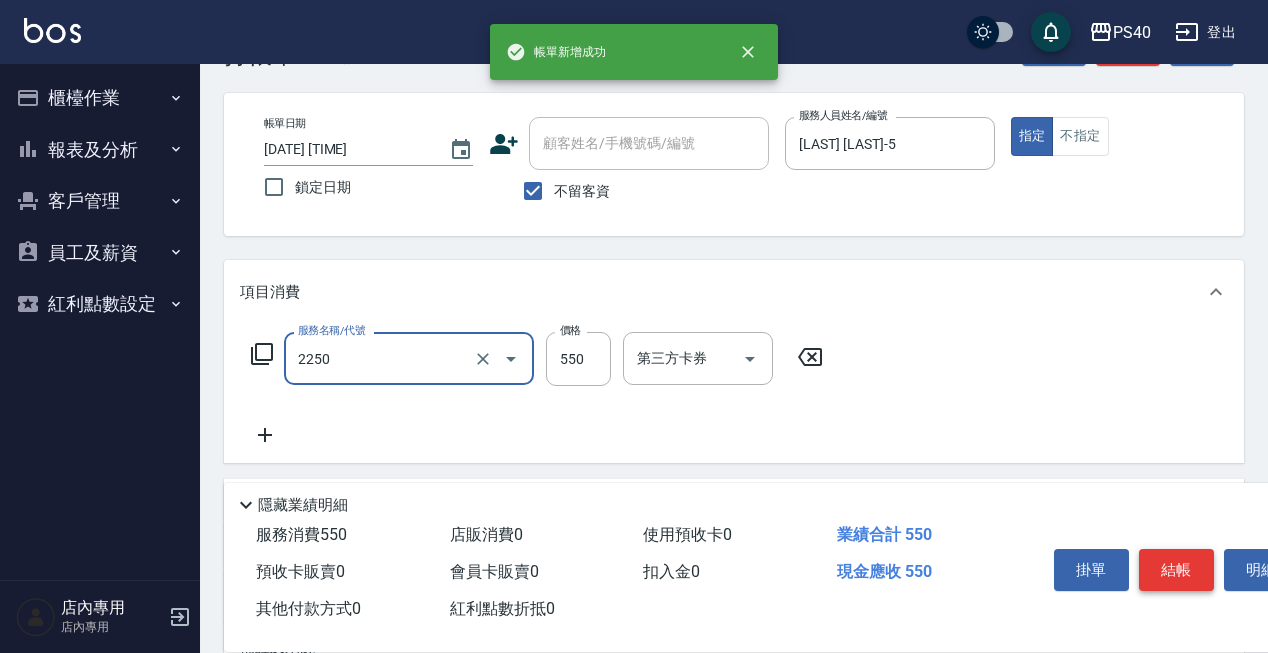 type on "B剪髮套餐(2250)" 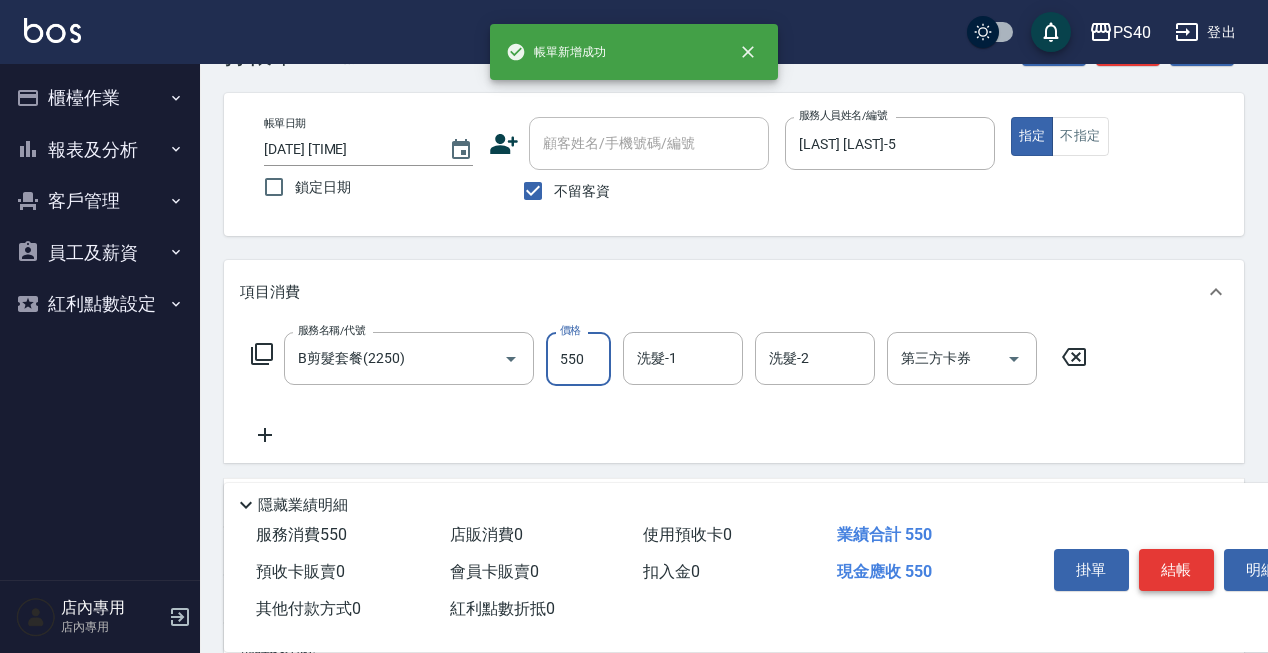 click on "結帳" at bounding box center (1176, 570) 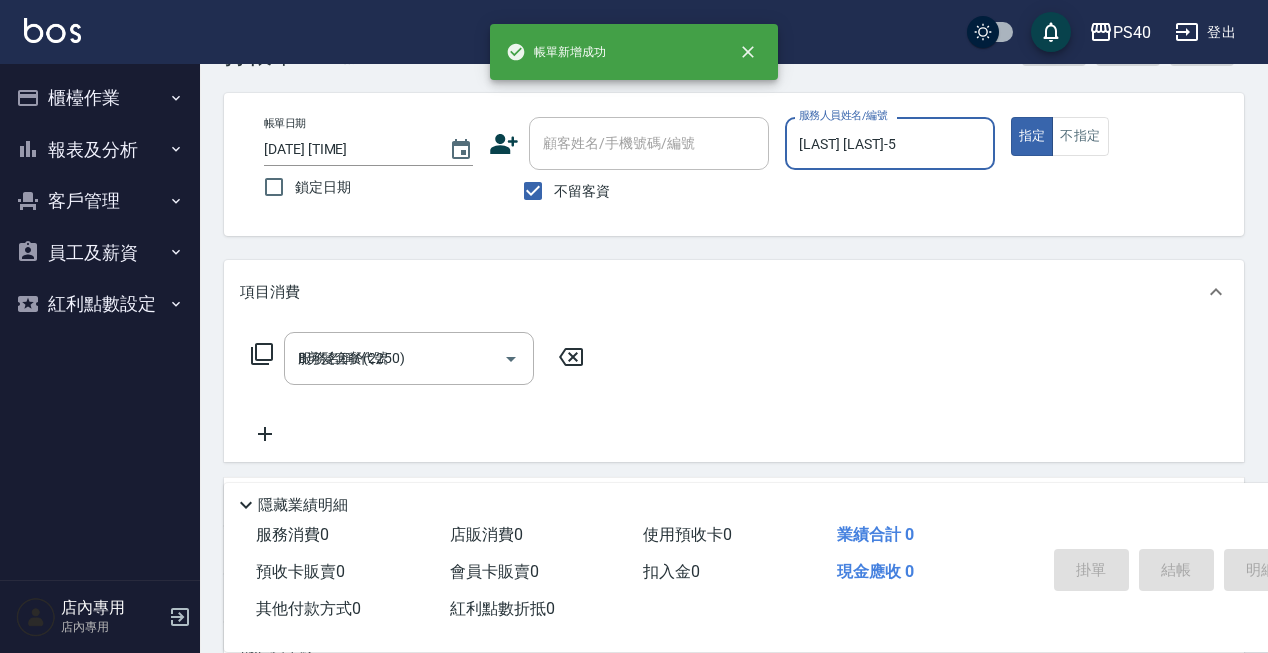 type 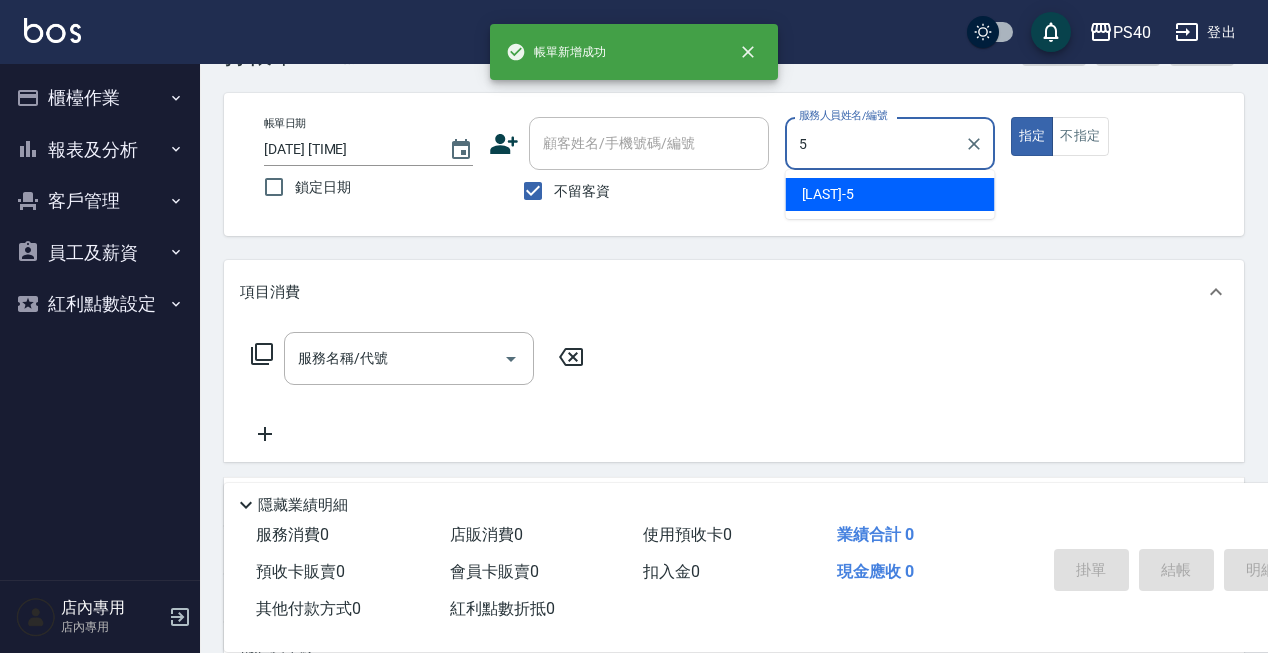 type on "[LAST] [LAST]-5" 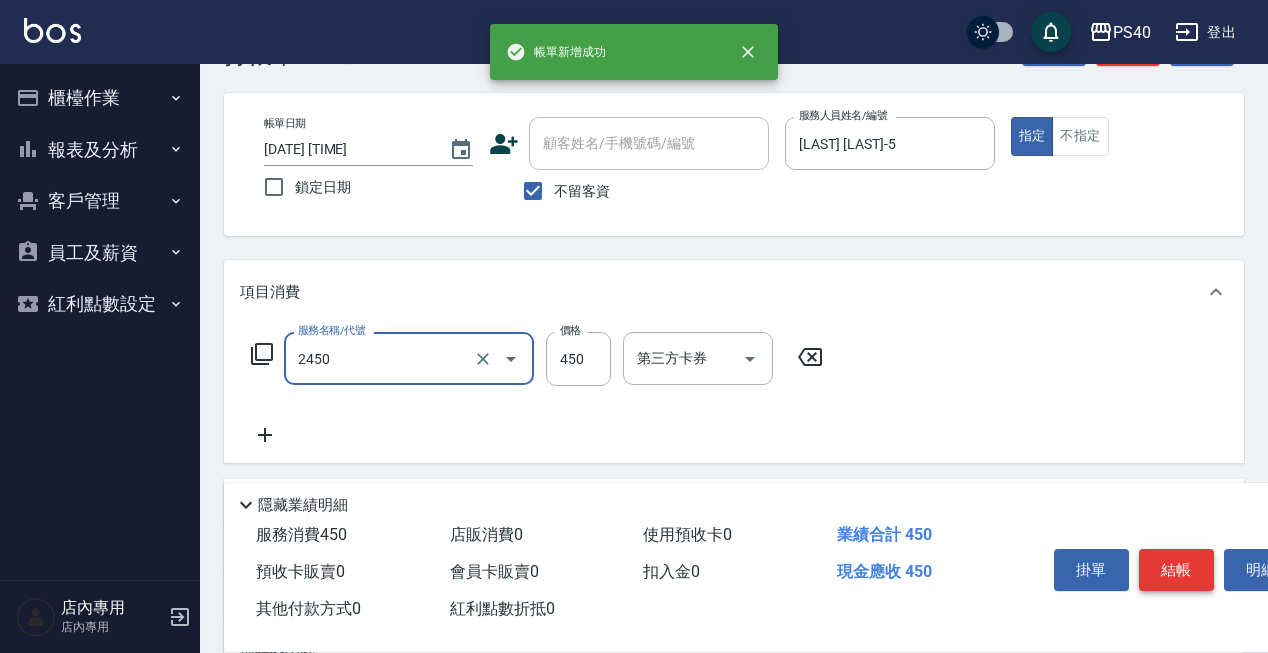 type on "C剪髮套餐(2450)" 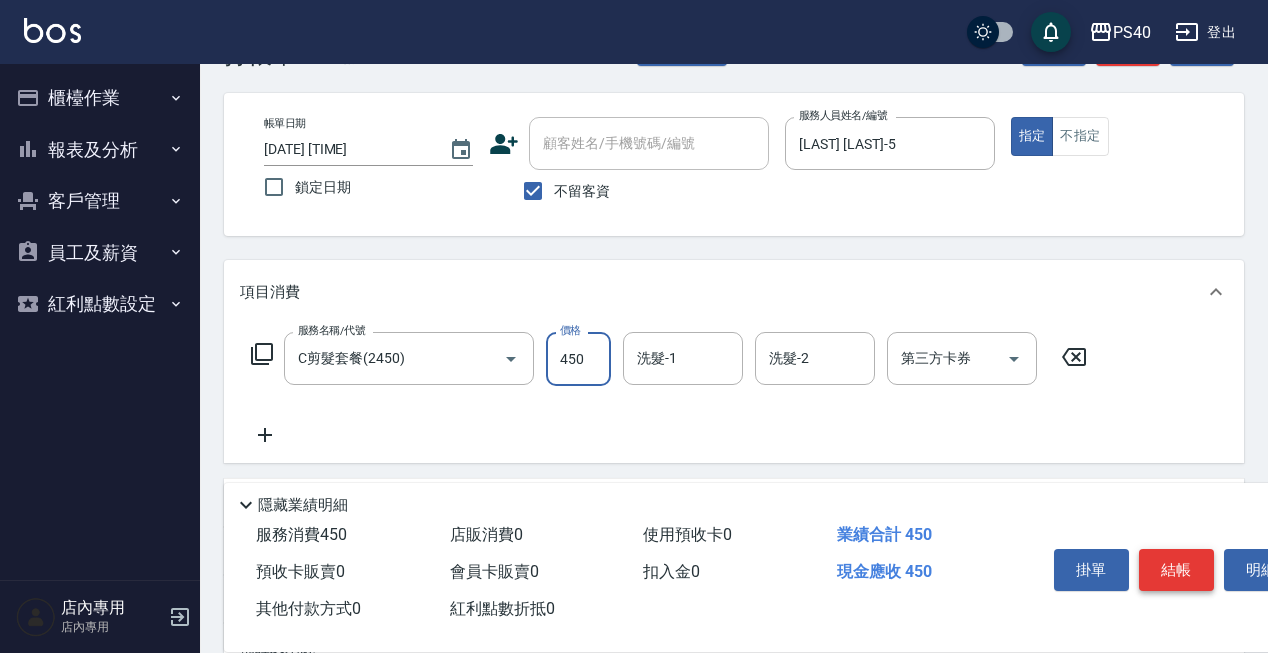 click on "結帳" at bounding box center [1176, 570] 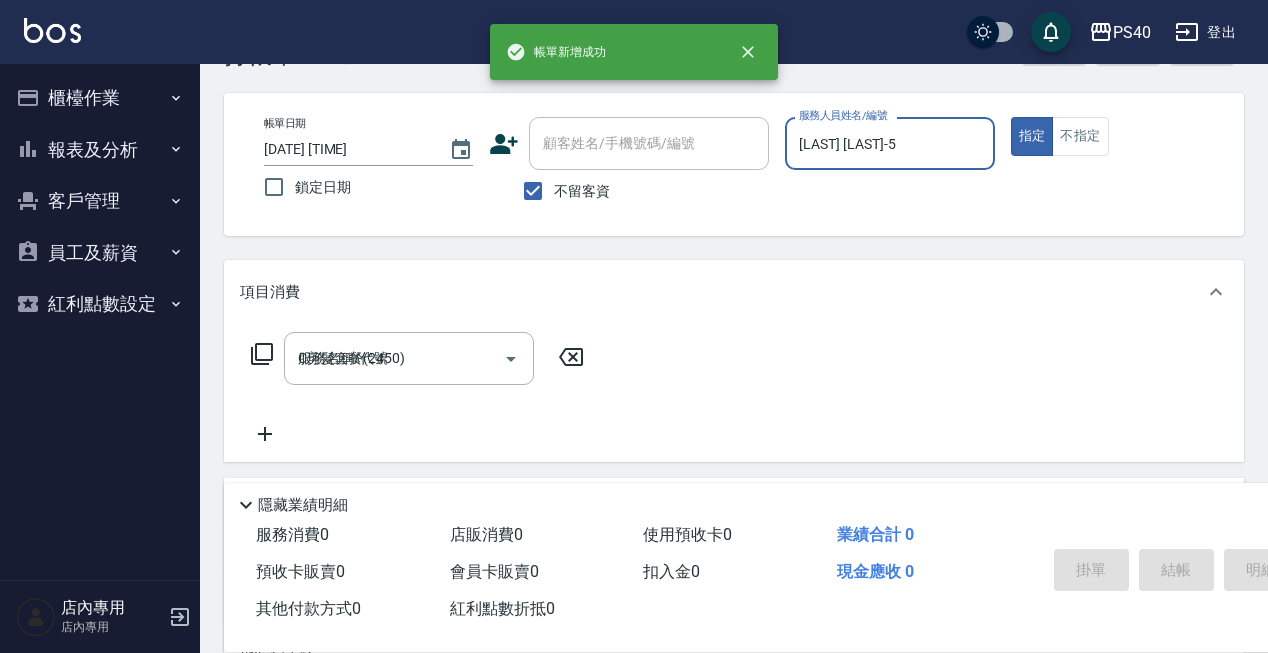 type 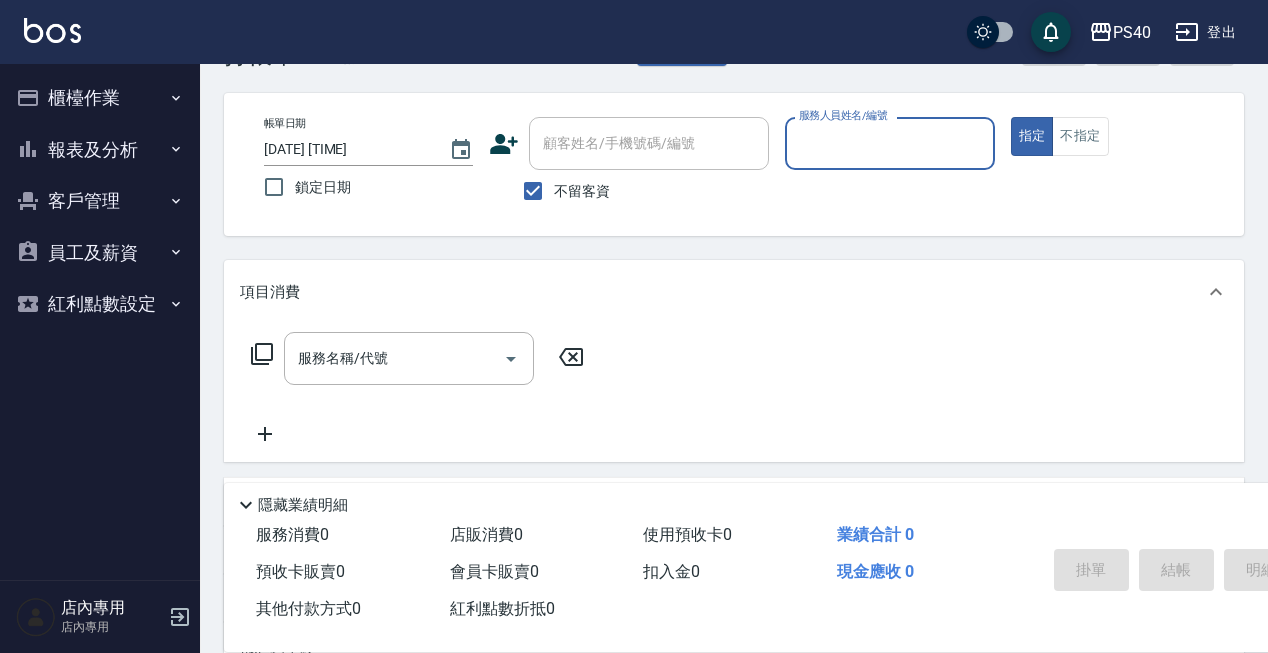 click on "櫃檯作業" at bounding box center (100, 98) 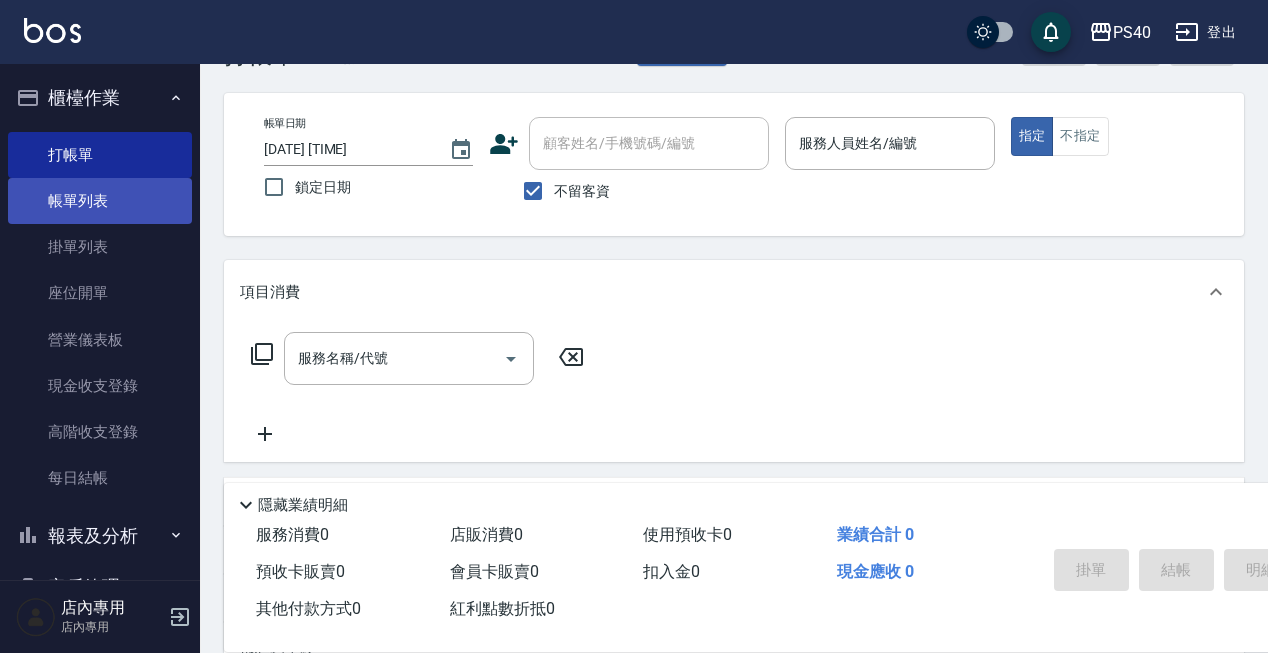 click on "帳單列表" at bounding box center (100, 201) 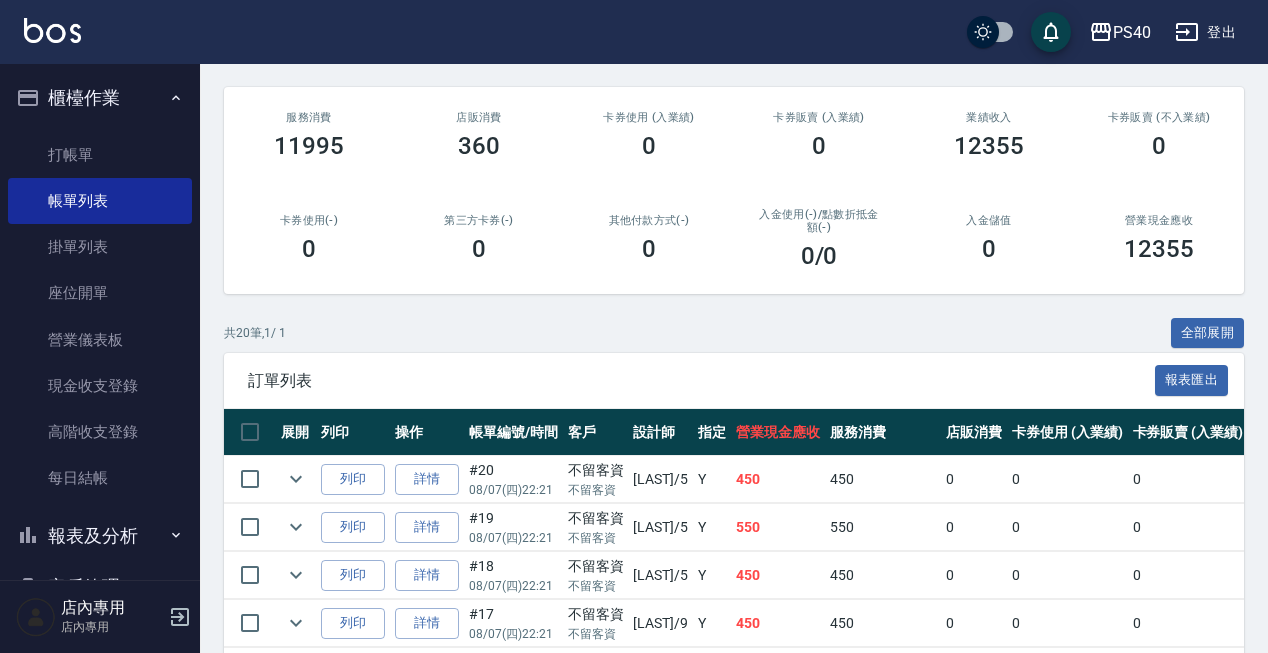 scroll, scrollTop: 289, scrollLeft: 0, axis: vertical 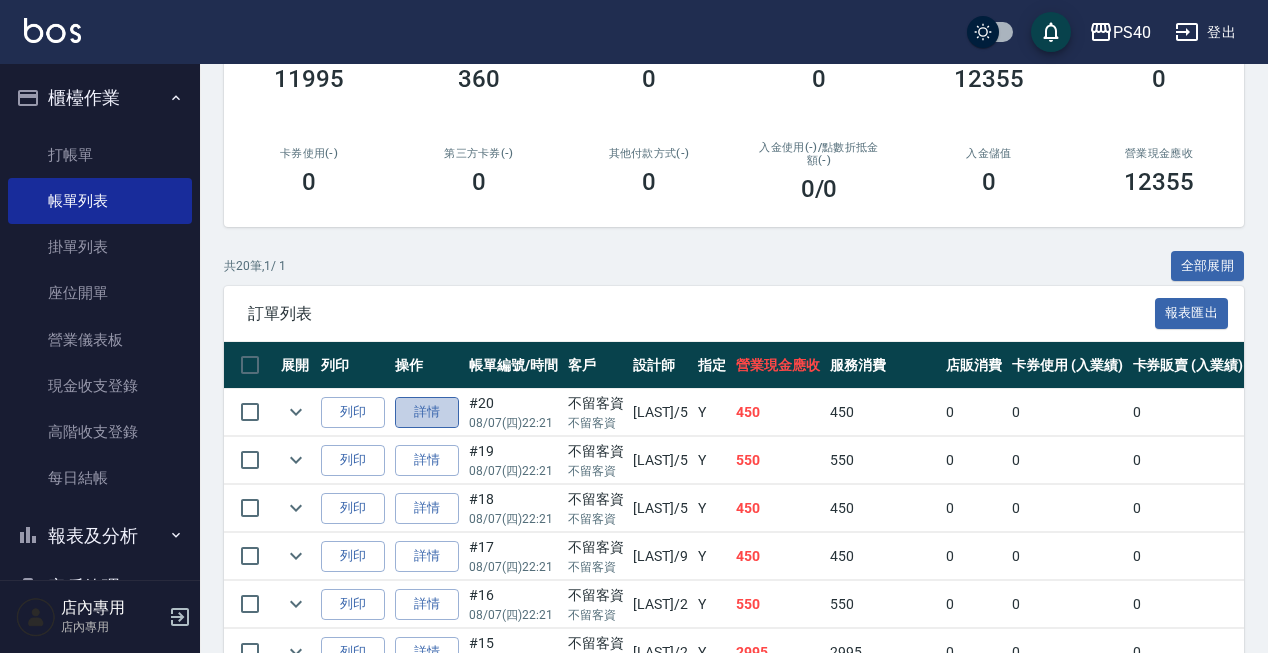 click on "詳情" at bounding box center [427, 412] 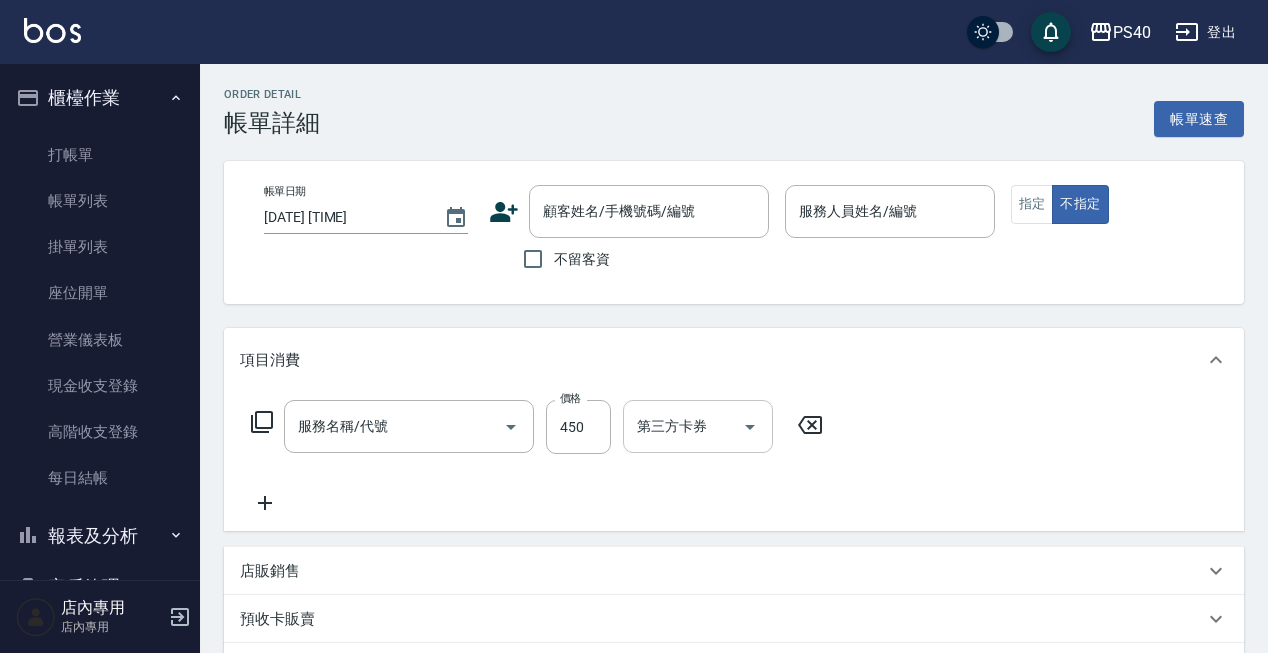checkbox on "true" 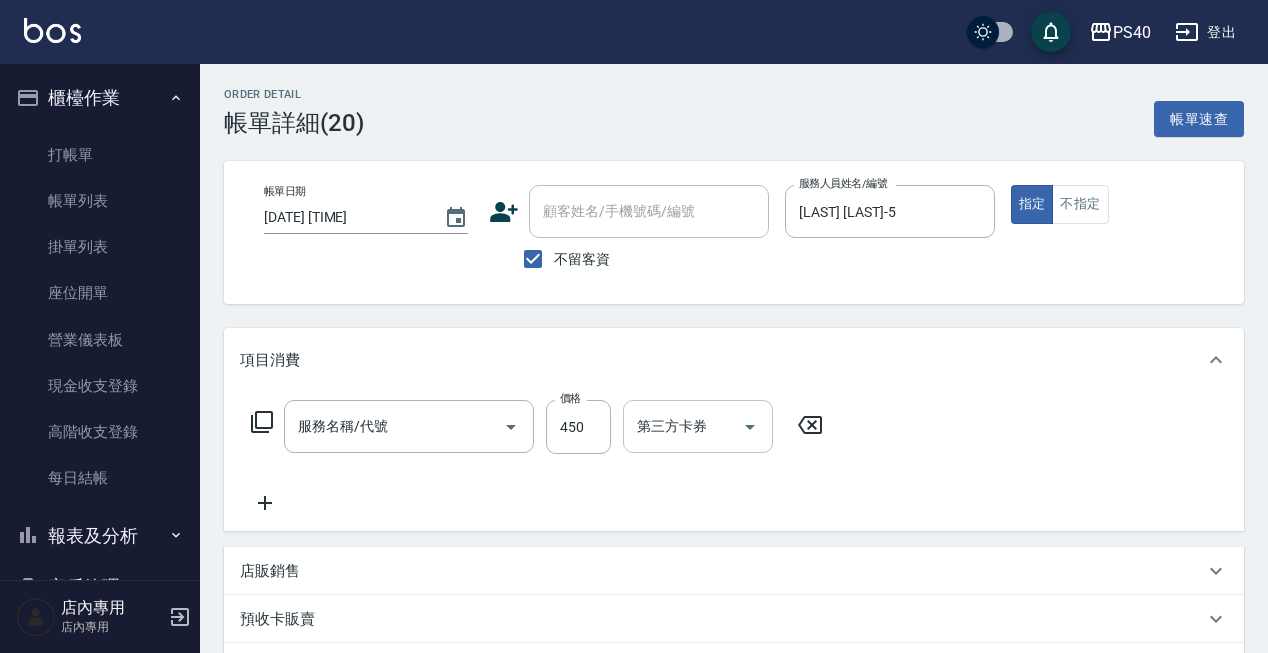 type on "C剪髮套餐(2450)" 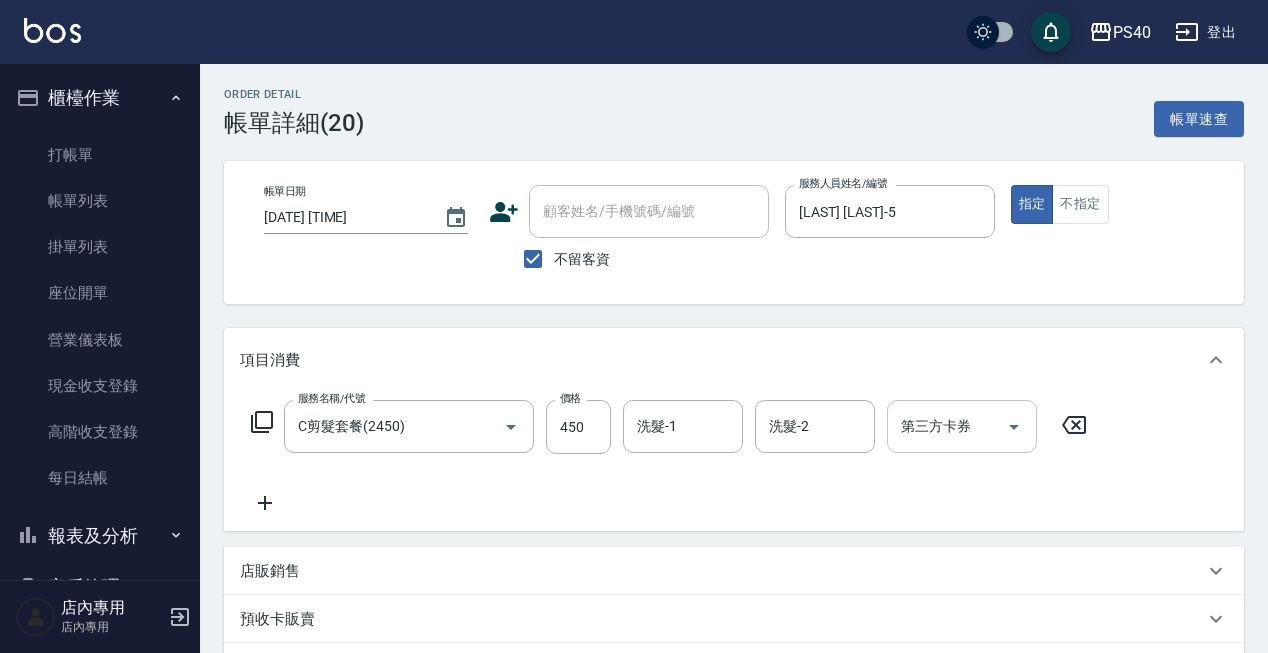 click at bounding box center (1013, 426) 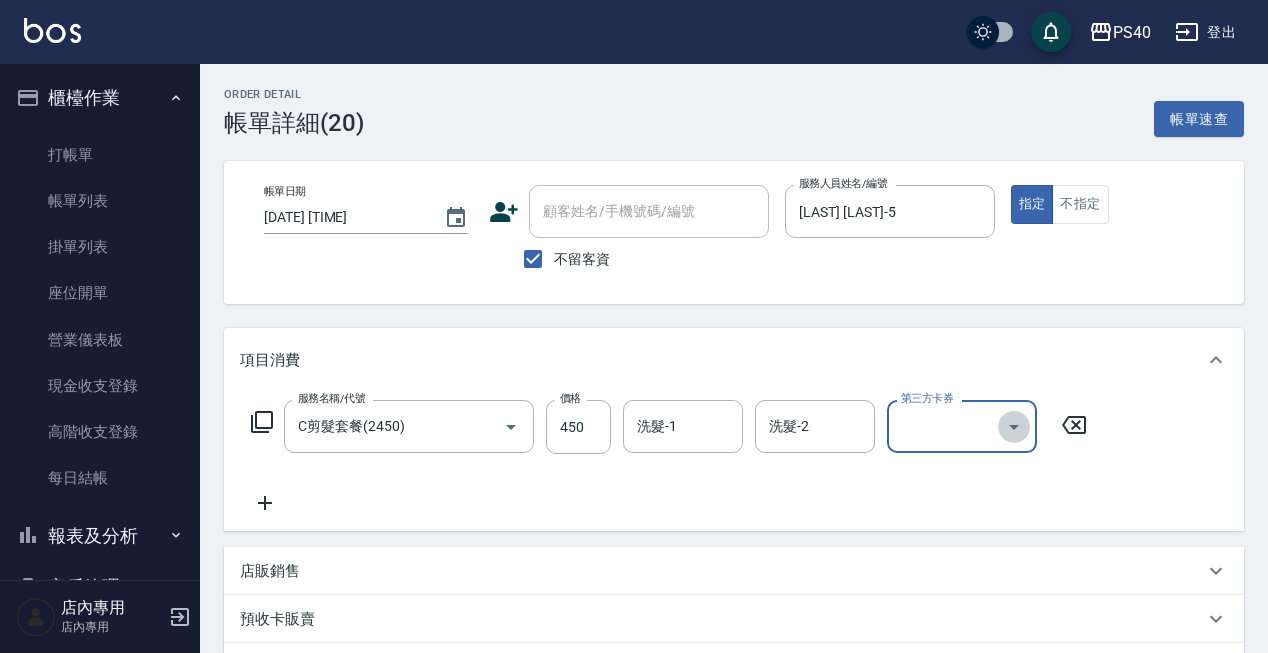 click at bounding box center (1014, 427) 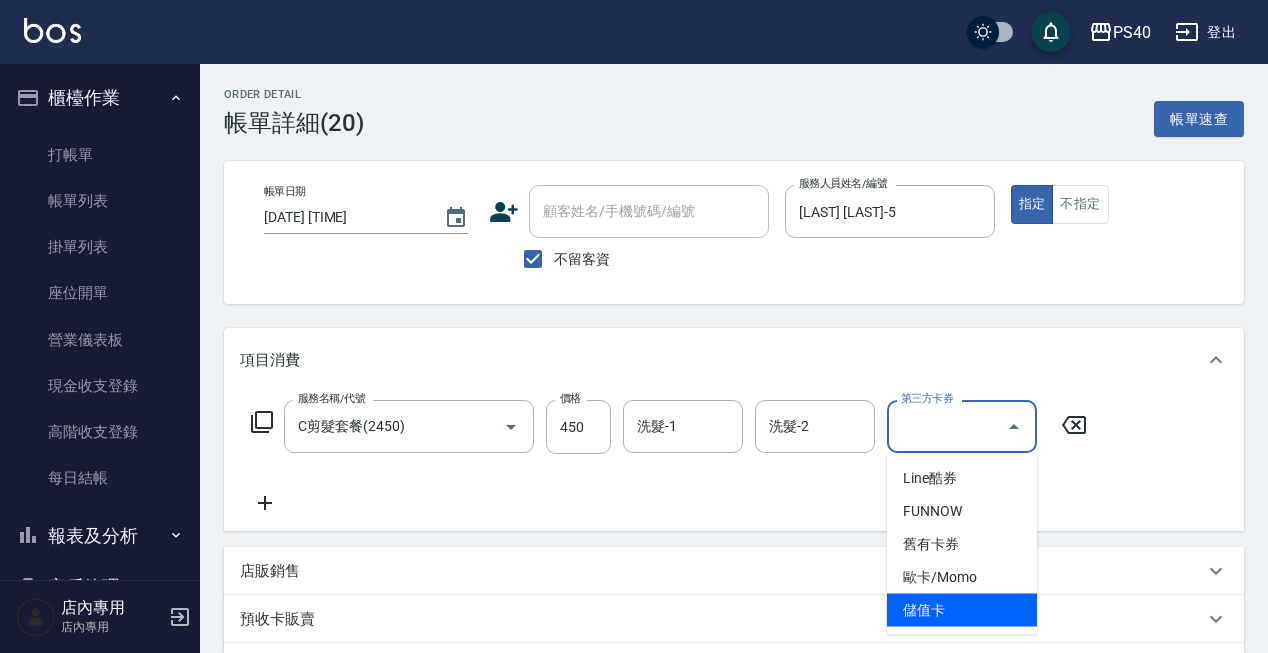 click on "儲值卡" at bounding box center [962, 610] 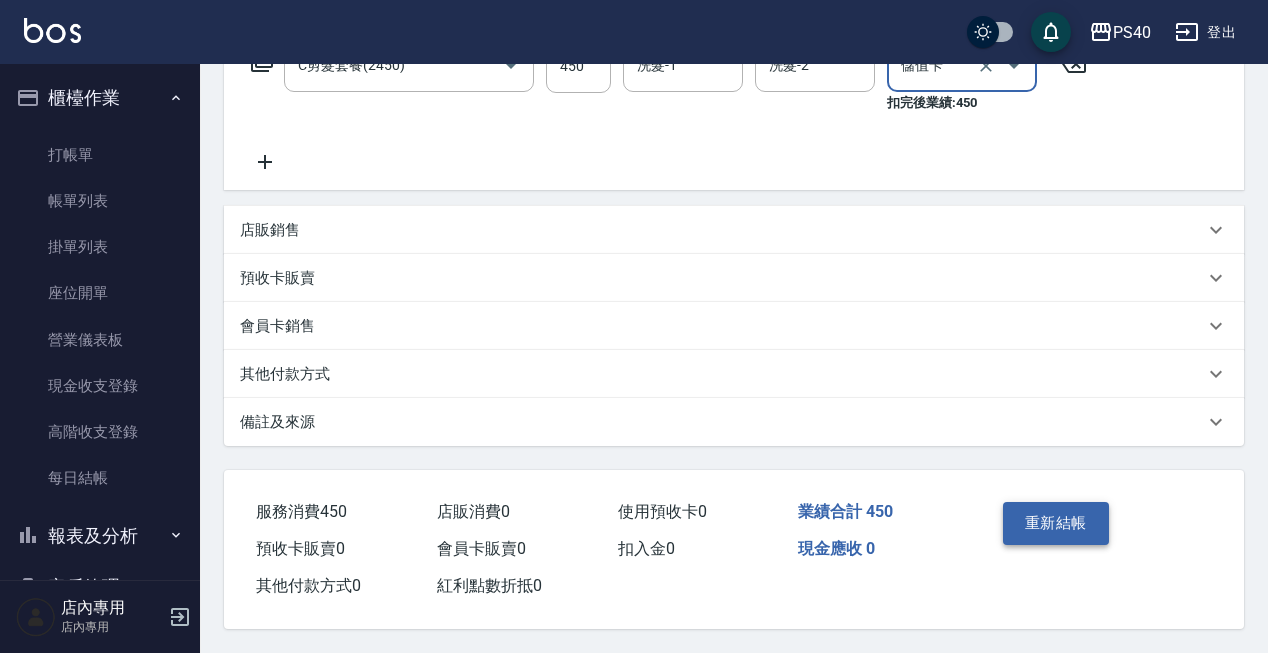scroll, scrollTop: 370, scrollLeft: 0, axis: vertical 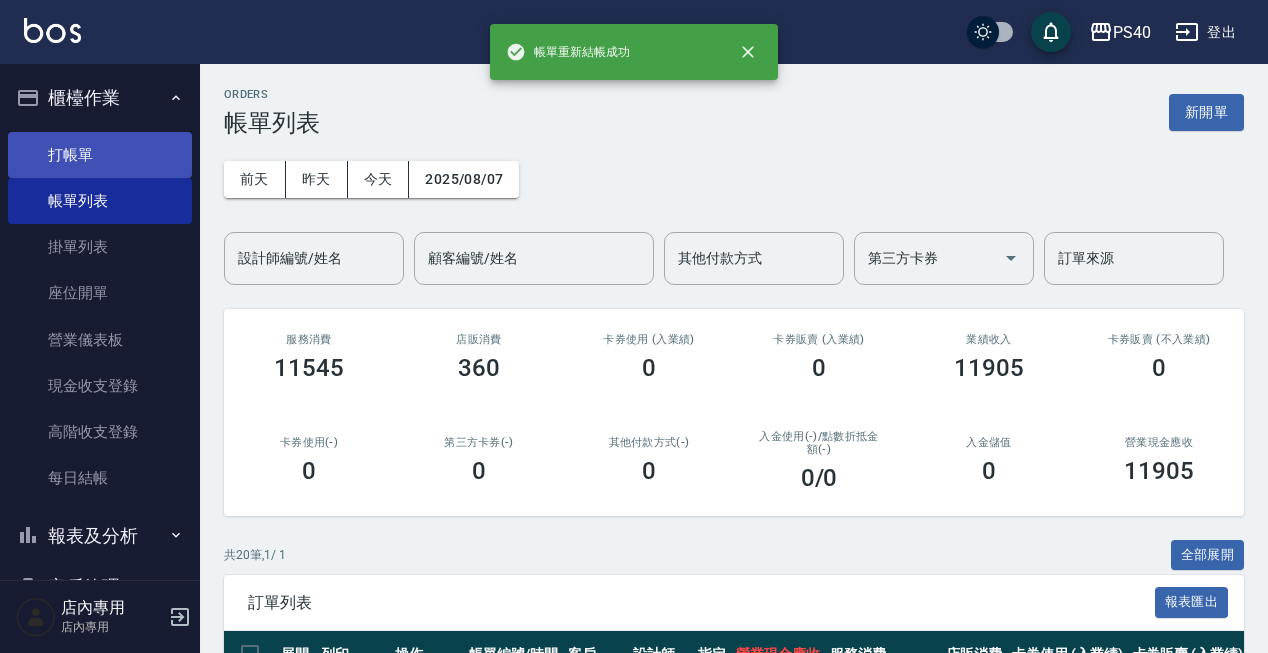 click on "打帳單" at bounding box center (100, 155) 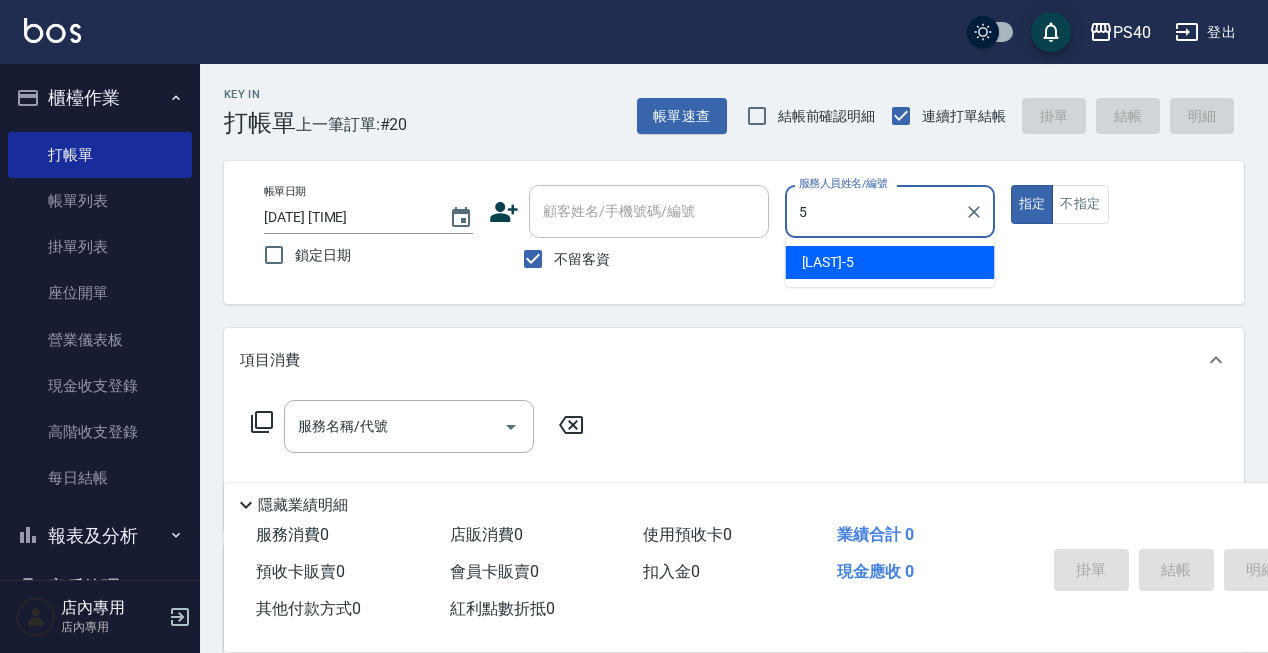 type on "[LAST] [LAST]-5" 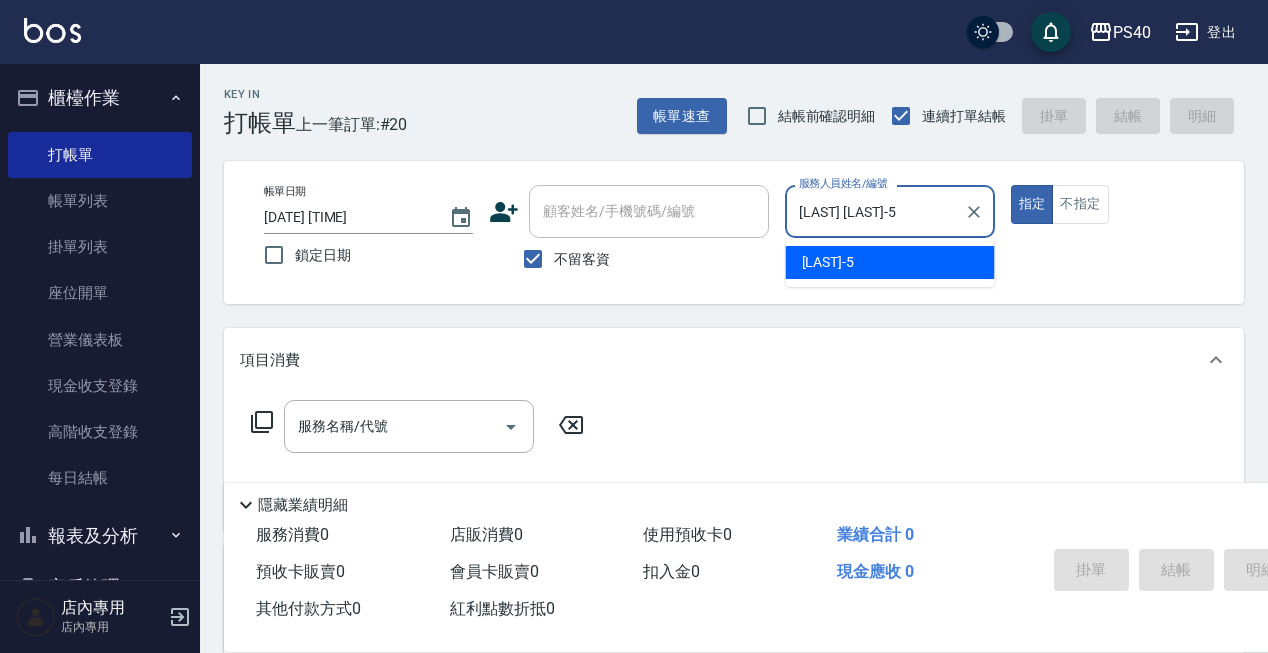 type on "true" 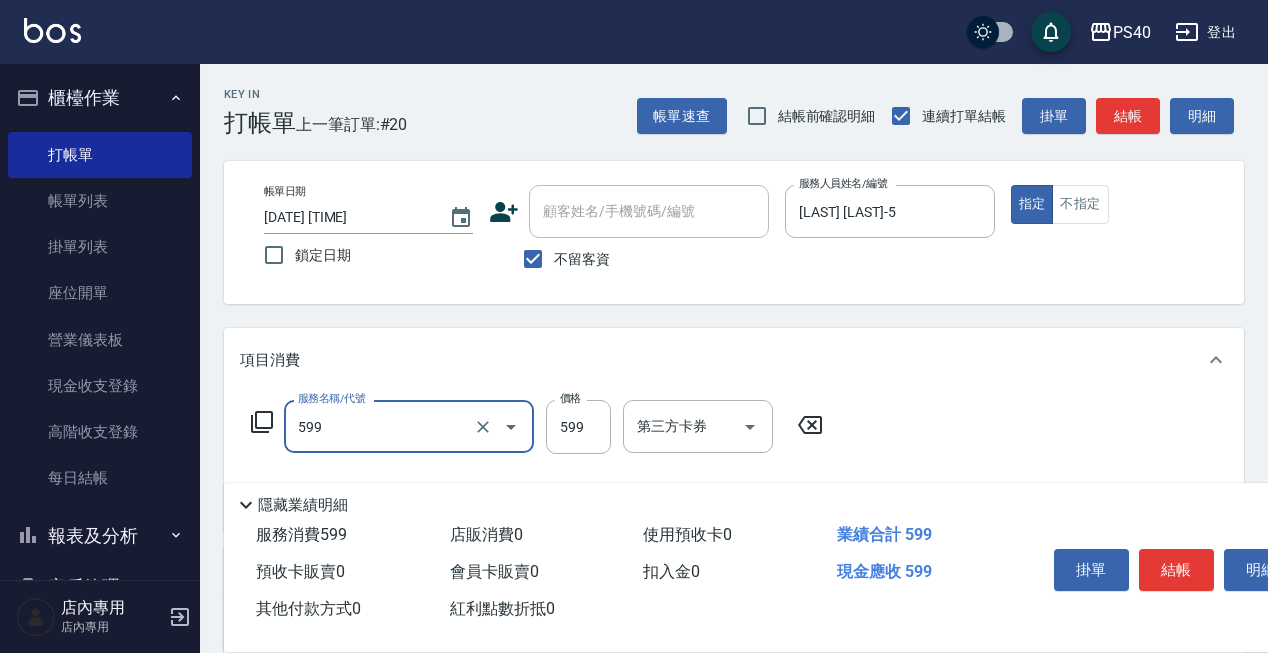 type on "精油-599(0599)" 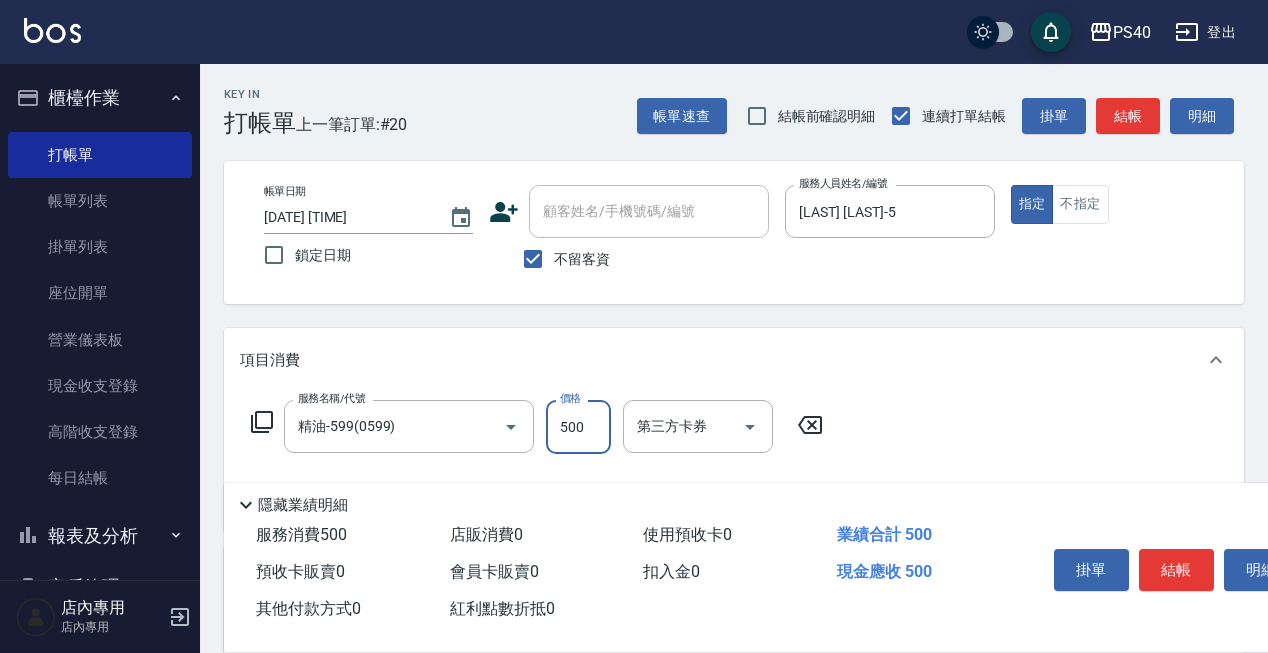 type on "500" 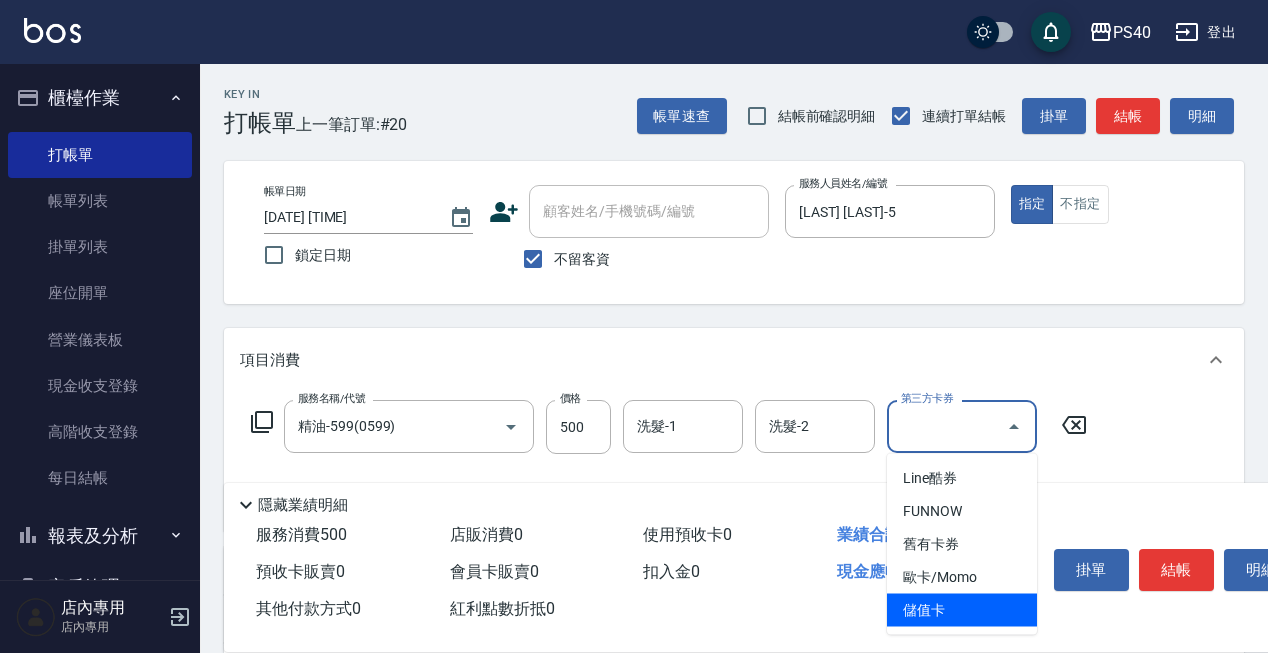 type on "儲值卡" 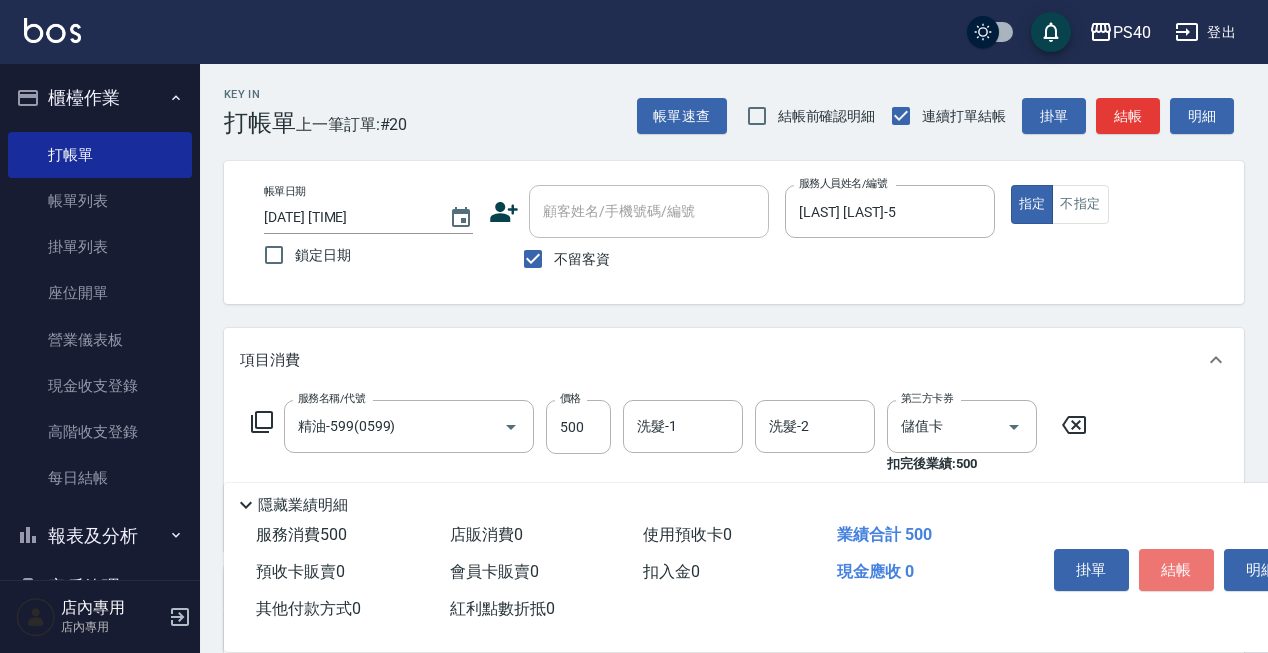 click on "結帳" at bounding box center (1176, 570) 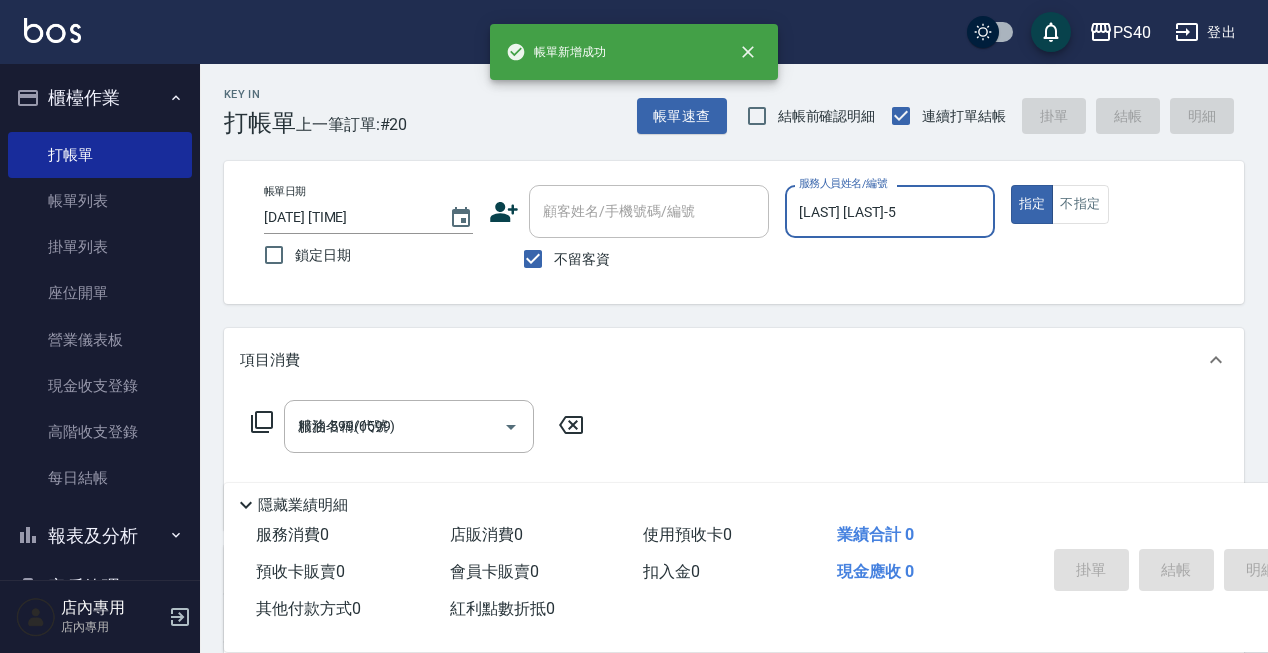 type 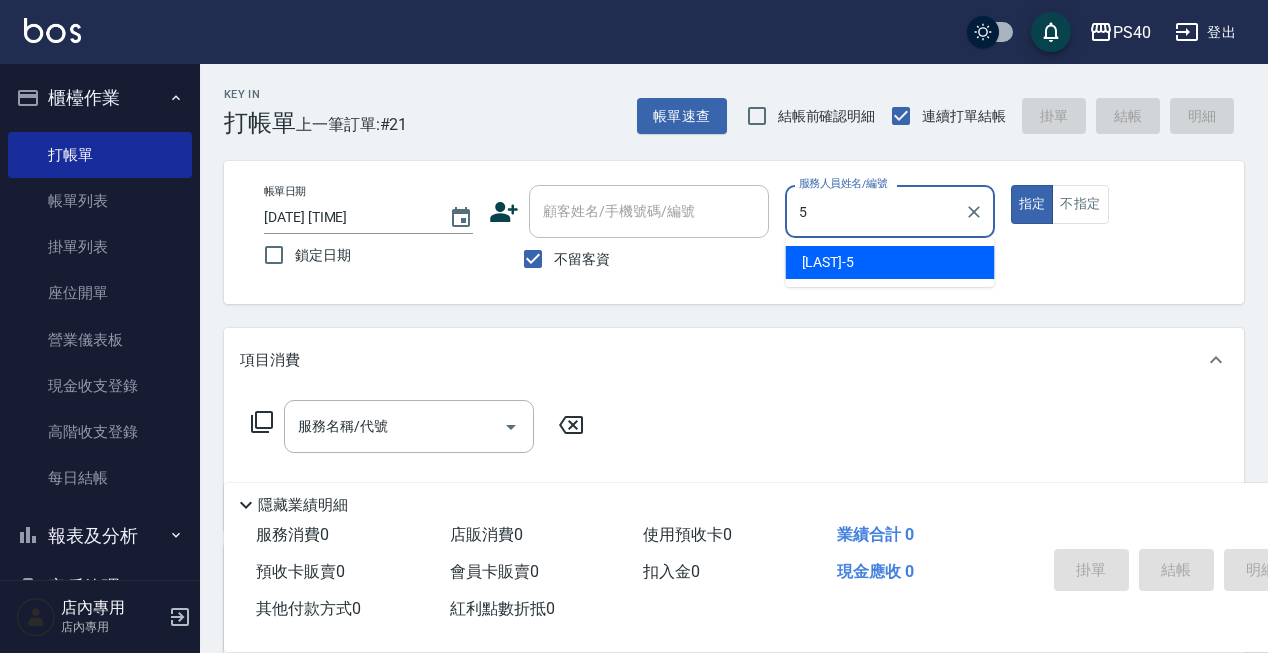 type on "[LAST] [LAST]-5" 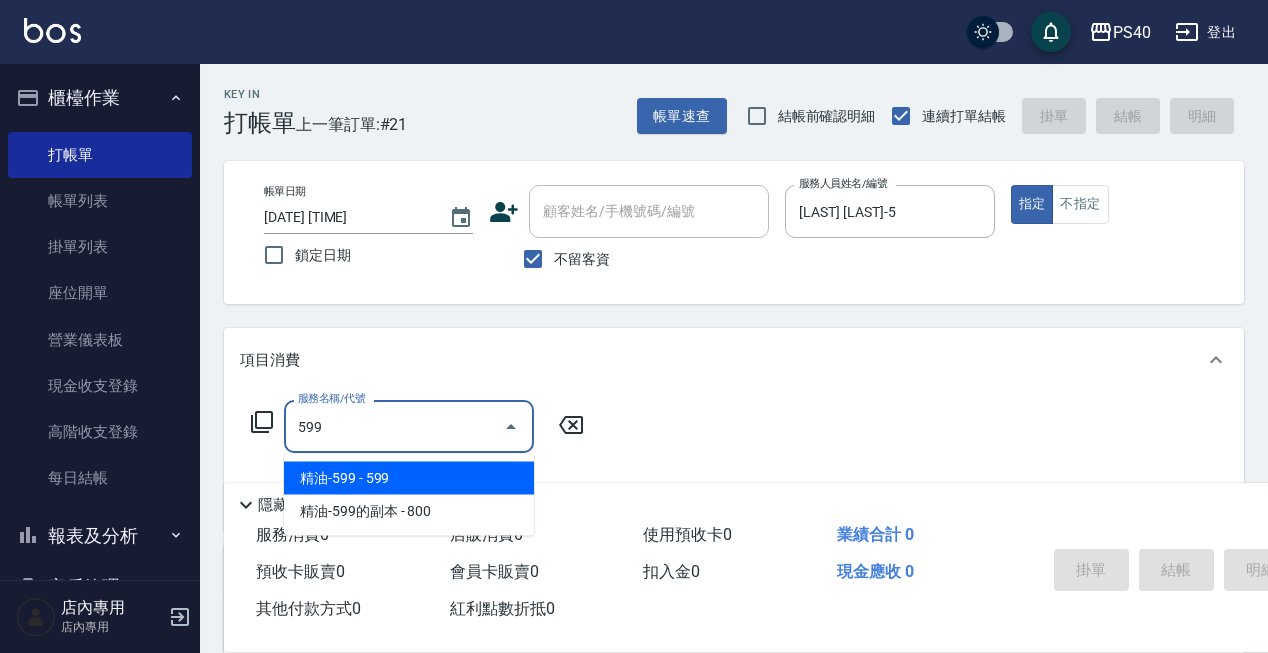 type on "精油-599(0599)" 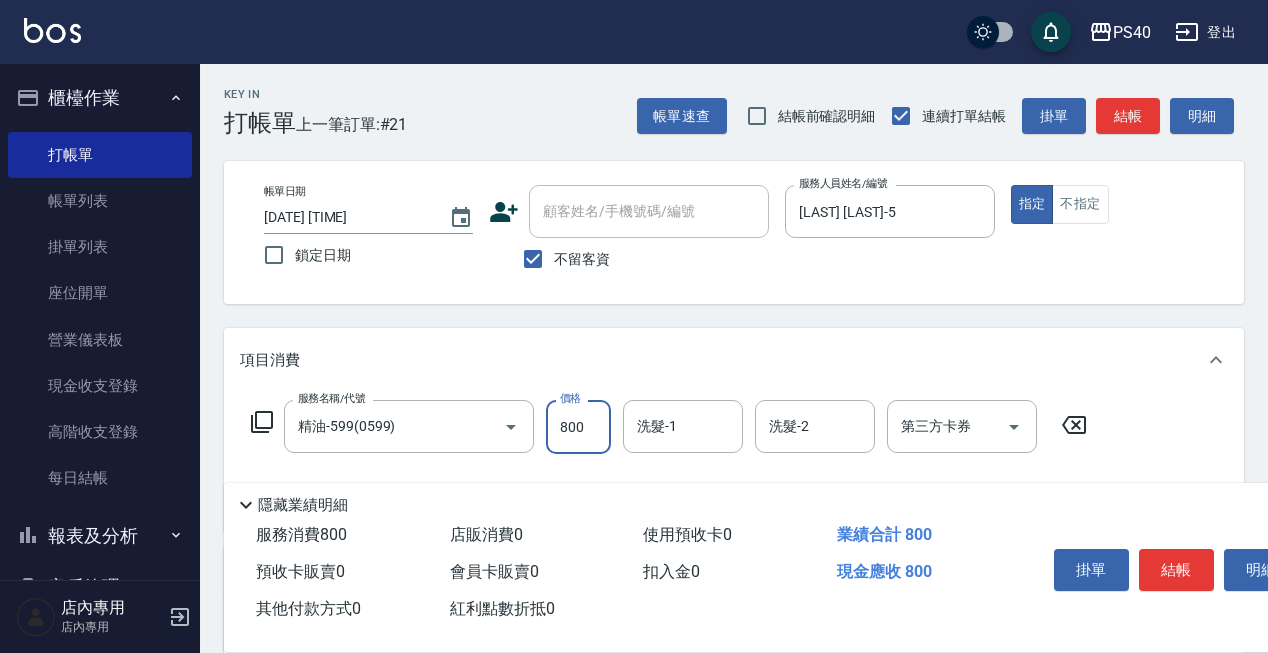 type on "800" 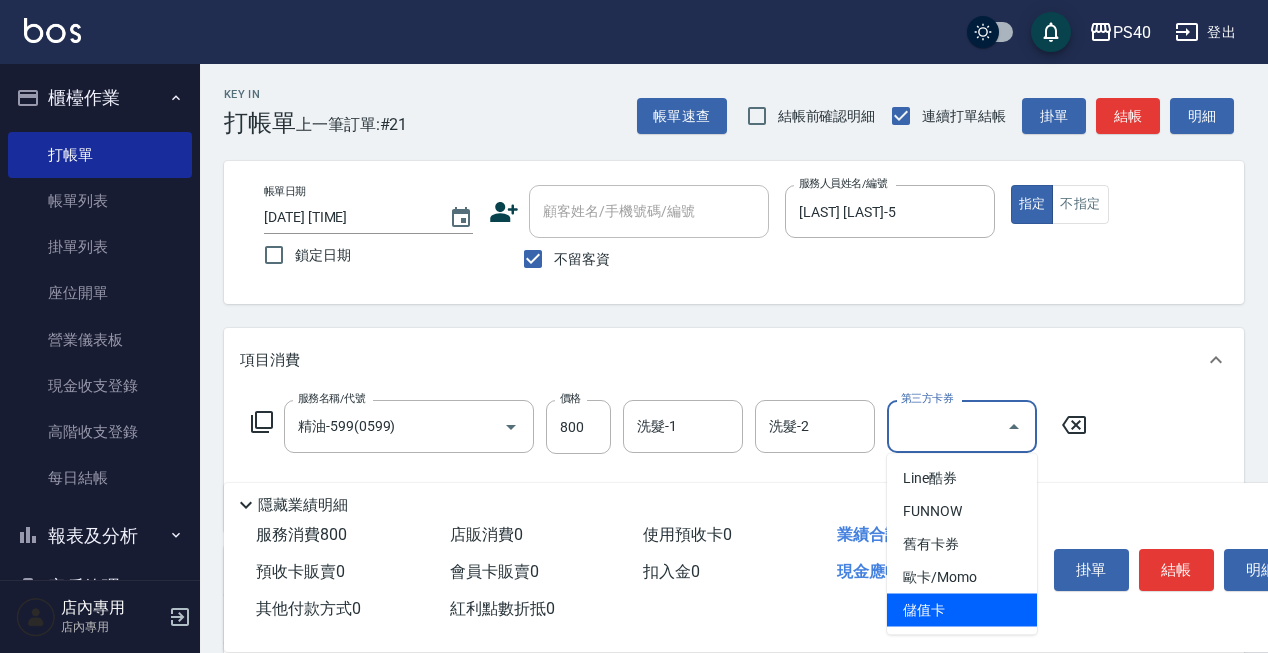 type on "儲值卡" 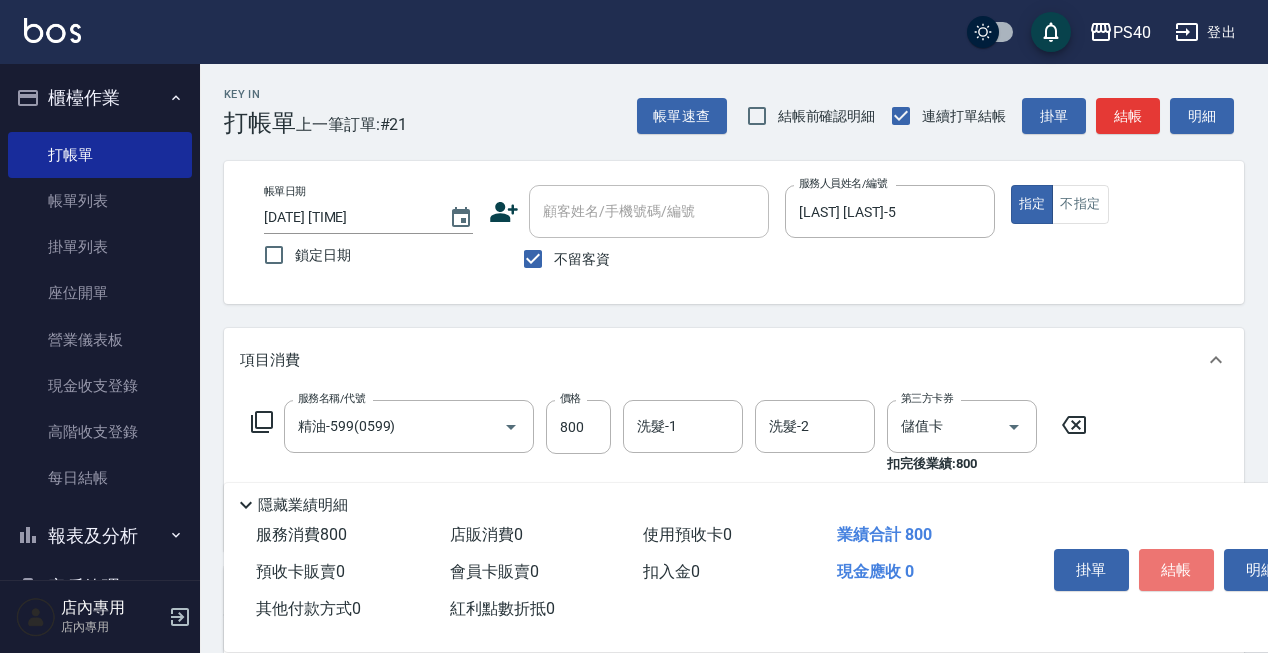 click on "結帳" at bounding box center [1176, 570] 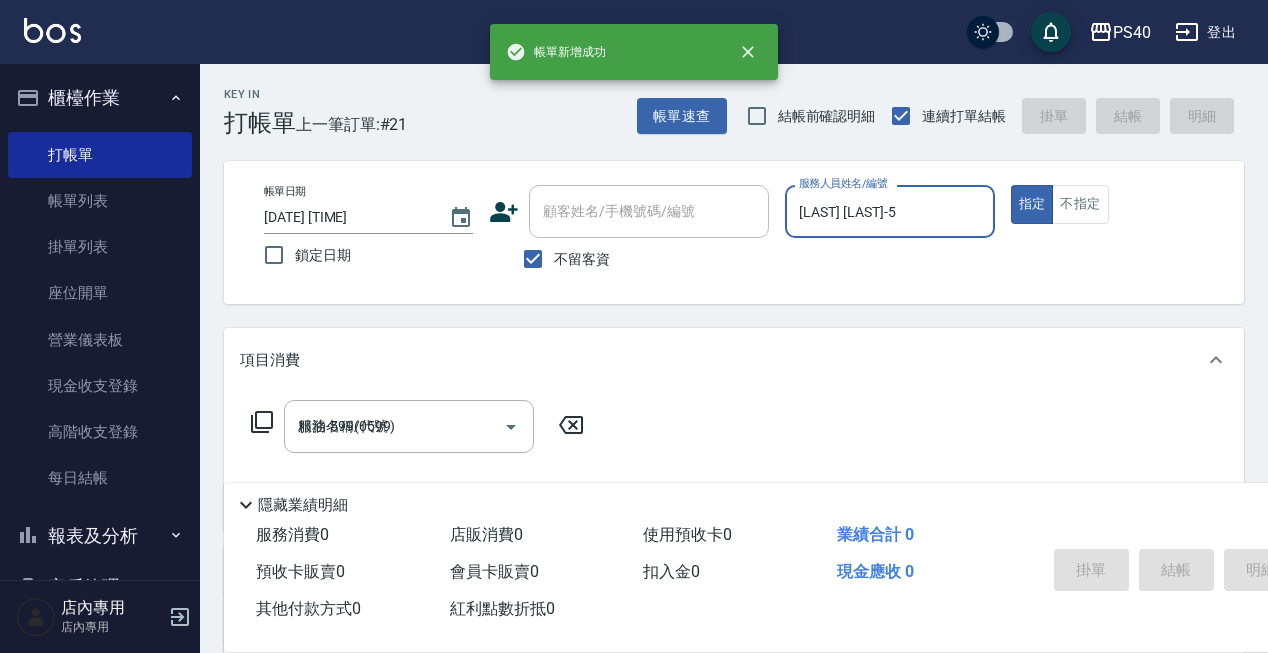 type 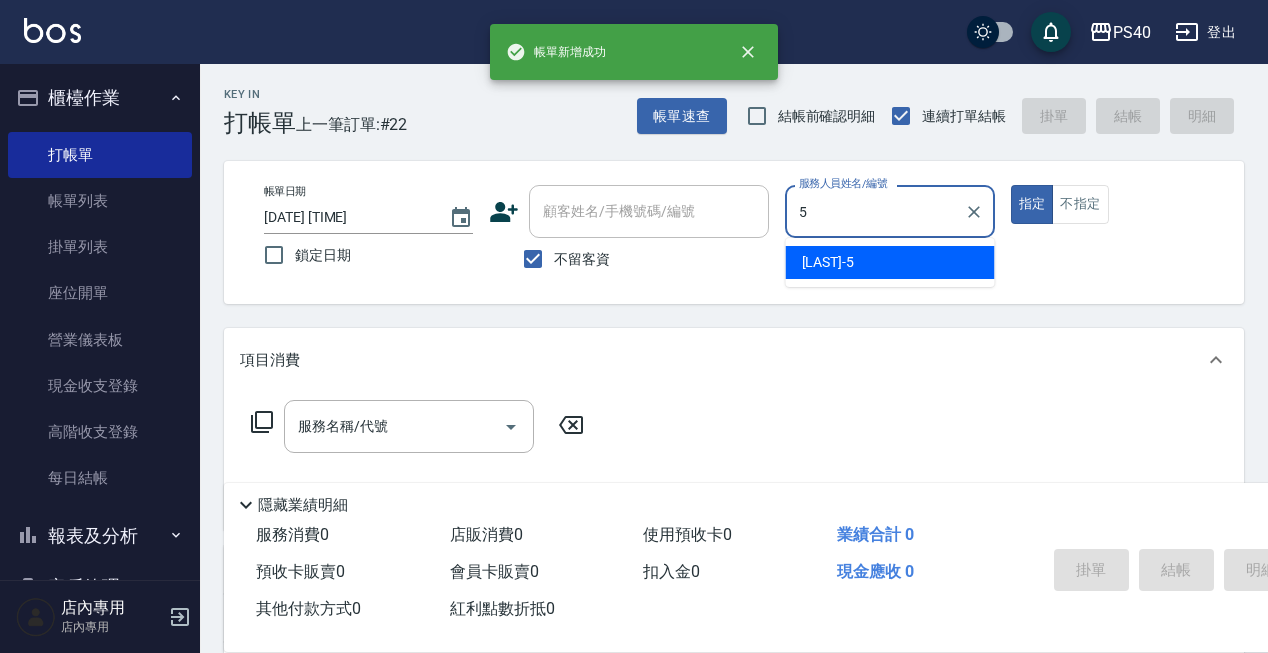 type on "[LAST] [LAST]-5" 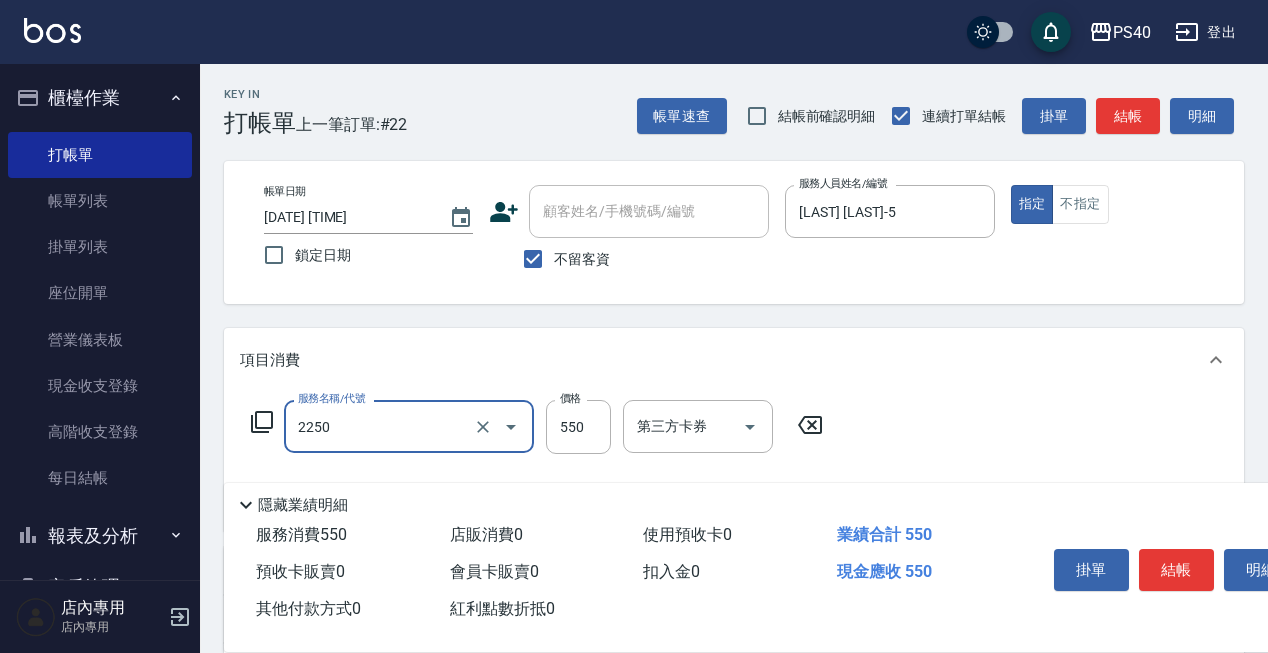 type on "B剪髮套餐(2250)" 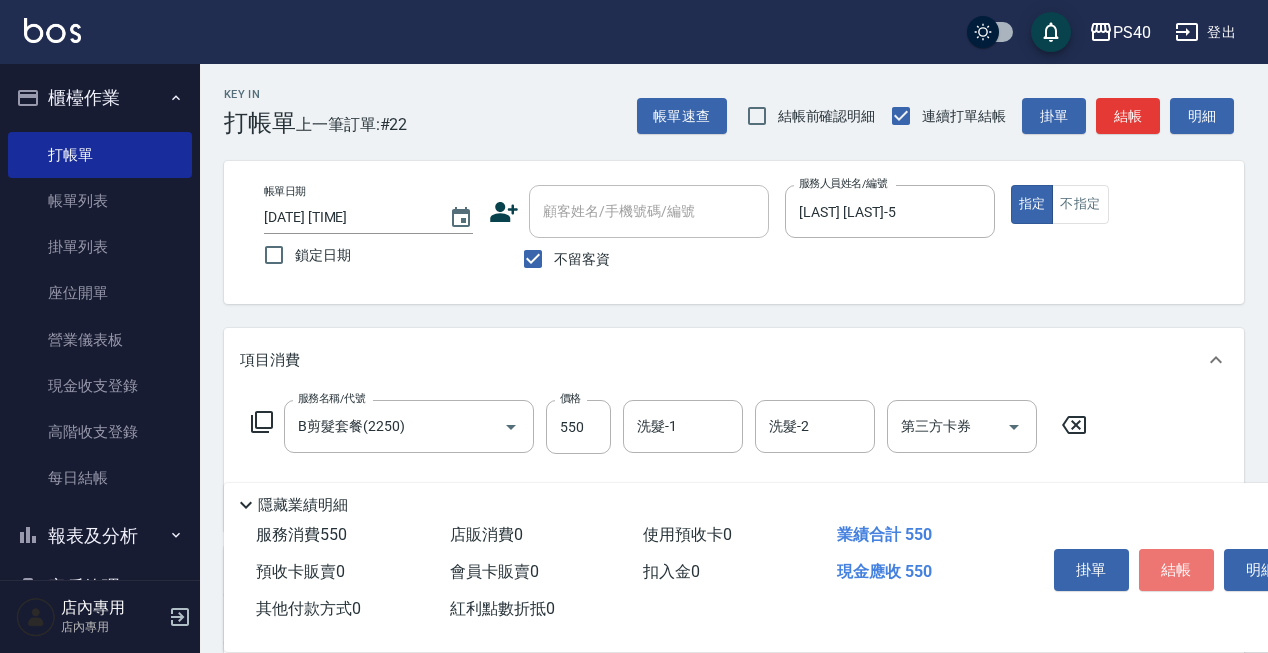 click on "結帳" at bounding box center [1176, 570] 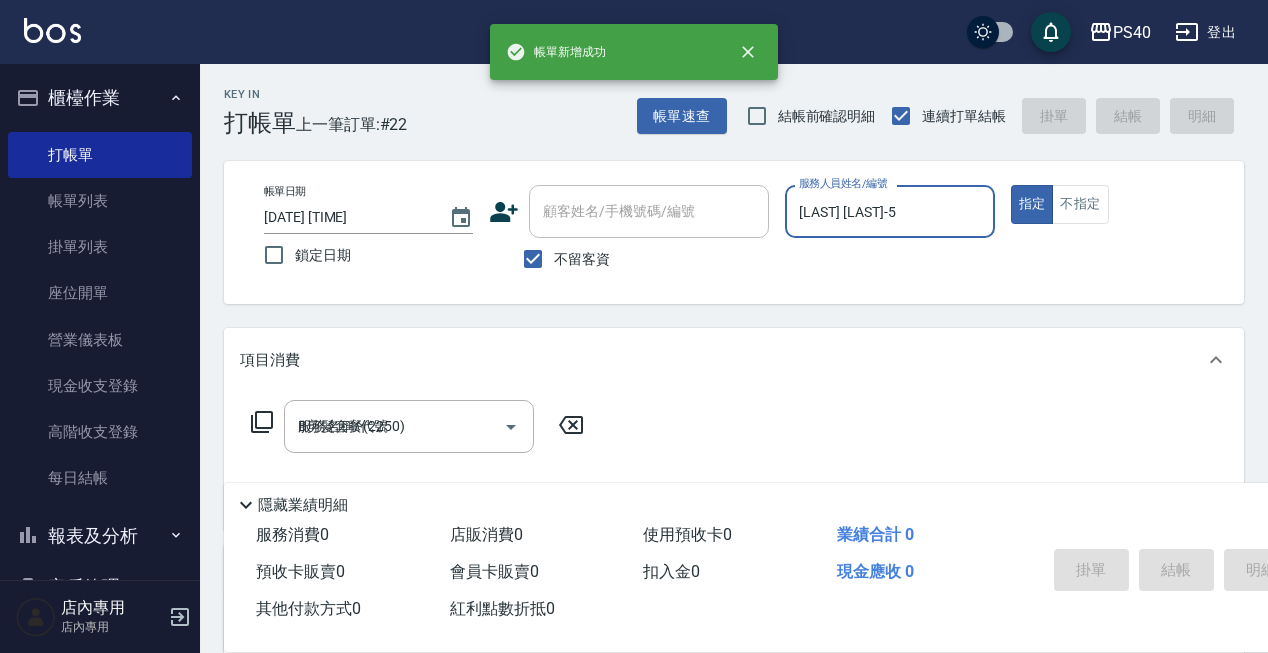type 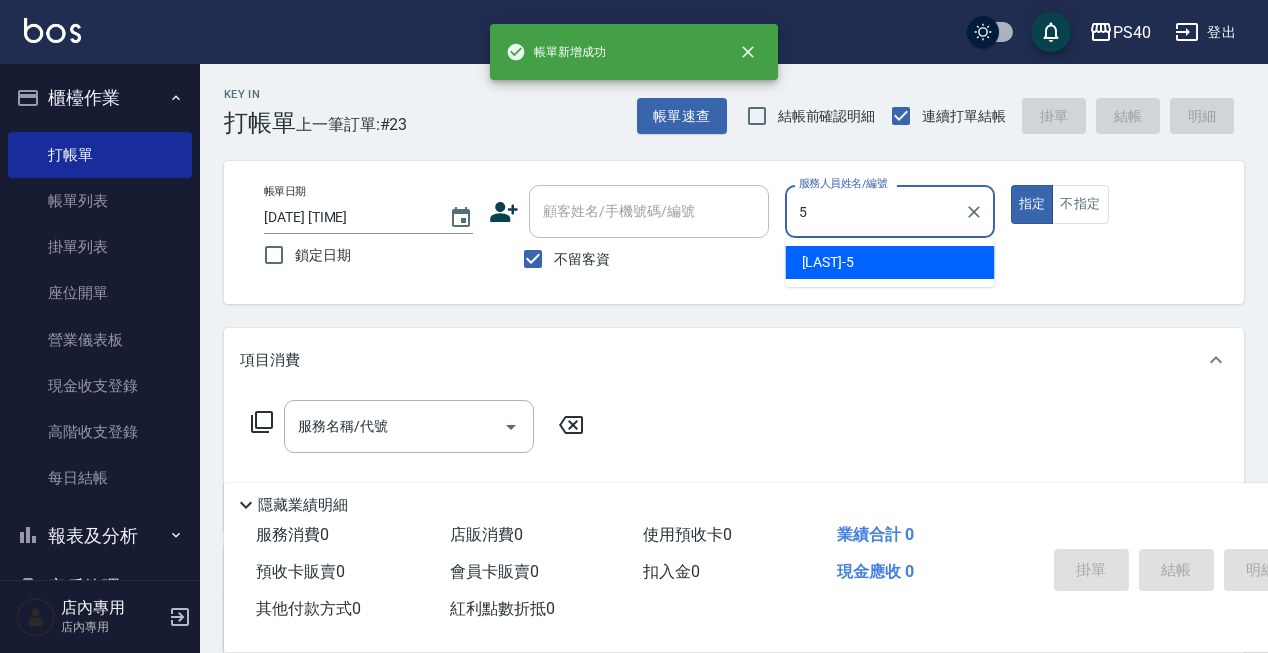 type on "[LAST] [LAST]-5" 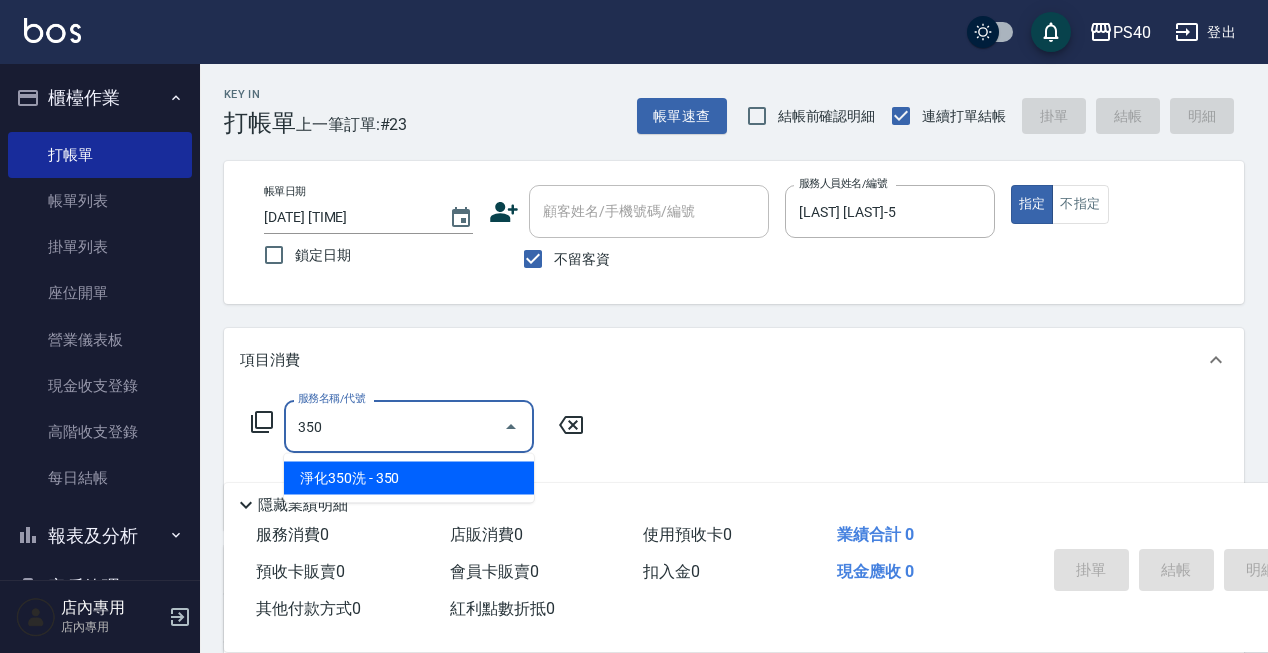type on "淨化350洗(1350)" 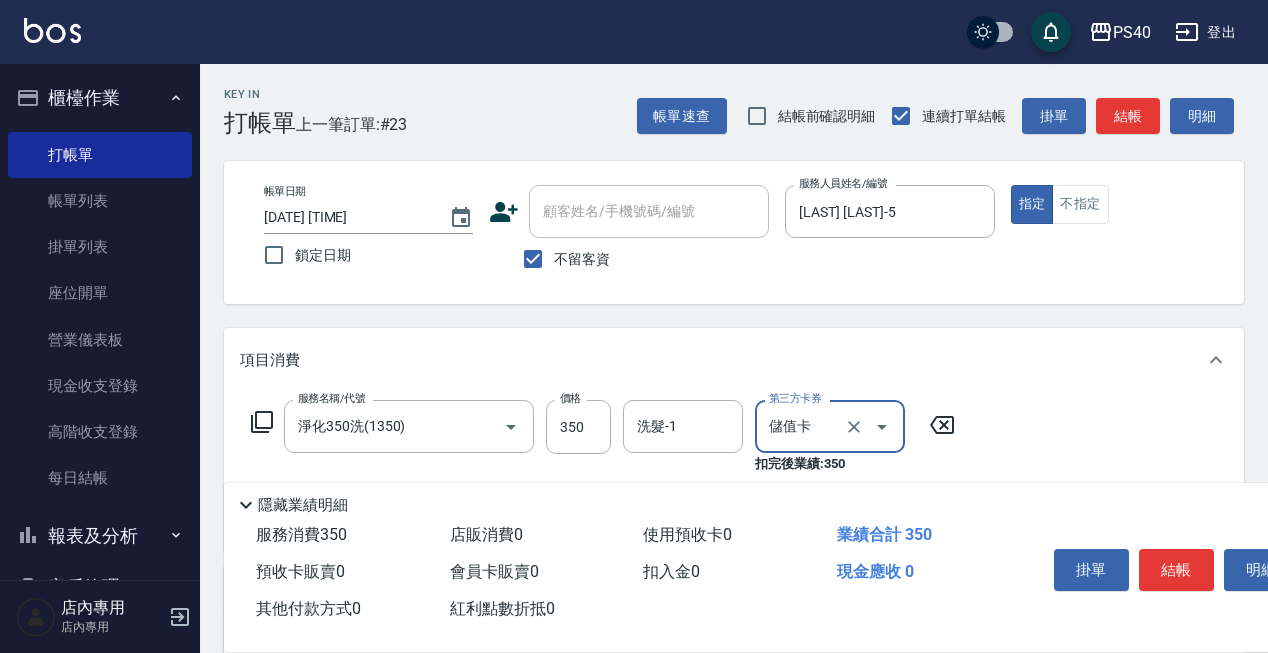 type on "儲值卡" 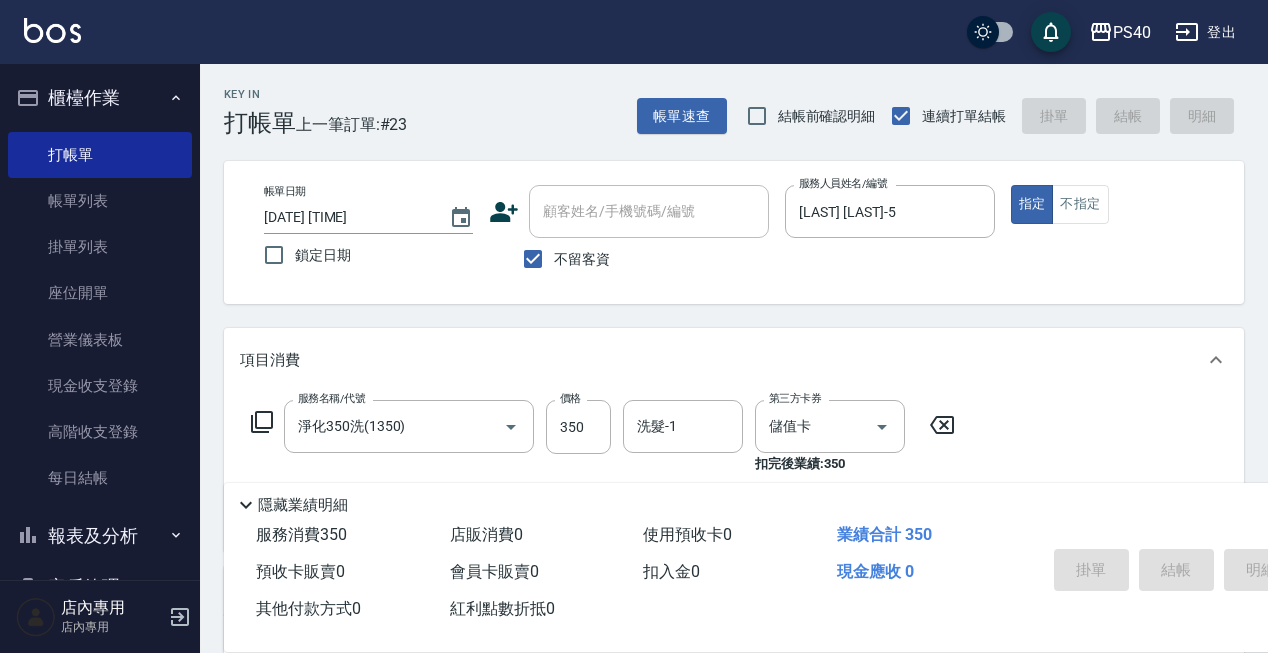 type 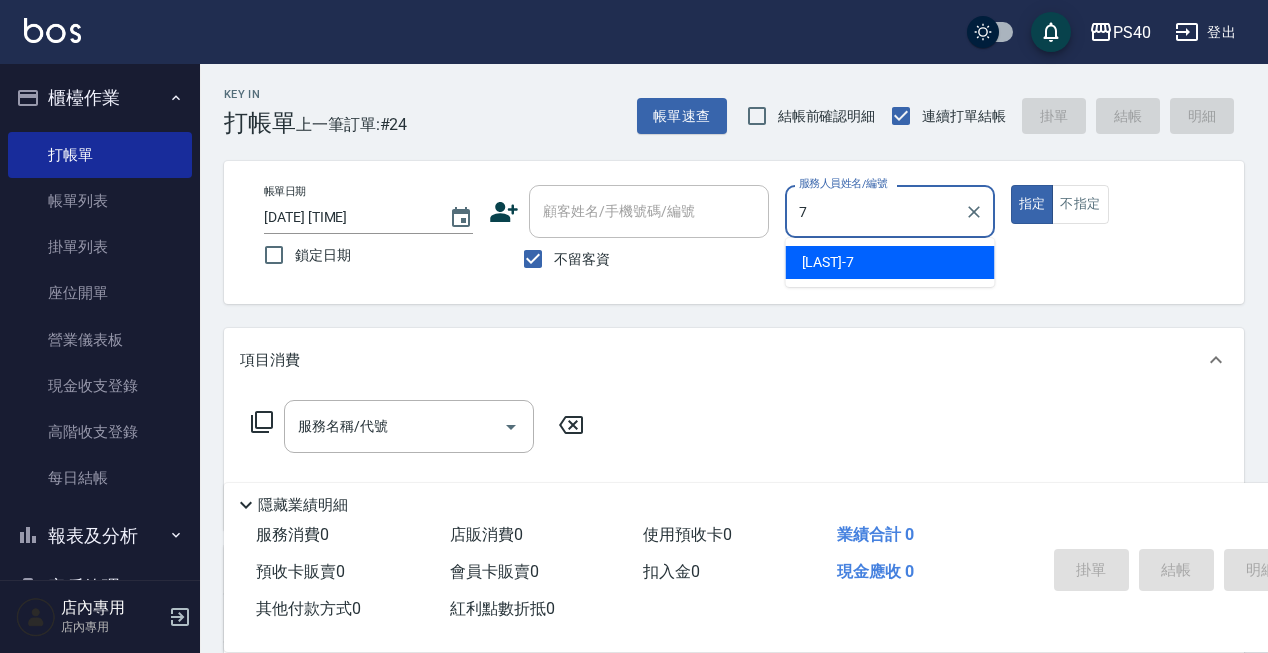 type on "[LAST] [LAST]-7" 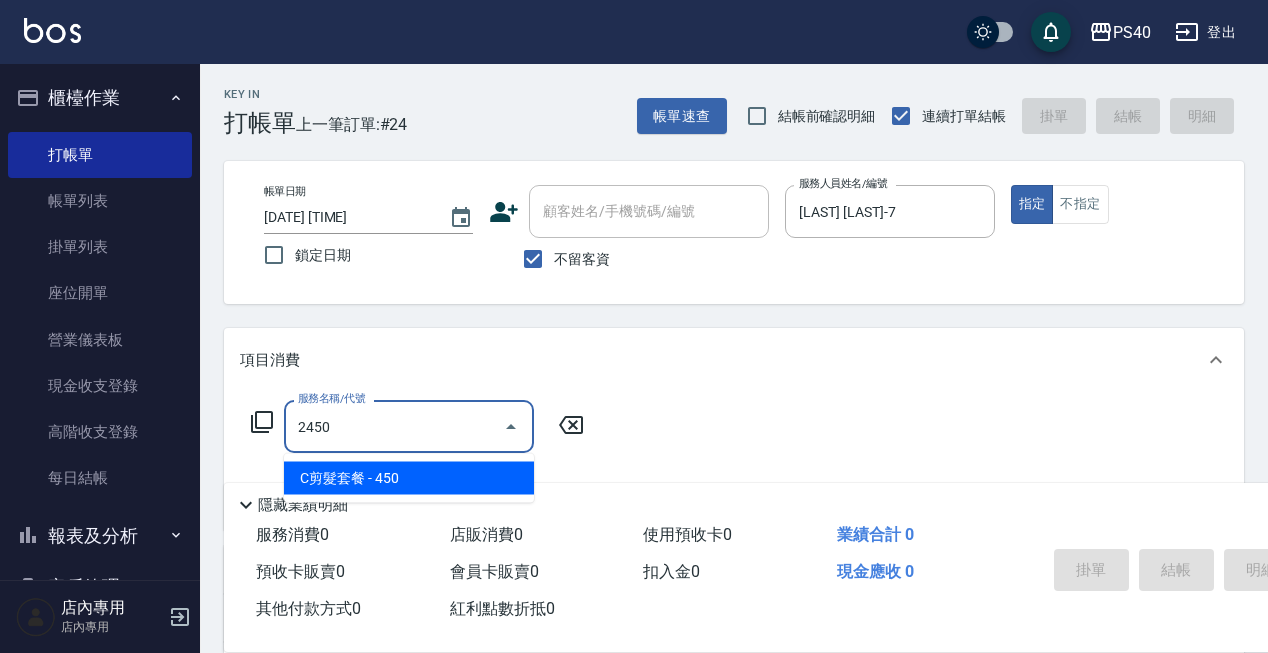 type on "C剪髮套餐(2450)" 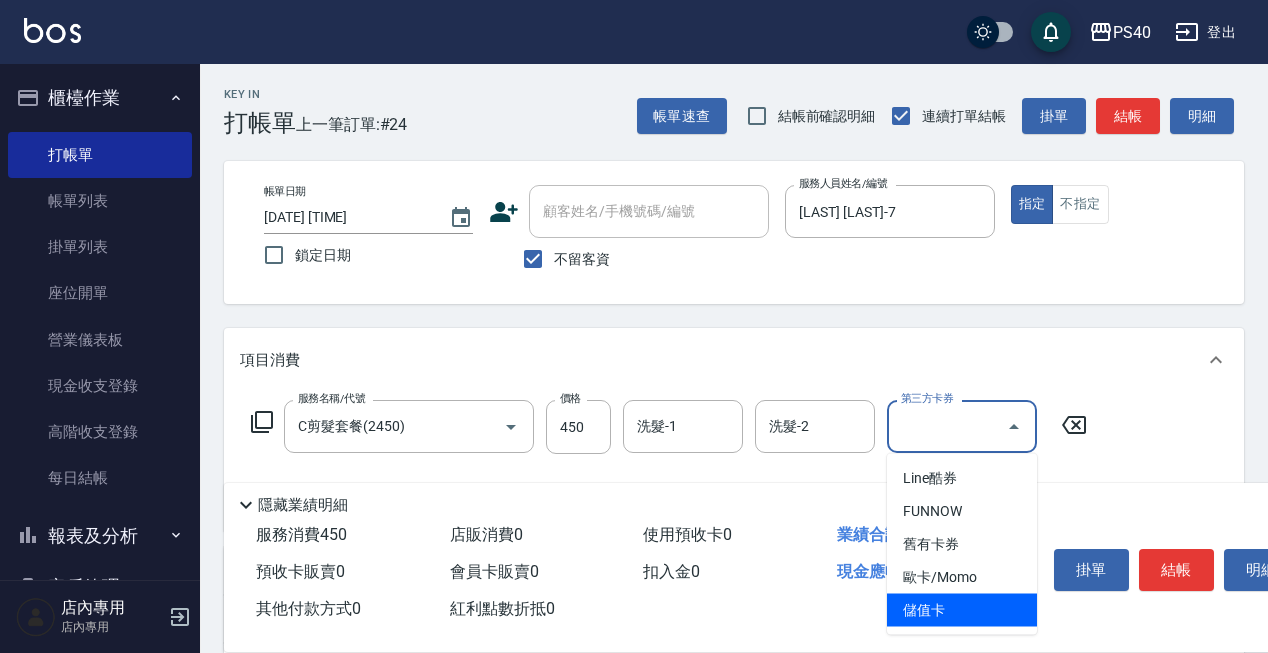 type on "儲值卡" 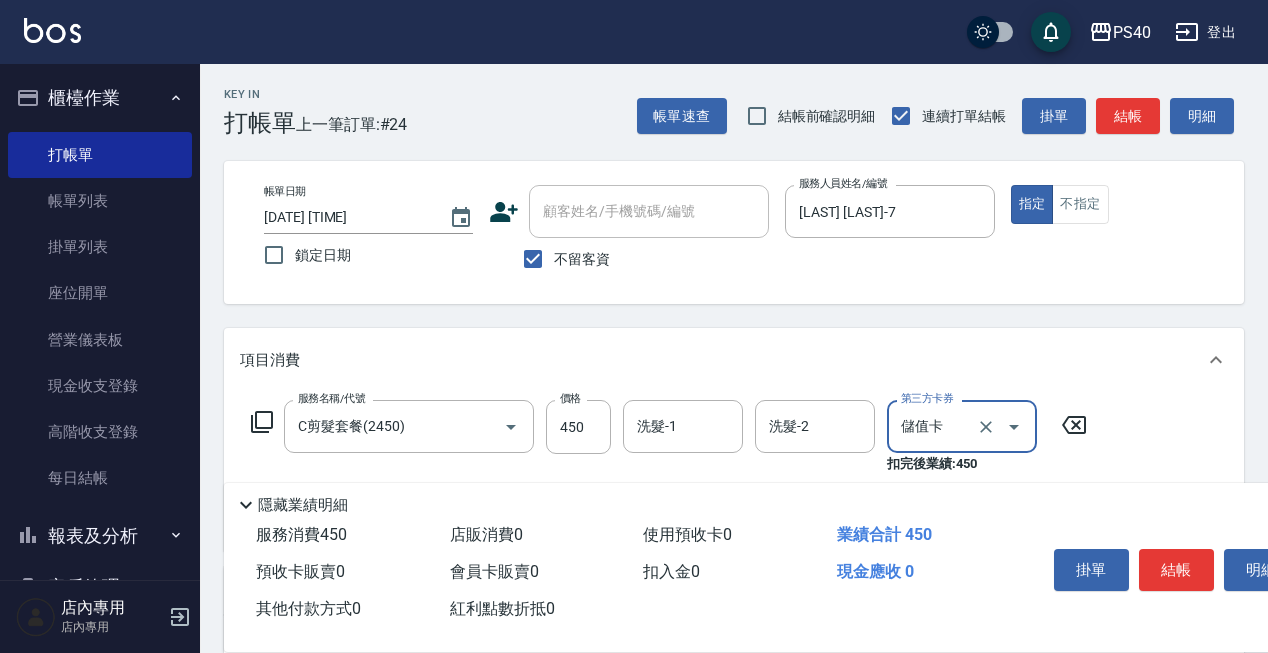 click on "結帳" at bounding box center (1176, 570) 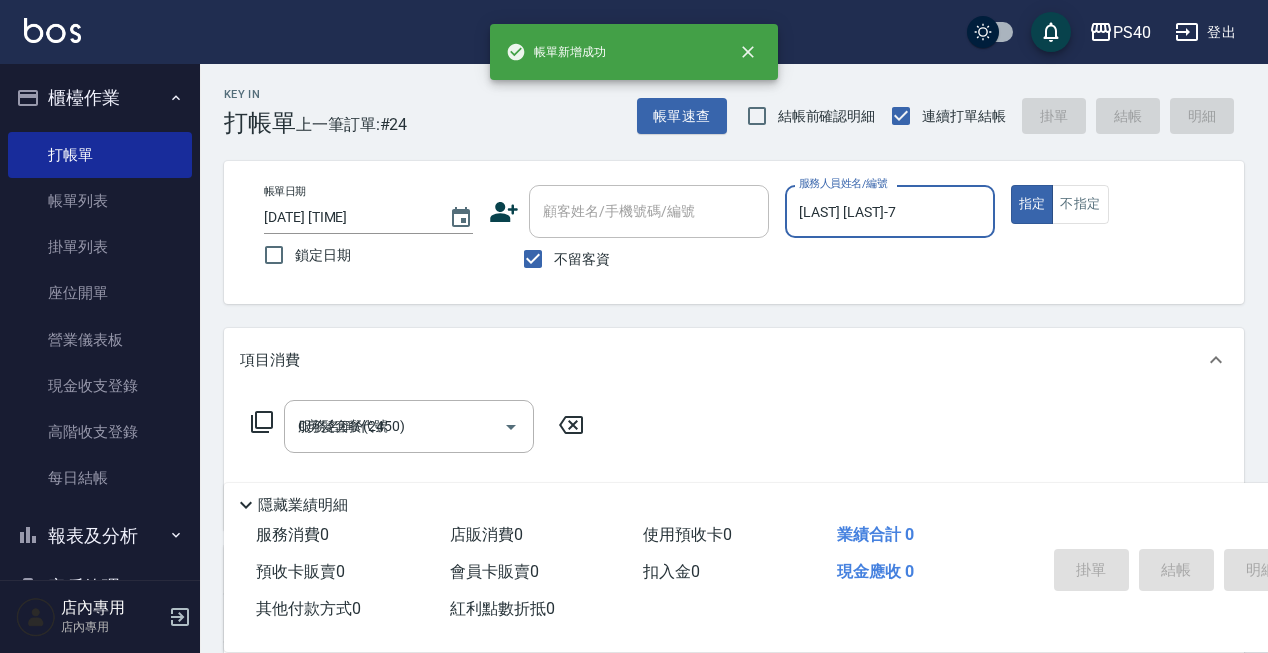 type 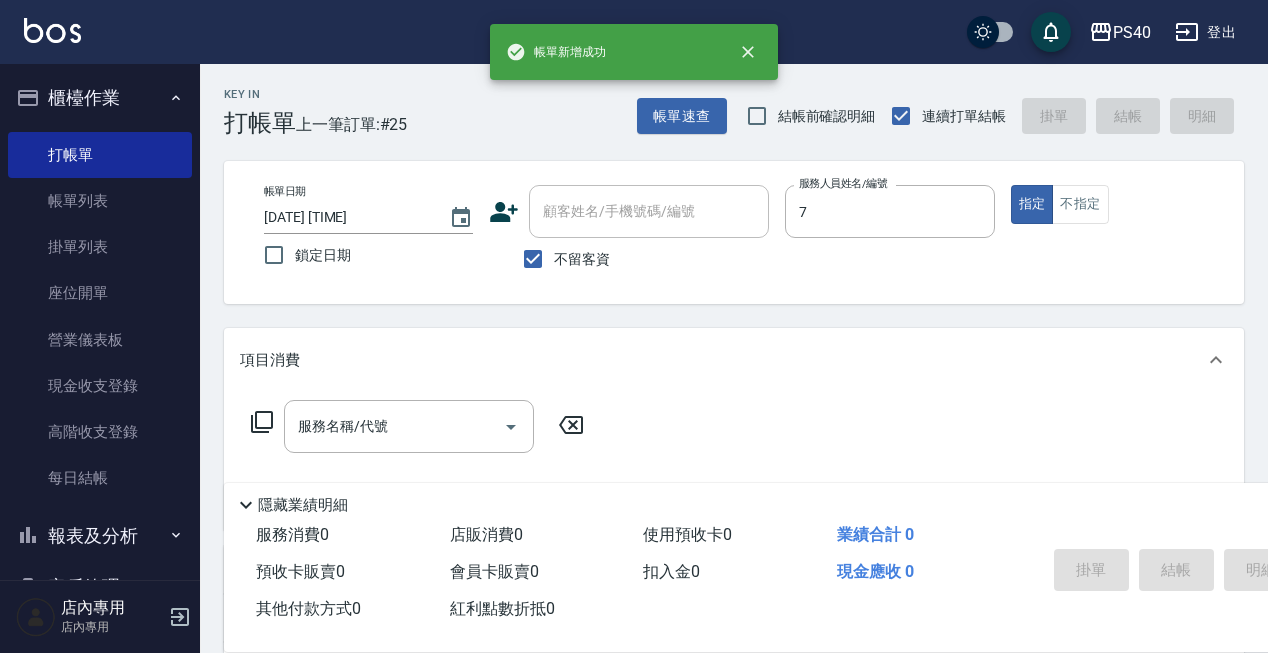 type on "[LAST] [LAST]-7" 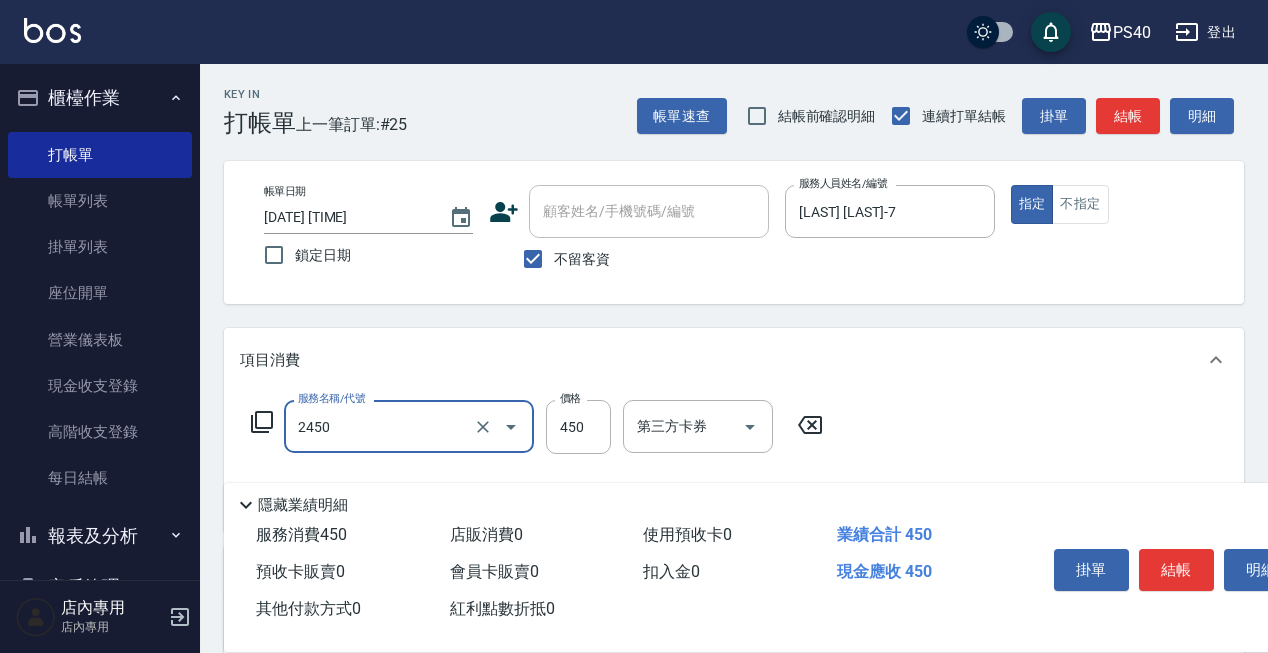 type on "C剪髮套餐(2450)" 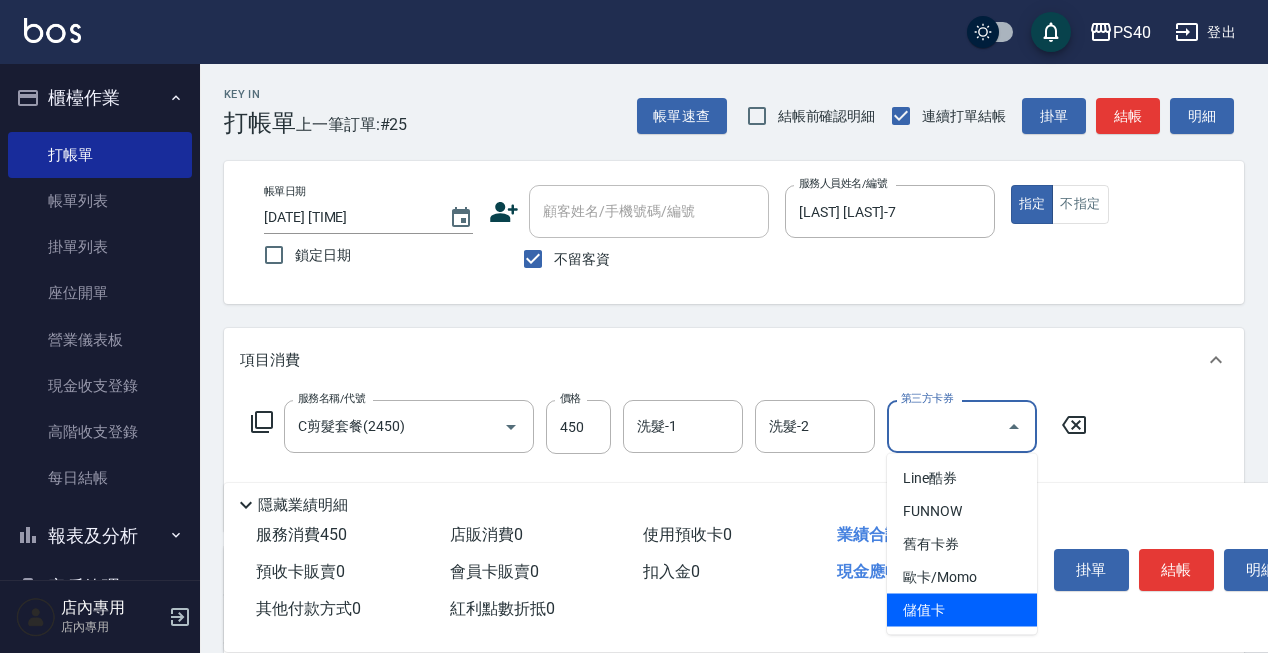 type on "儲值卡" 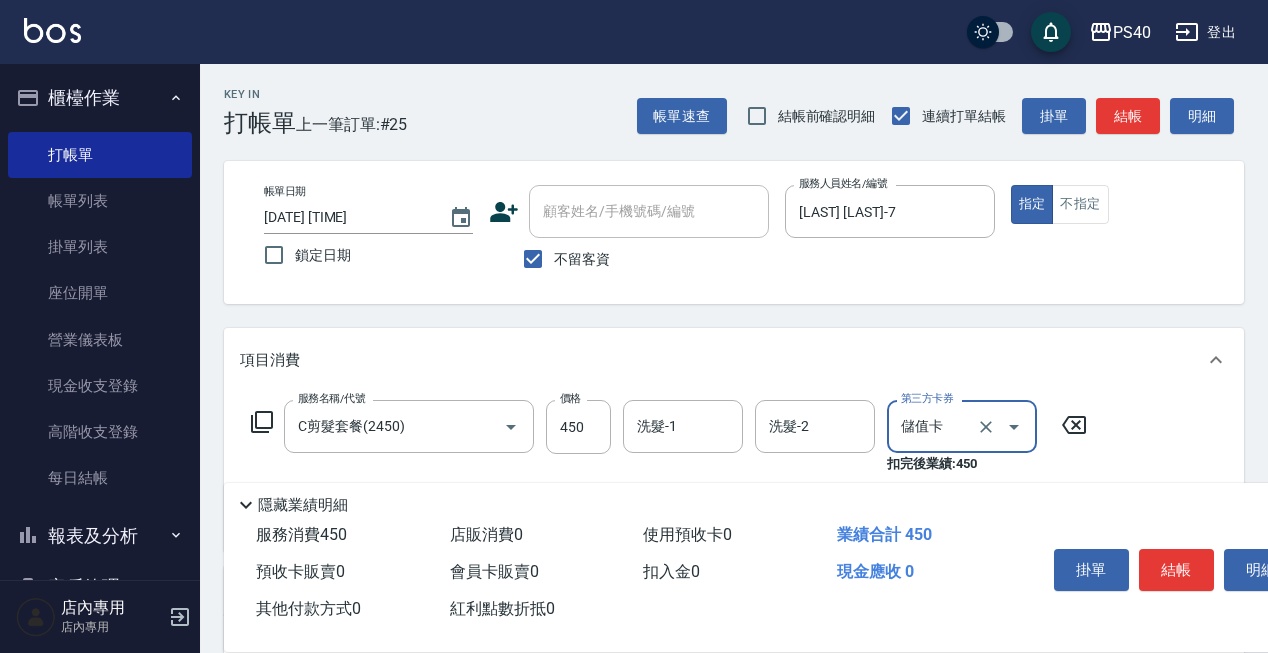 click on "結帳" at bounding box center (1176, 570) 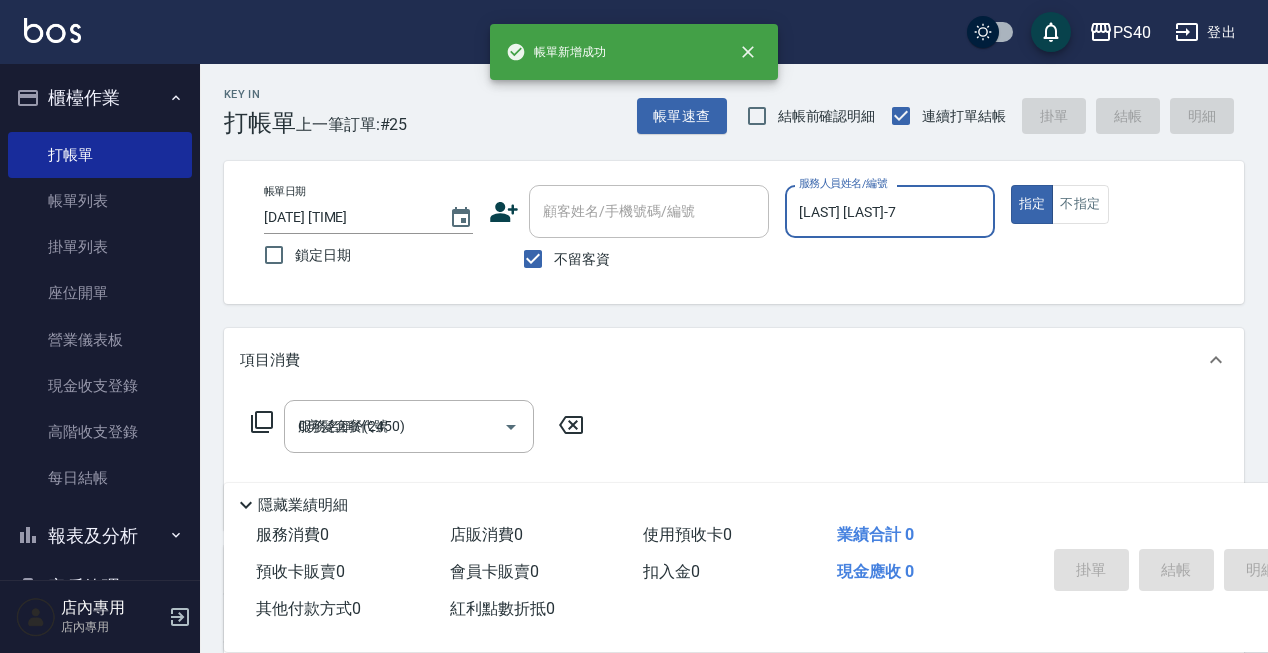 type 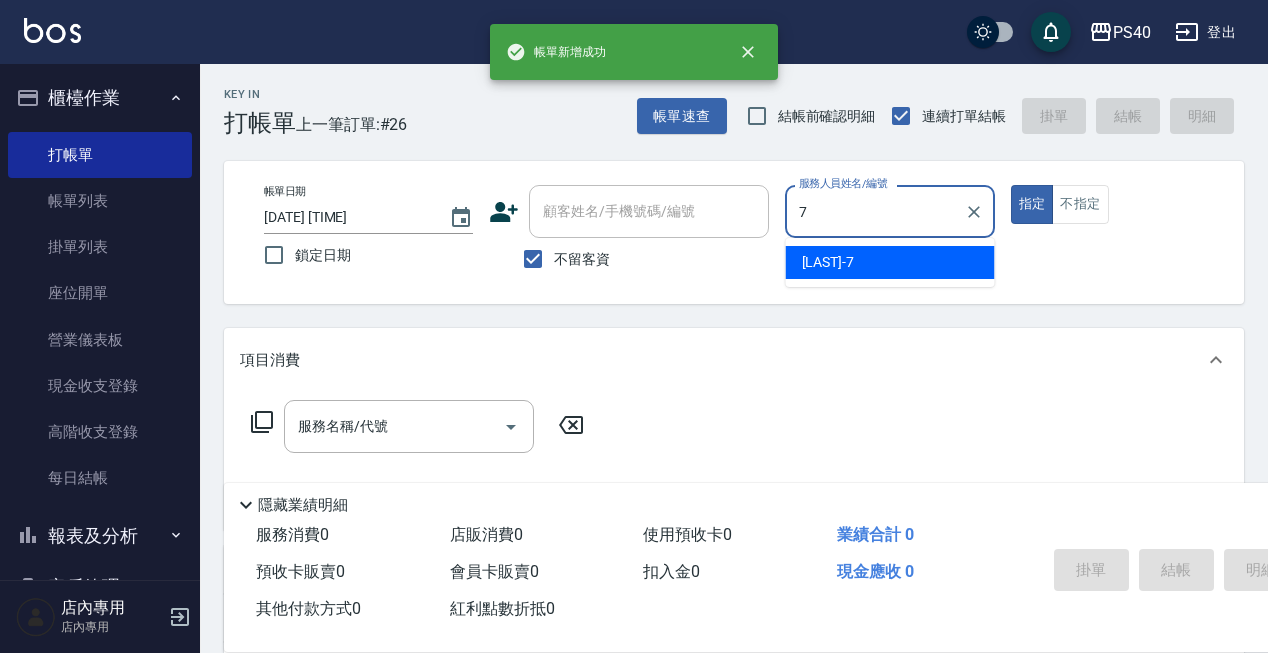 type on "[LAST] [LAST]-7" 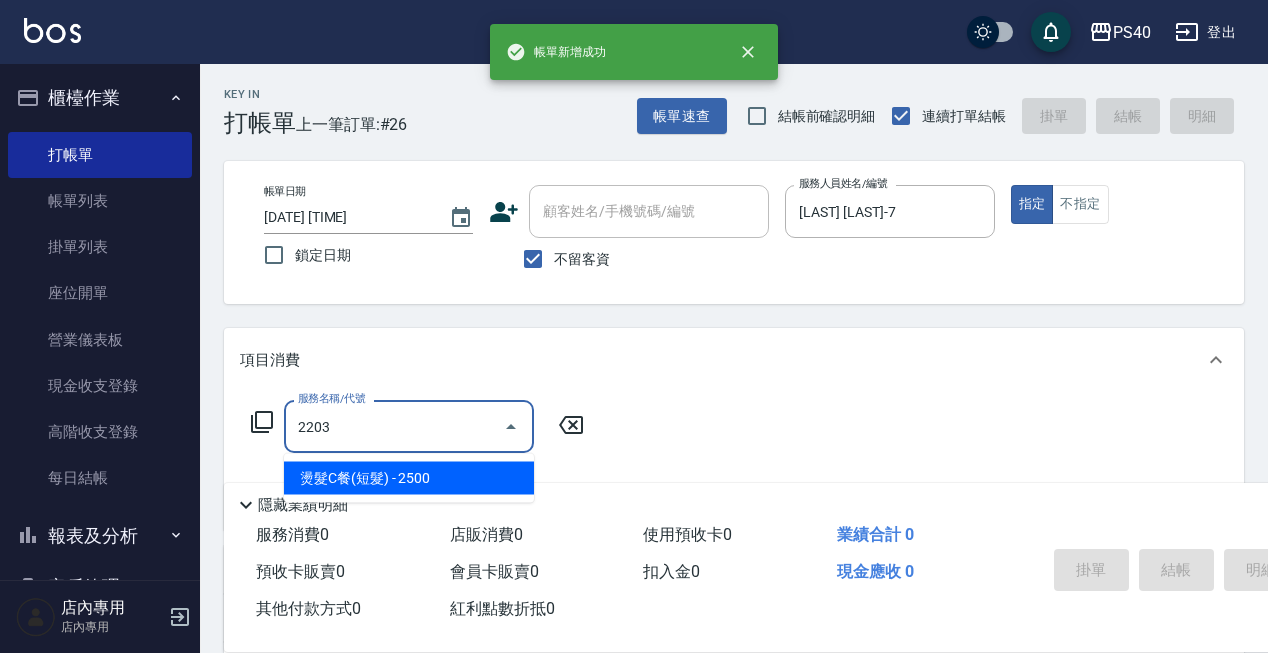 type on "燙髮C餐(短髮)(2203)" 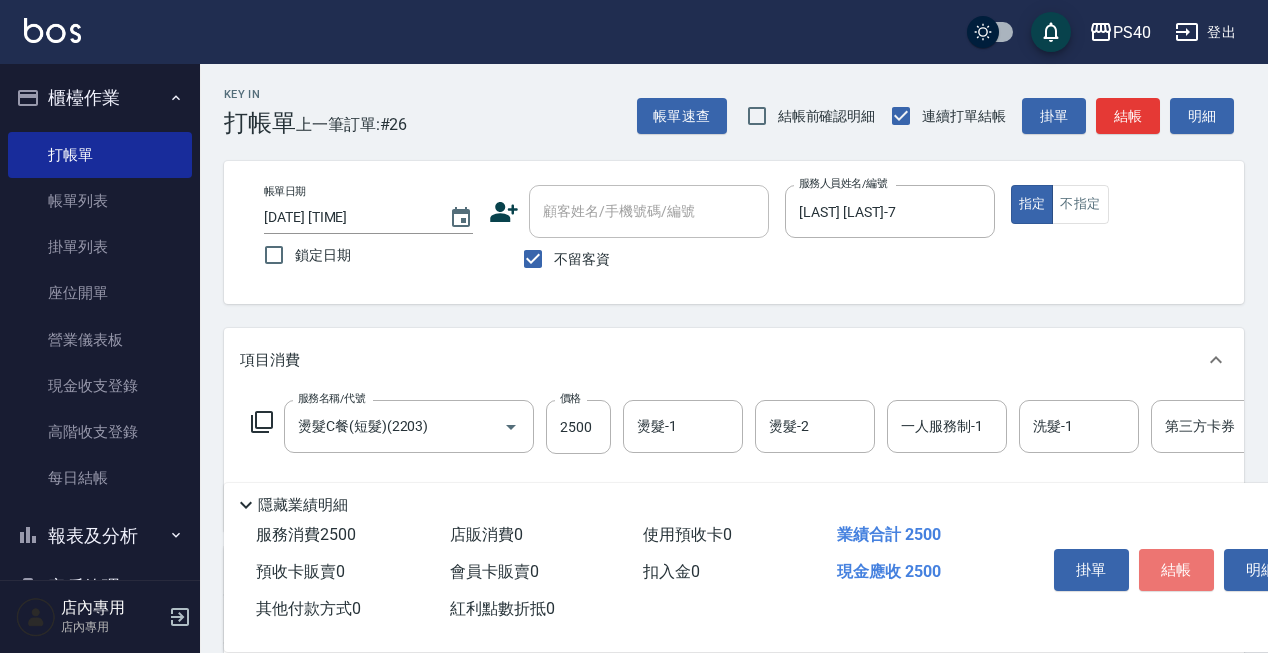 click on "結帳" at bounding box center [1176, 570] 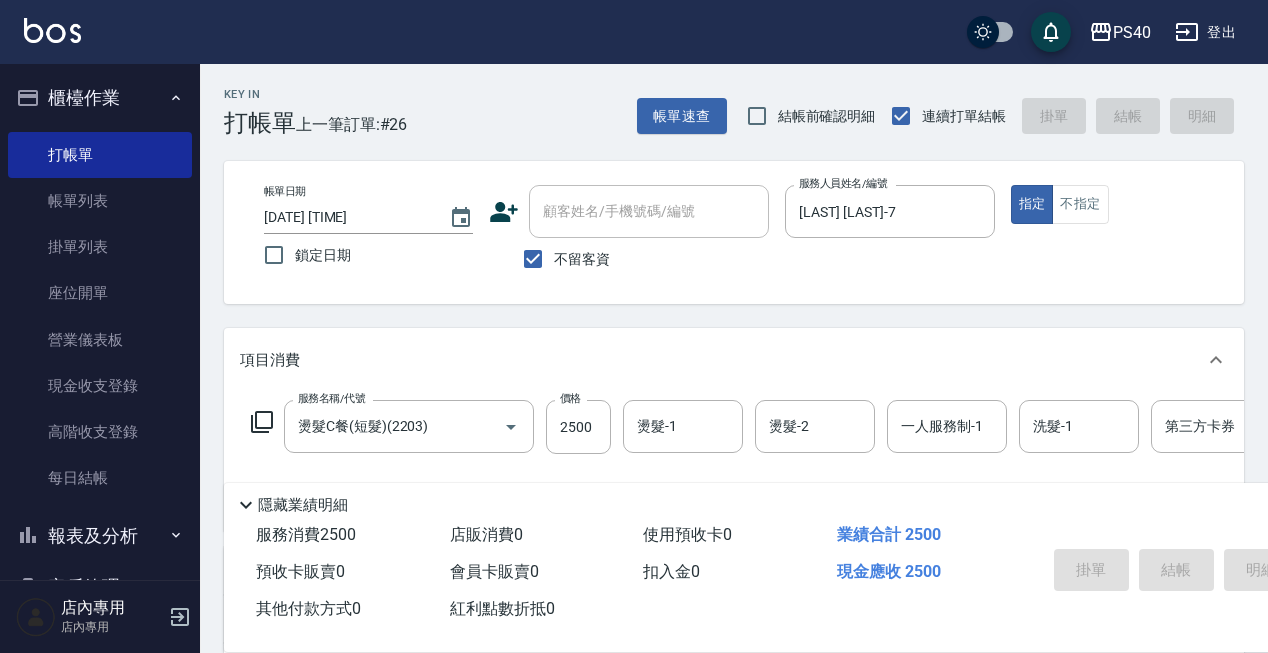type 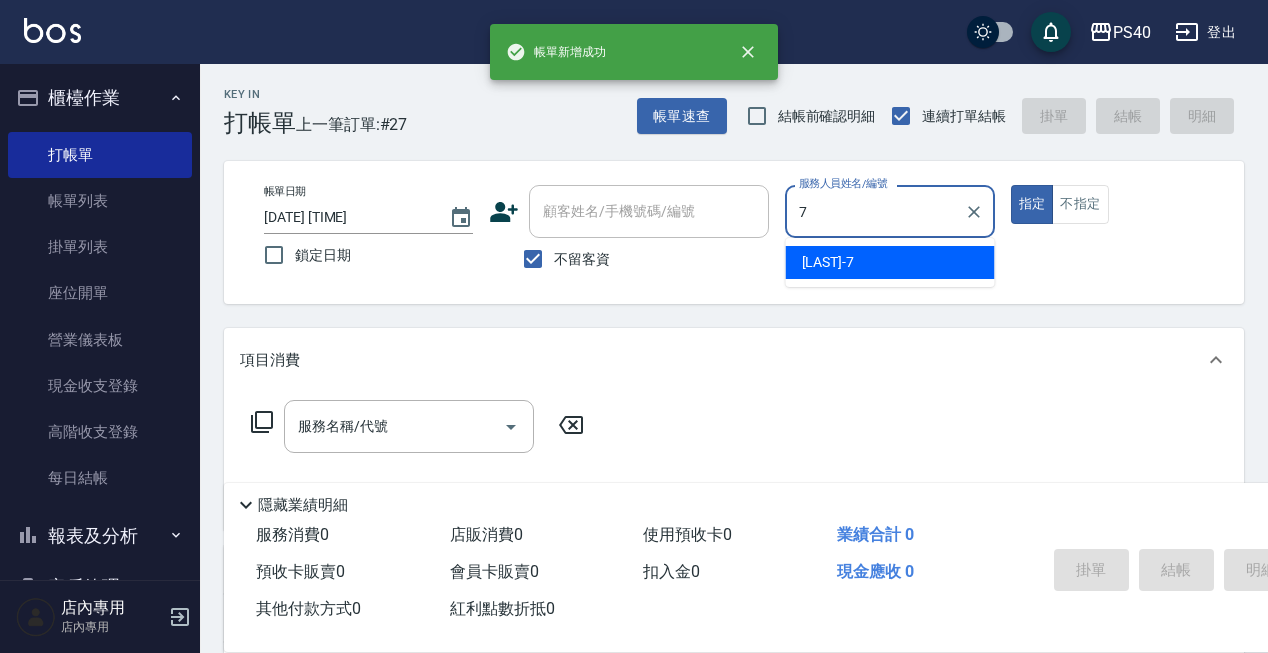 type on "[LAST] [LAST]-7" 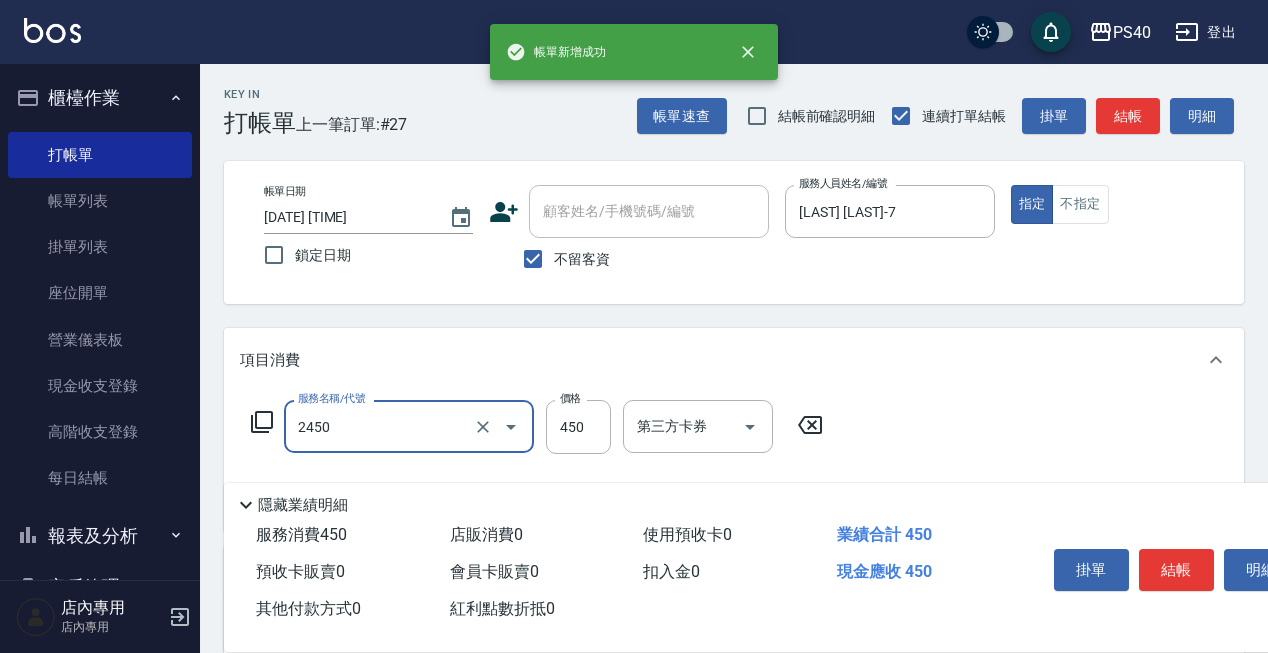 type on "C剪髮套餐(2450)" 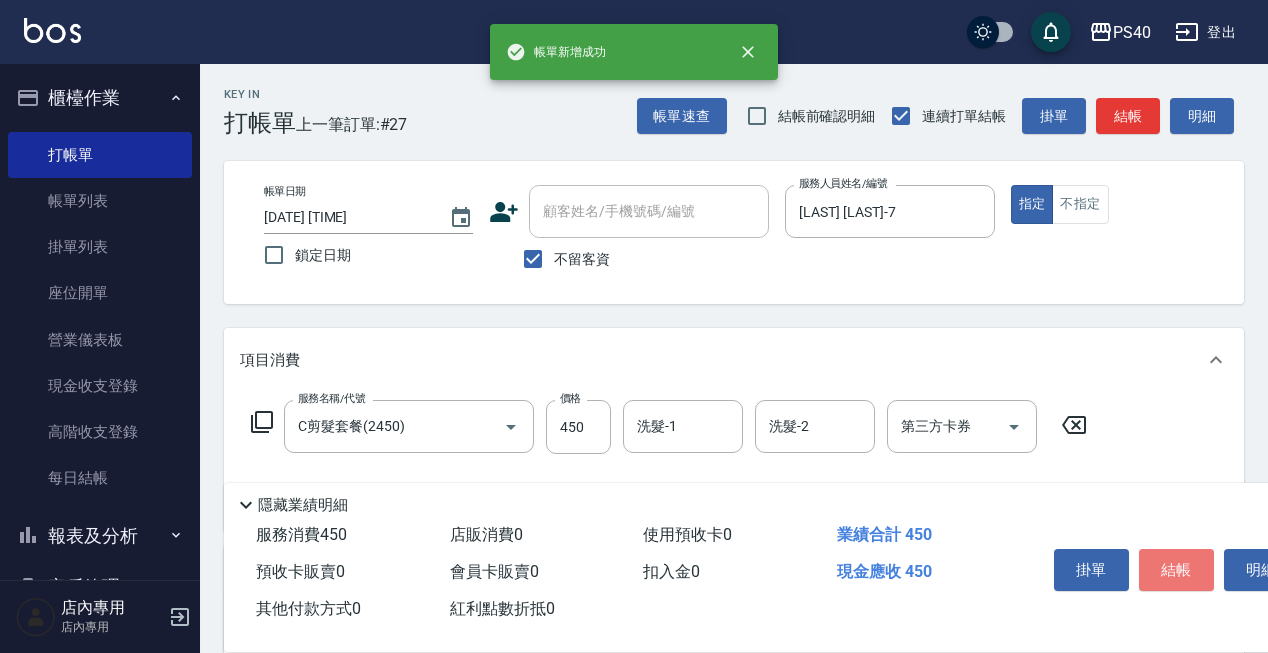 click on "結帳" at bounding box center (1176, 570) 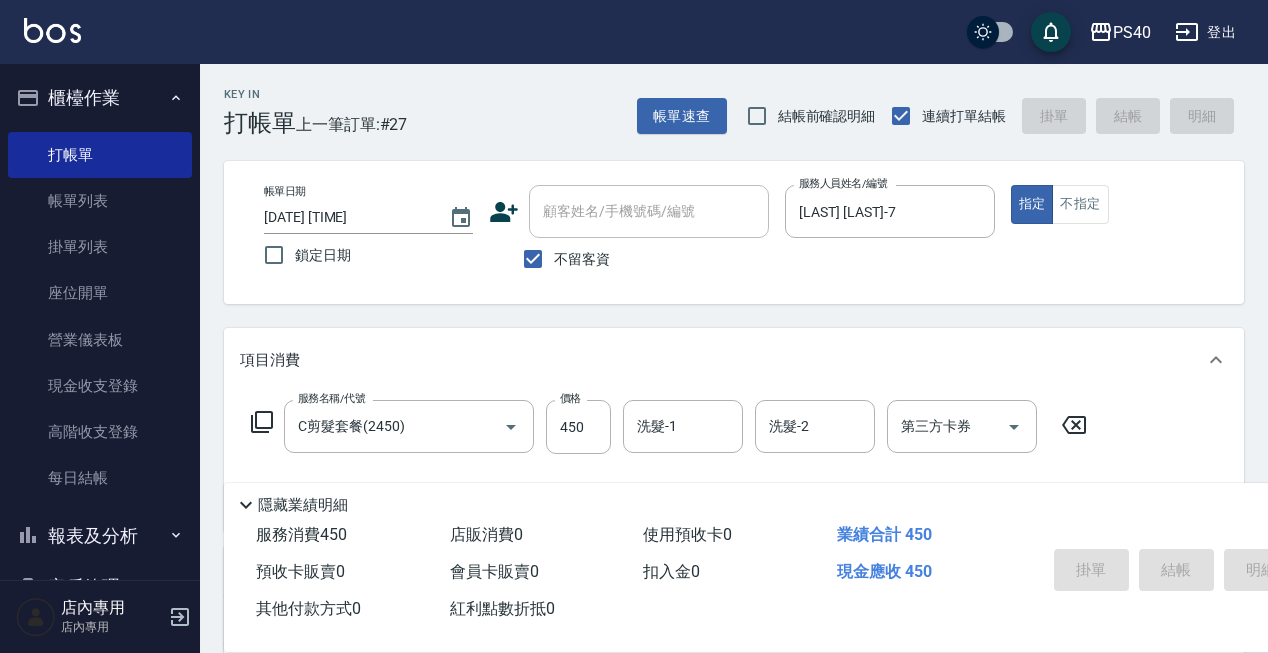 type on "[DATE] [TIME]" 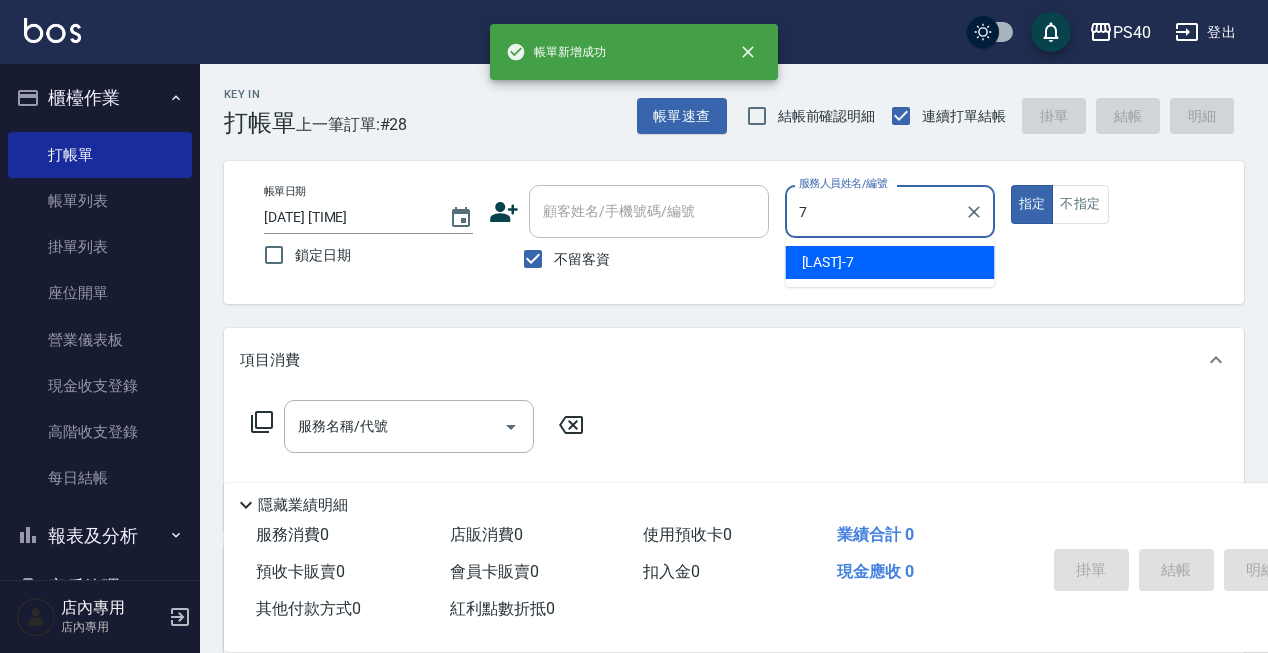 type on "[LAST] [LAST]-7" 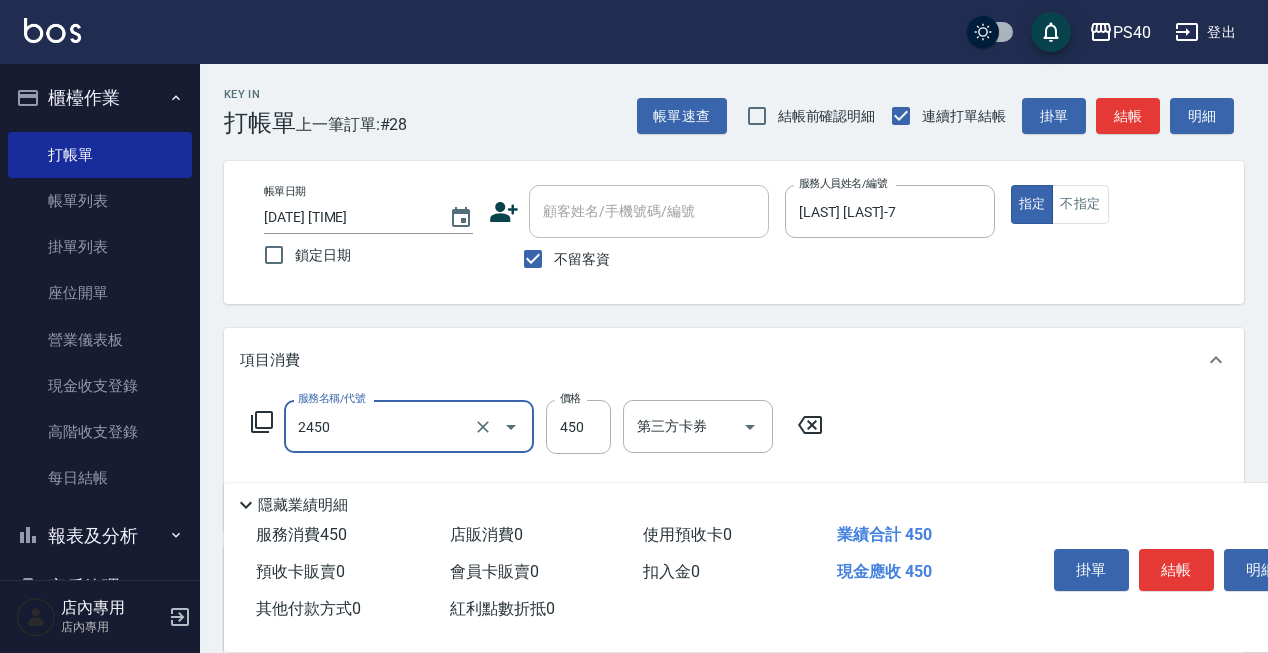 type on "C剪髮套餐(2450)" 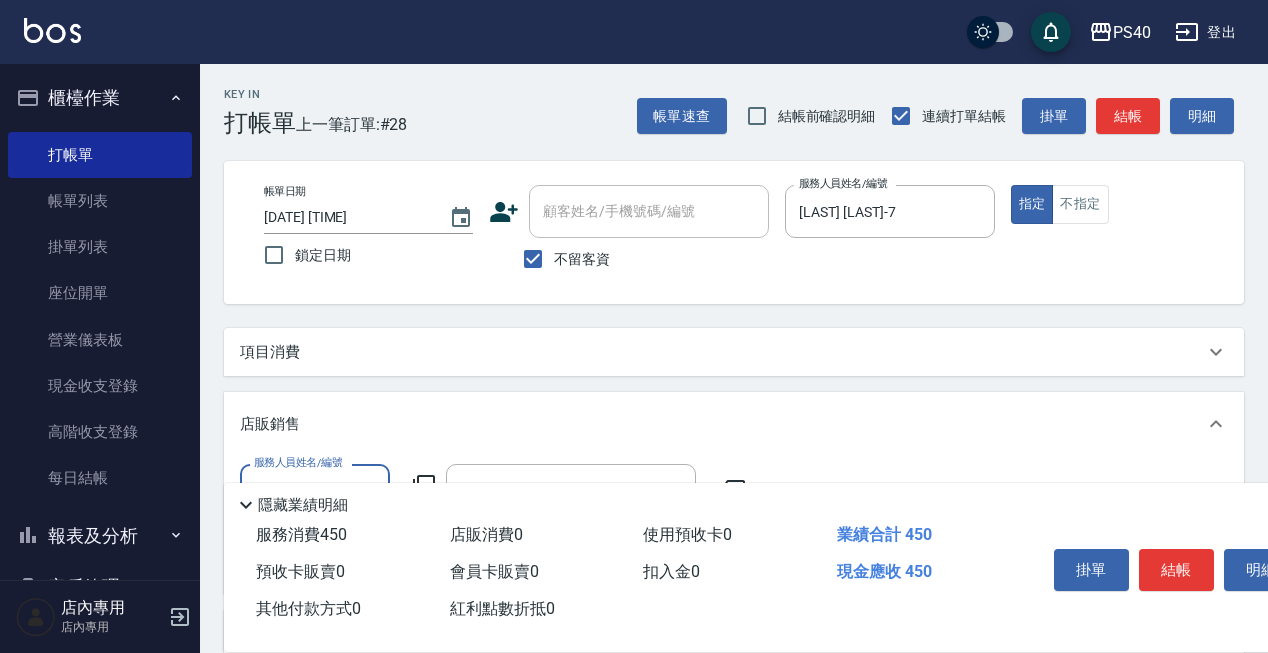 scroll, scrollTop: 0, scrollLeft: 0, axis: both 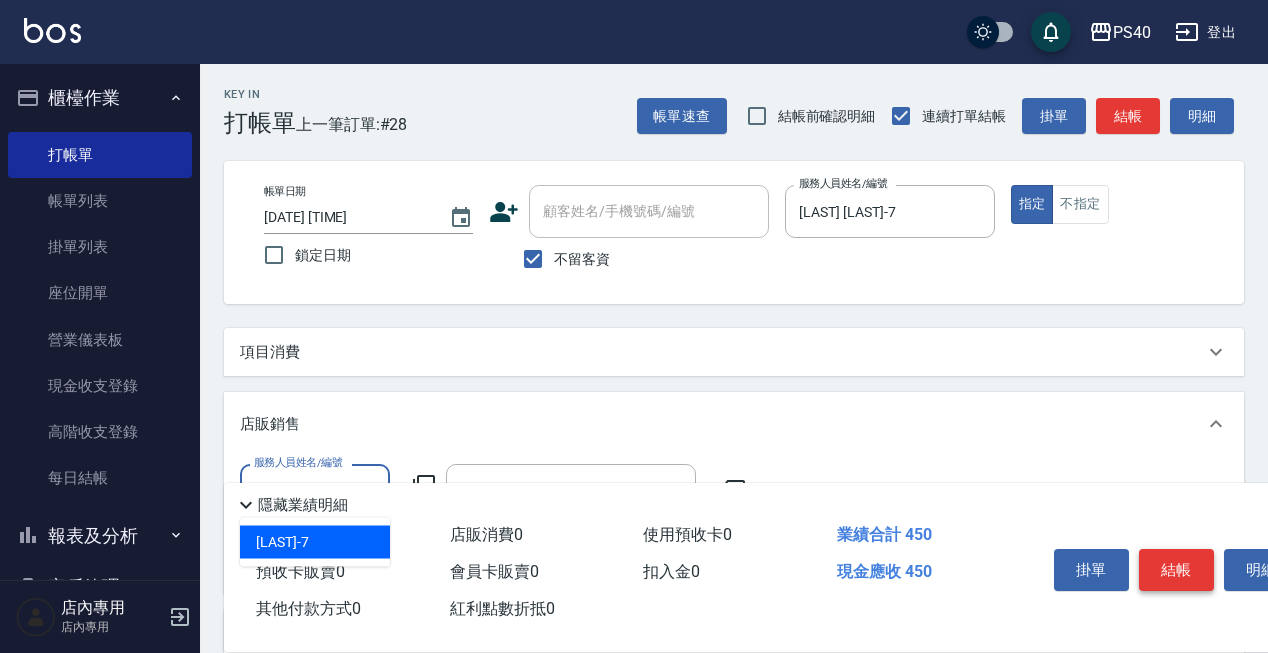 type on "[LAST] [LAST]-7" 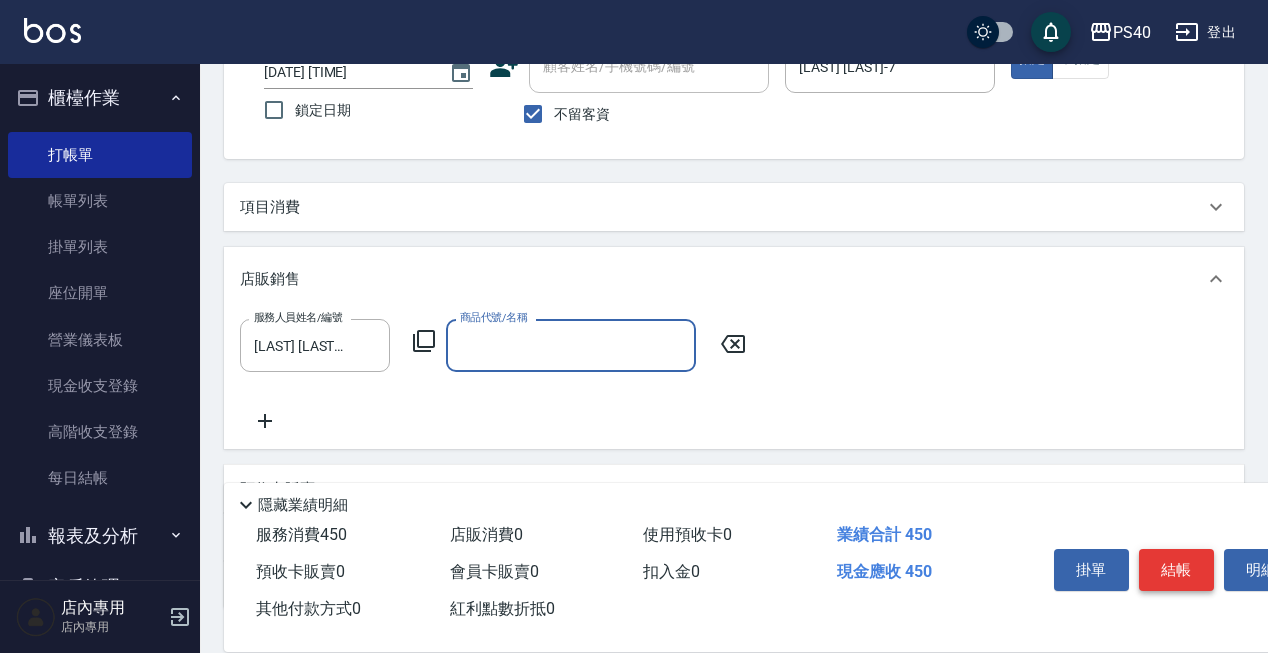 scroll, scrollTop: 146, scrollLeft: 0, axis: vertical 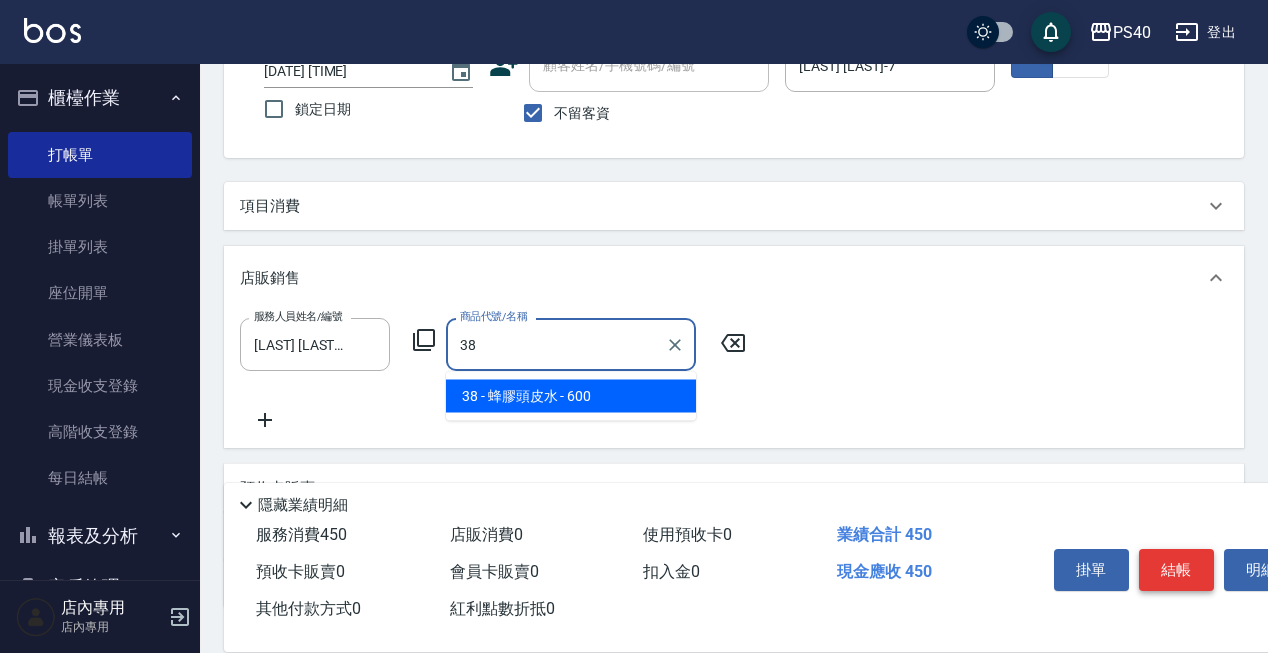 type on "蜂膠頭皮水" 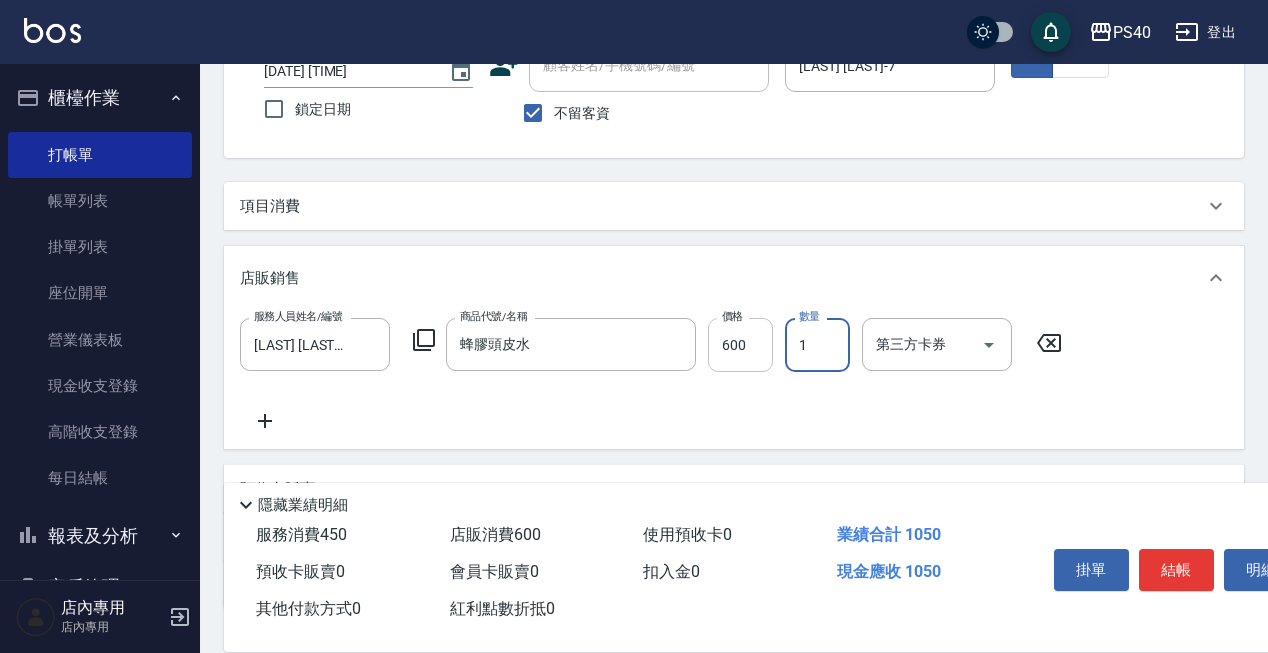 click on "600" at bounding box center (740, 345) 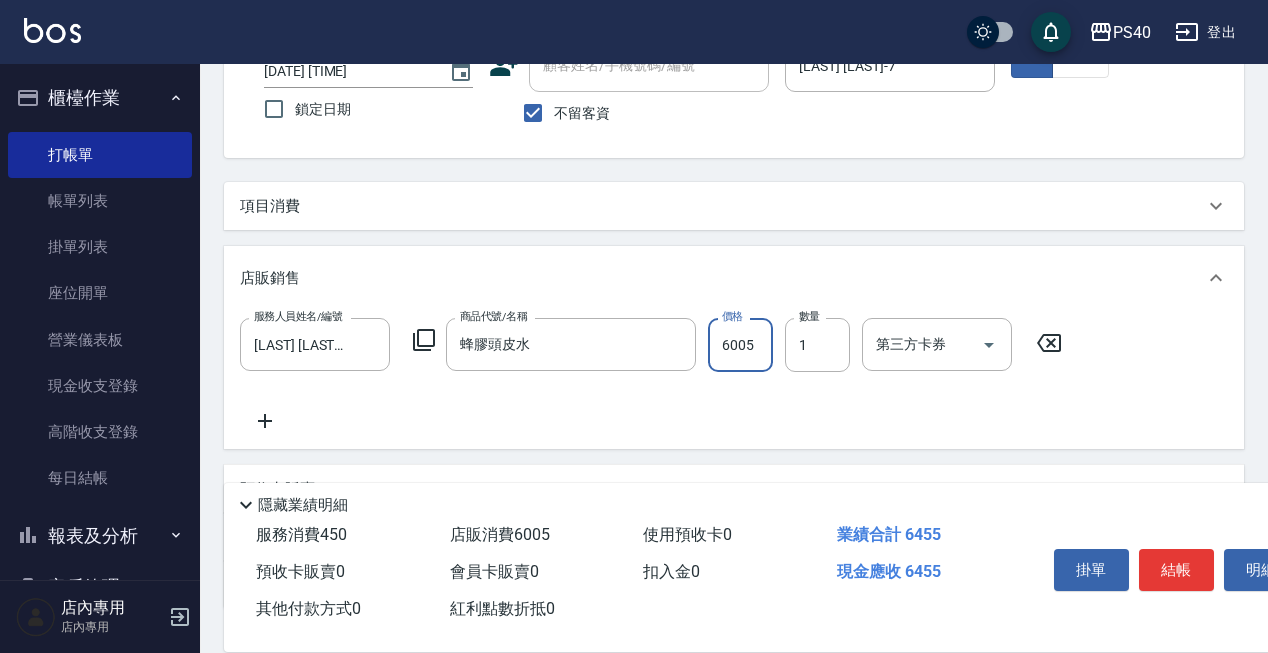 click on "6005" at bounding box center [740, 345] 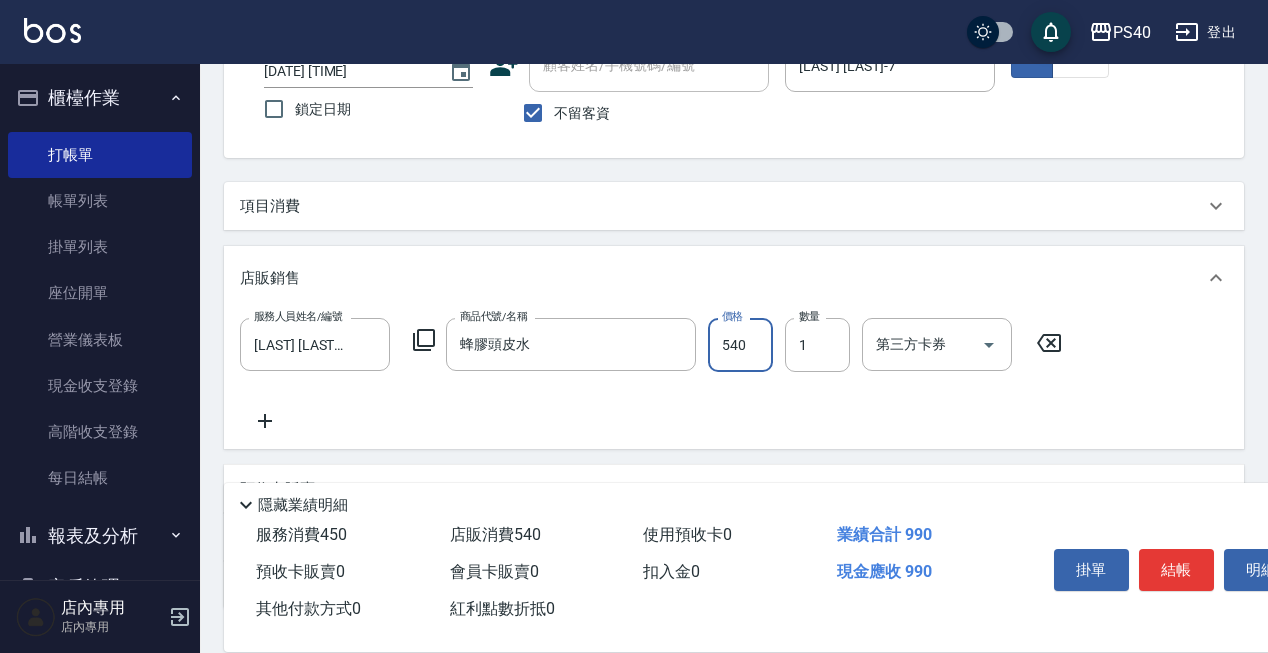 type on "540" 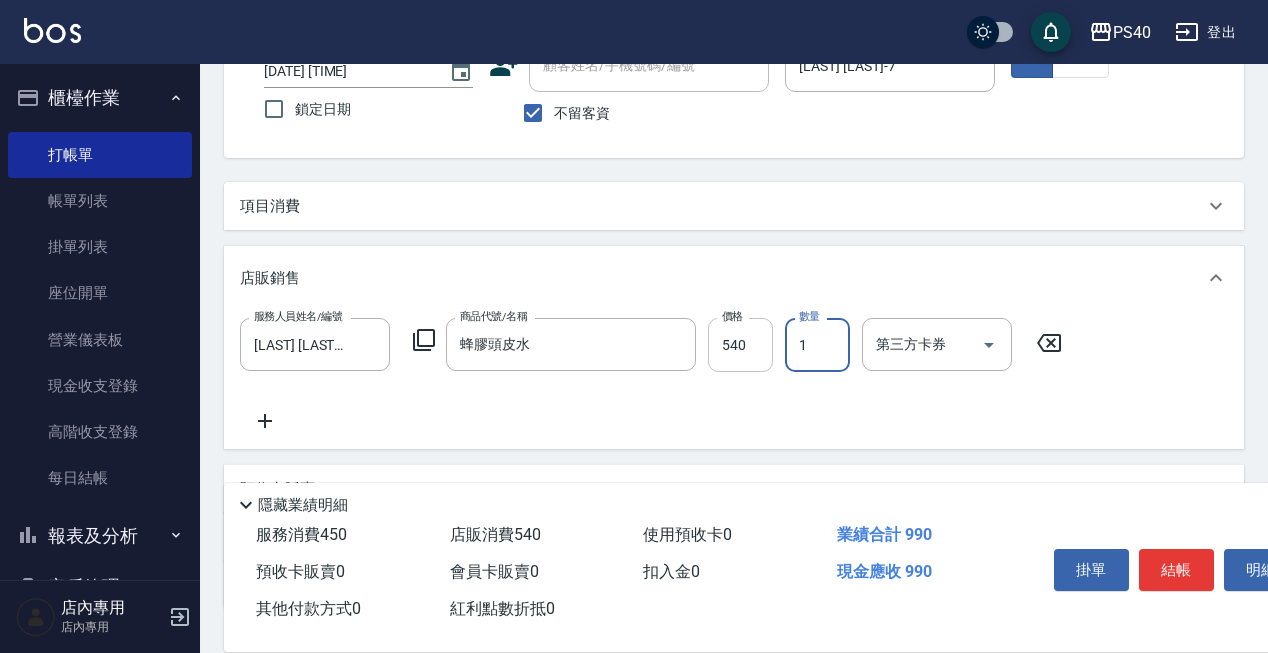 click on "540" at bounding box center (740, 345) 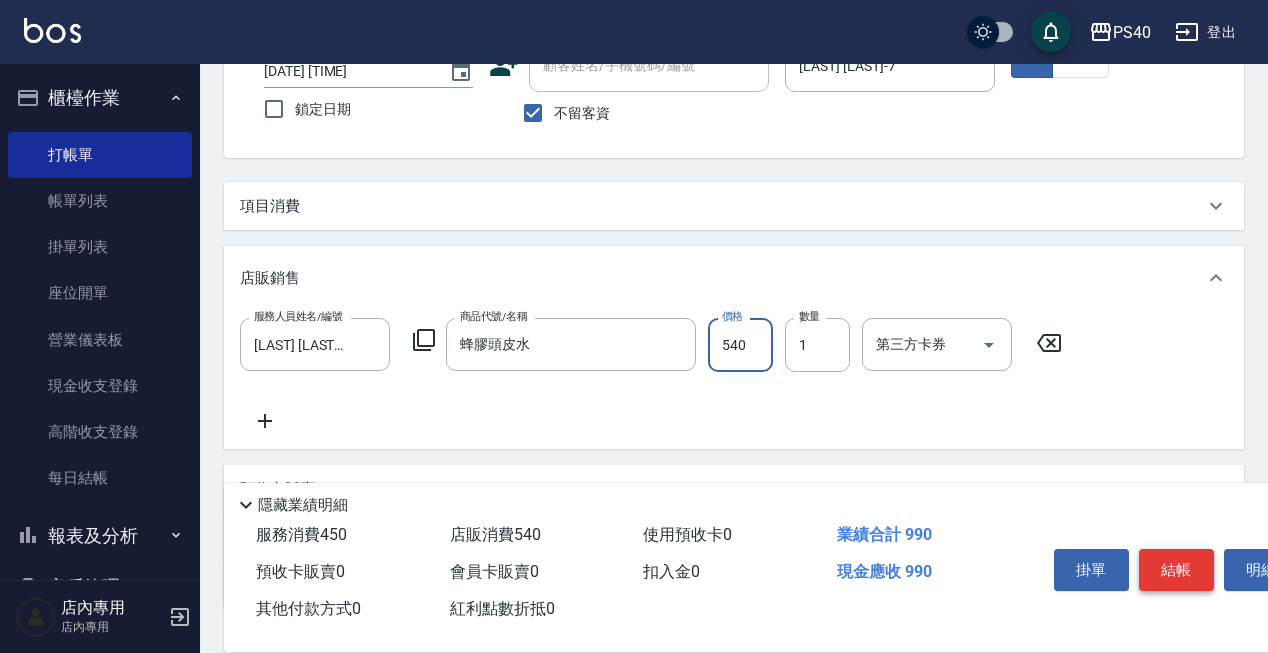 click on "結帳" at bounding box center (1176, 570) 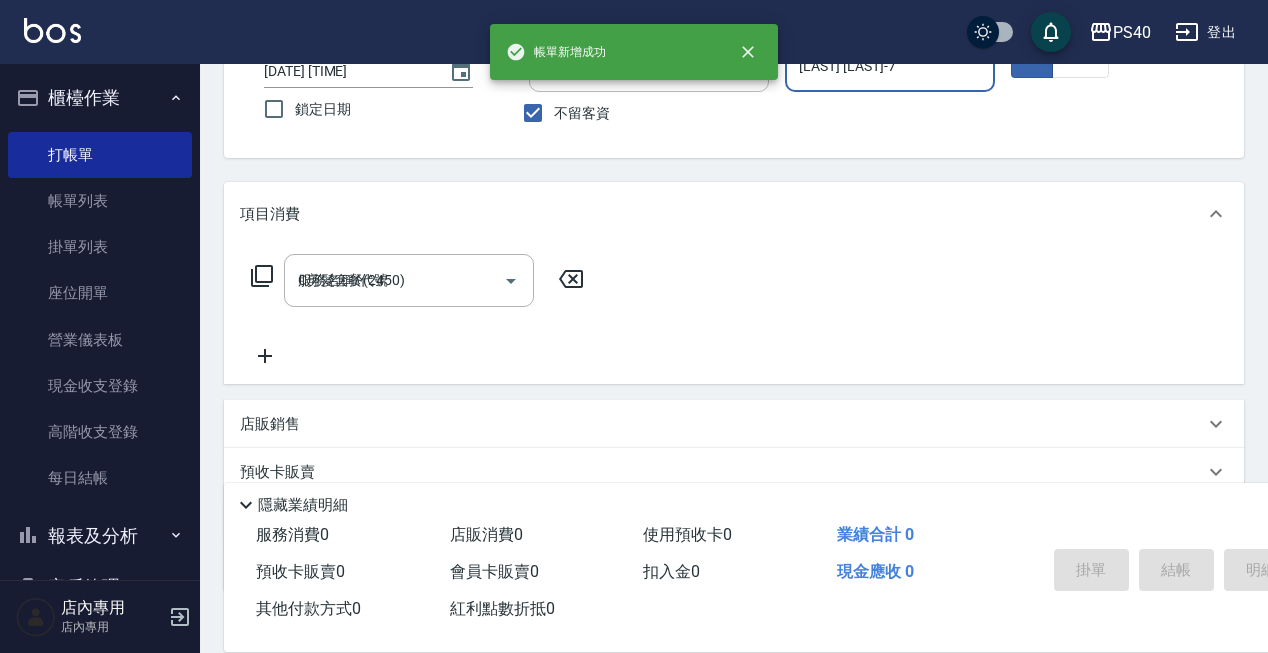type 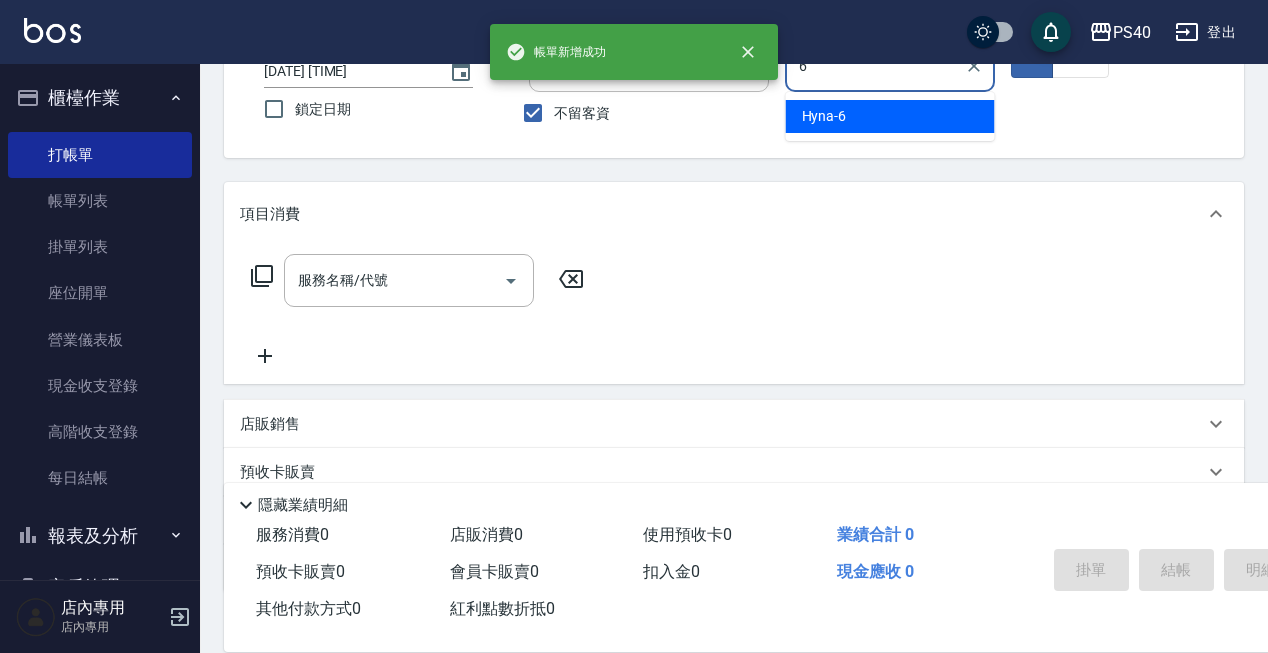 type on "Hyna-6" 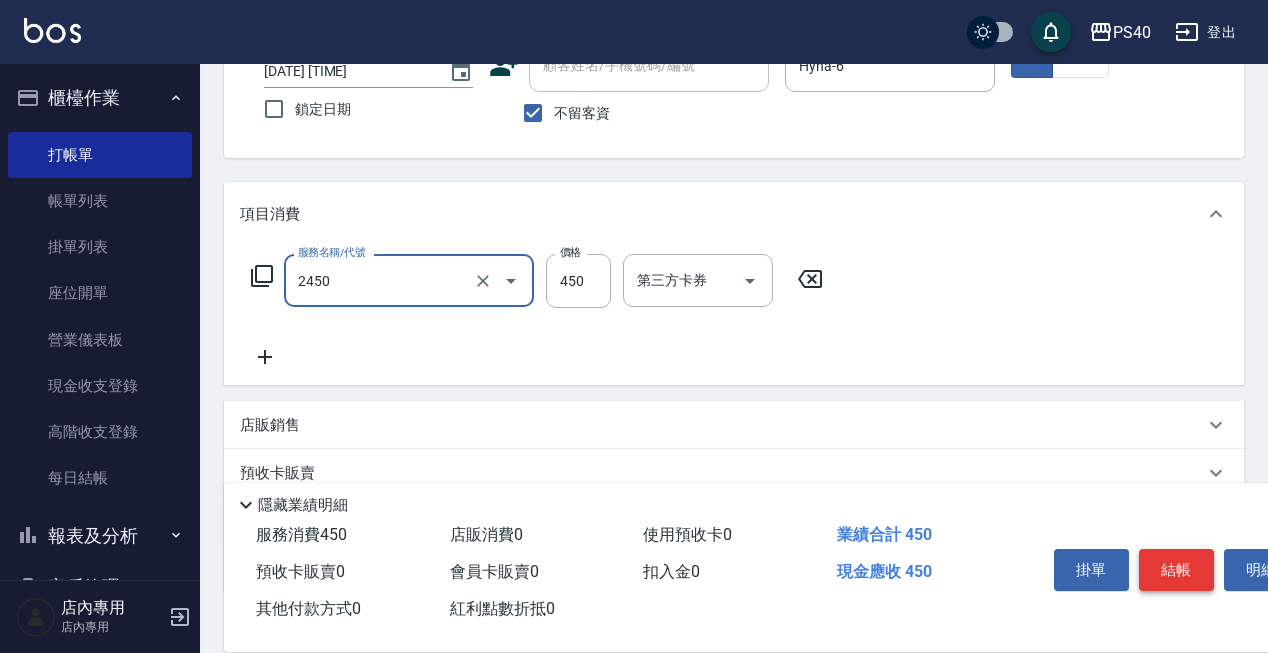 type on "C剪髮套餐(2450)" 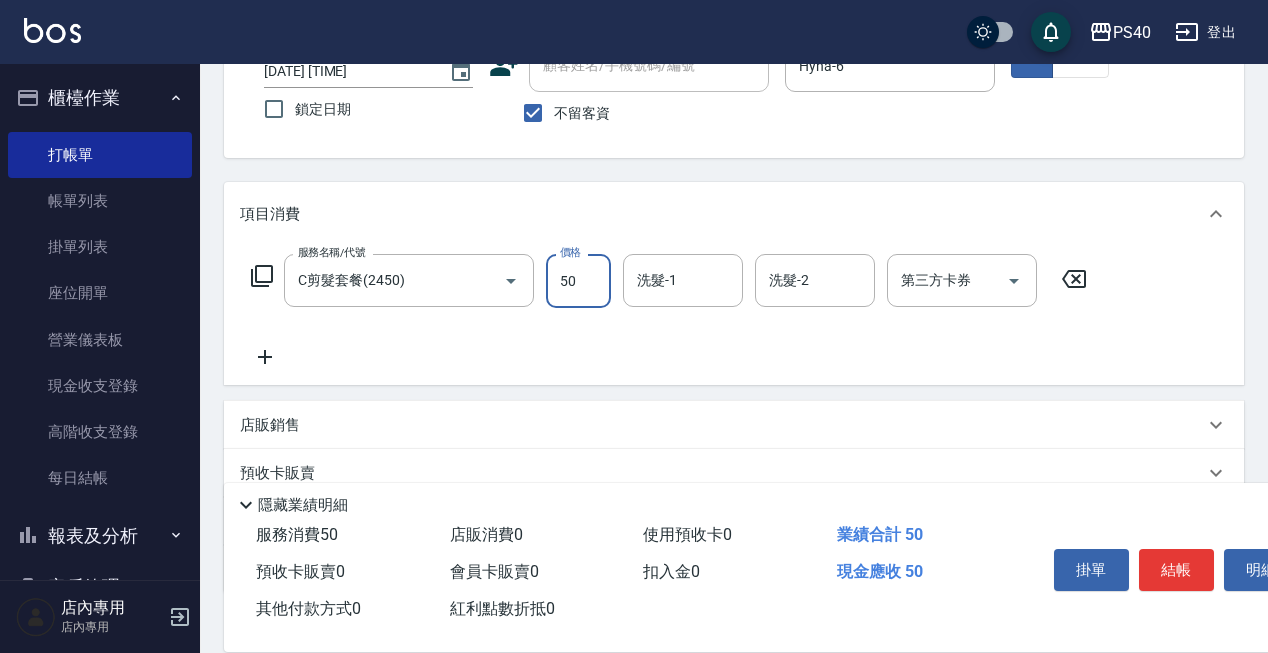 click on "50" at bounding box center [578, 281] 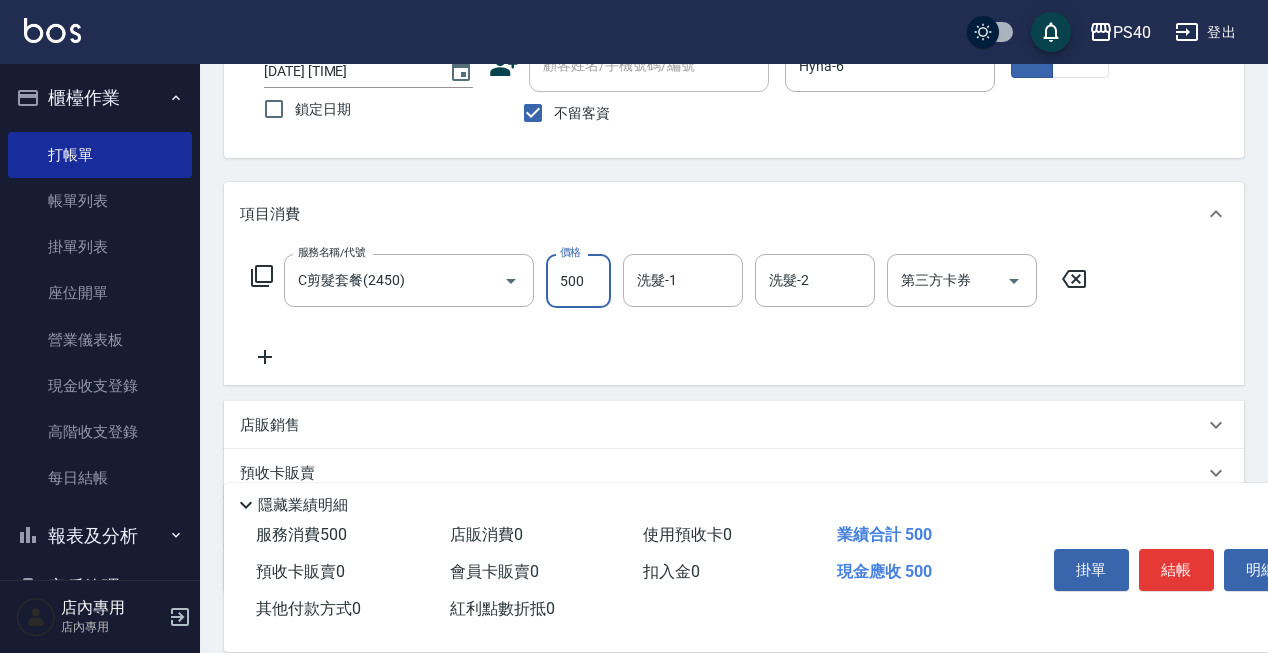 type on "500" 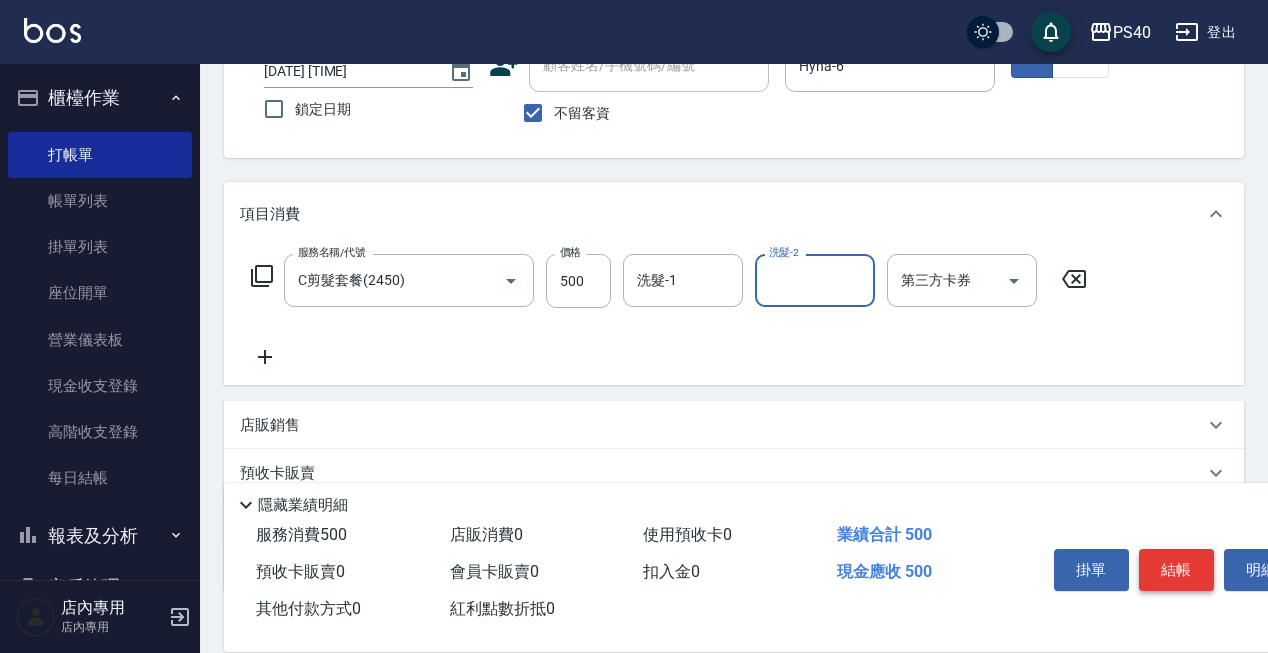 click on "結帳" at bounding box center (1176, 570) 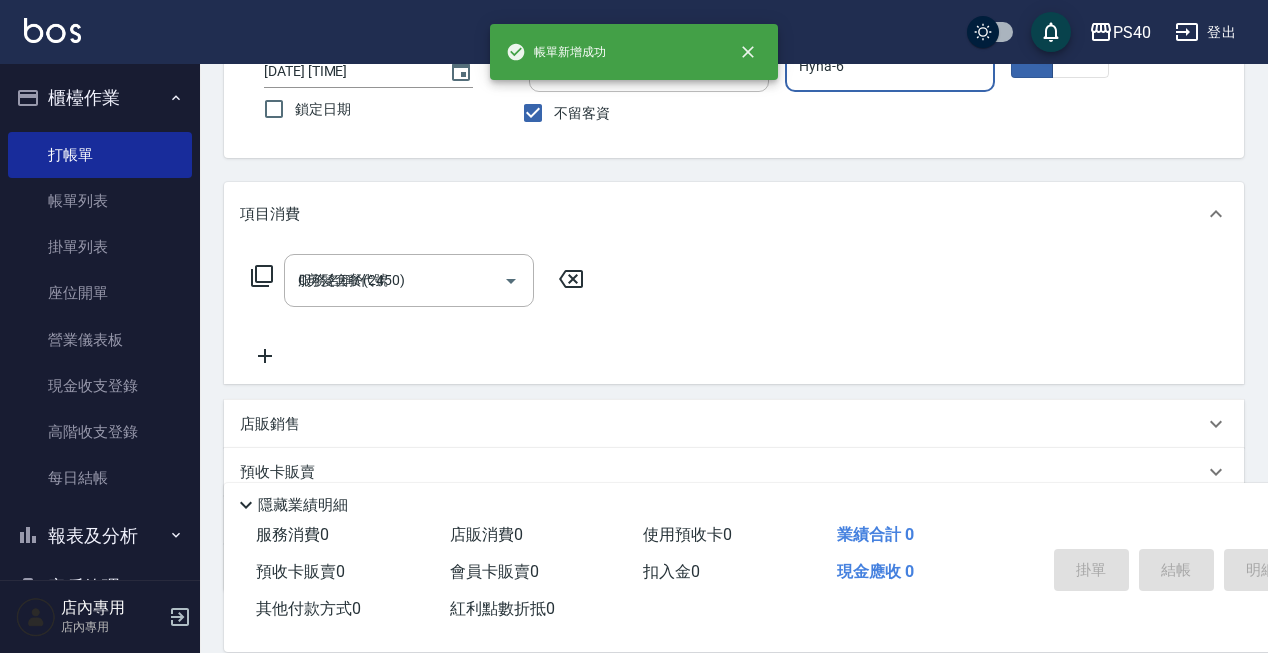 type 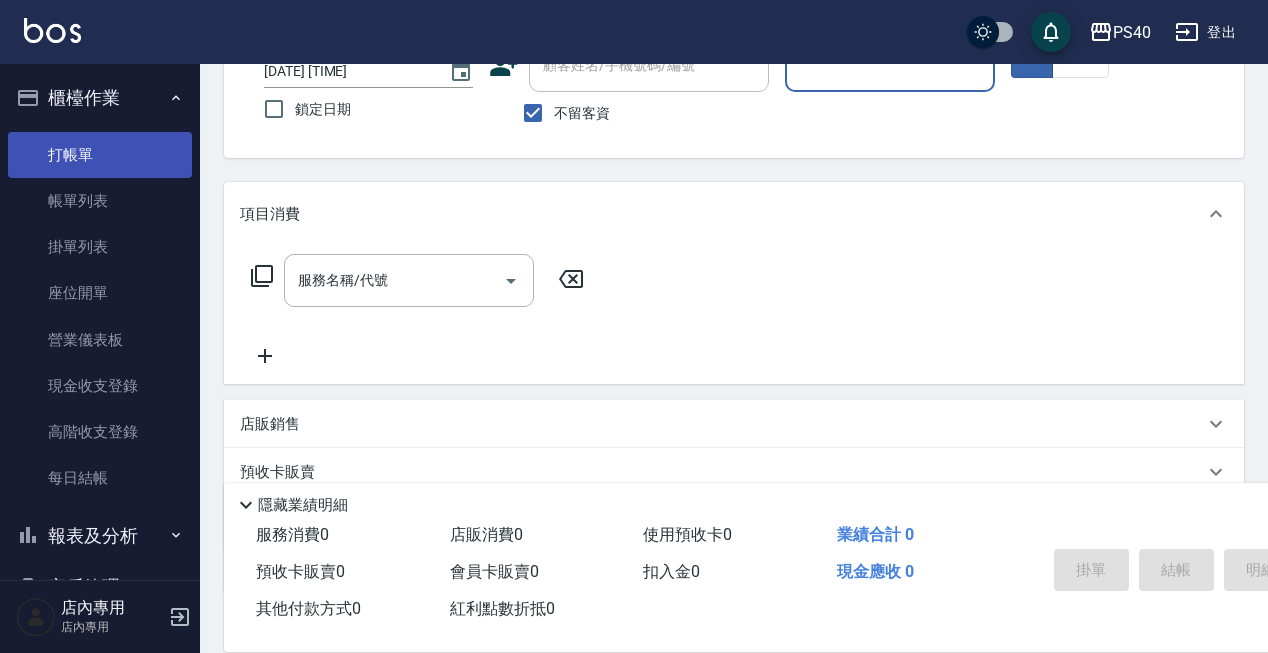 scroll, scrollTop: 0, scrollLeft: 0, axis: both 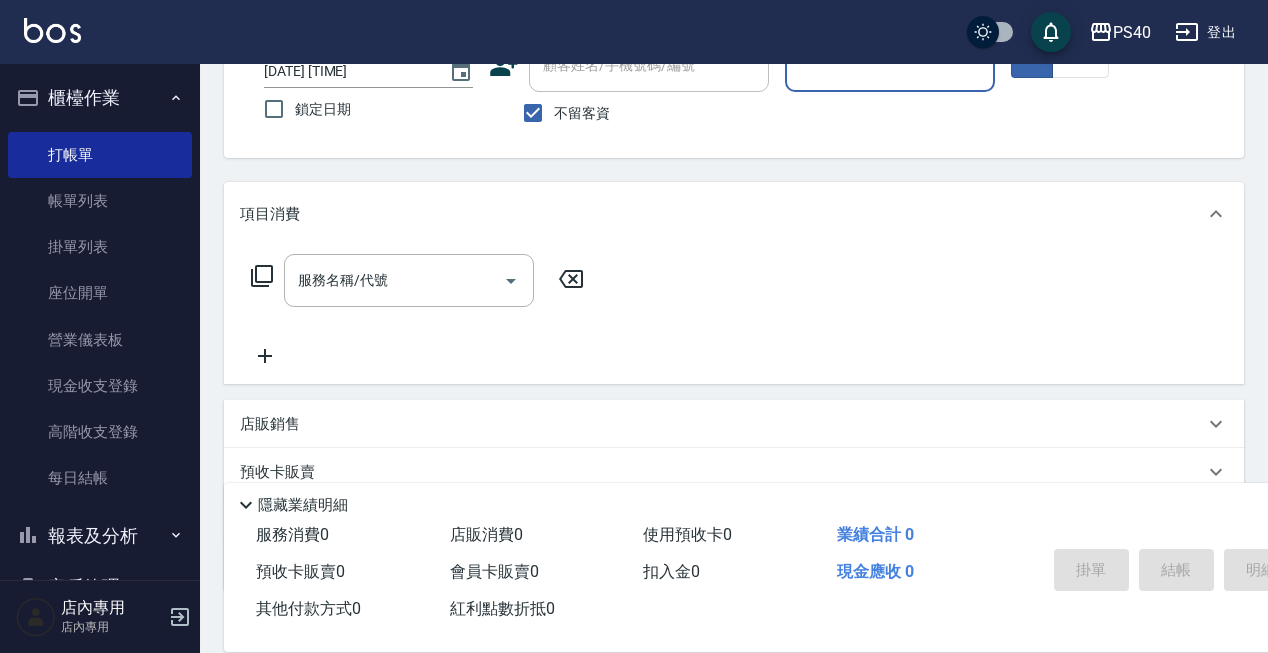 click on "櫃檯作業" at bounding box center [100, 98] 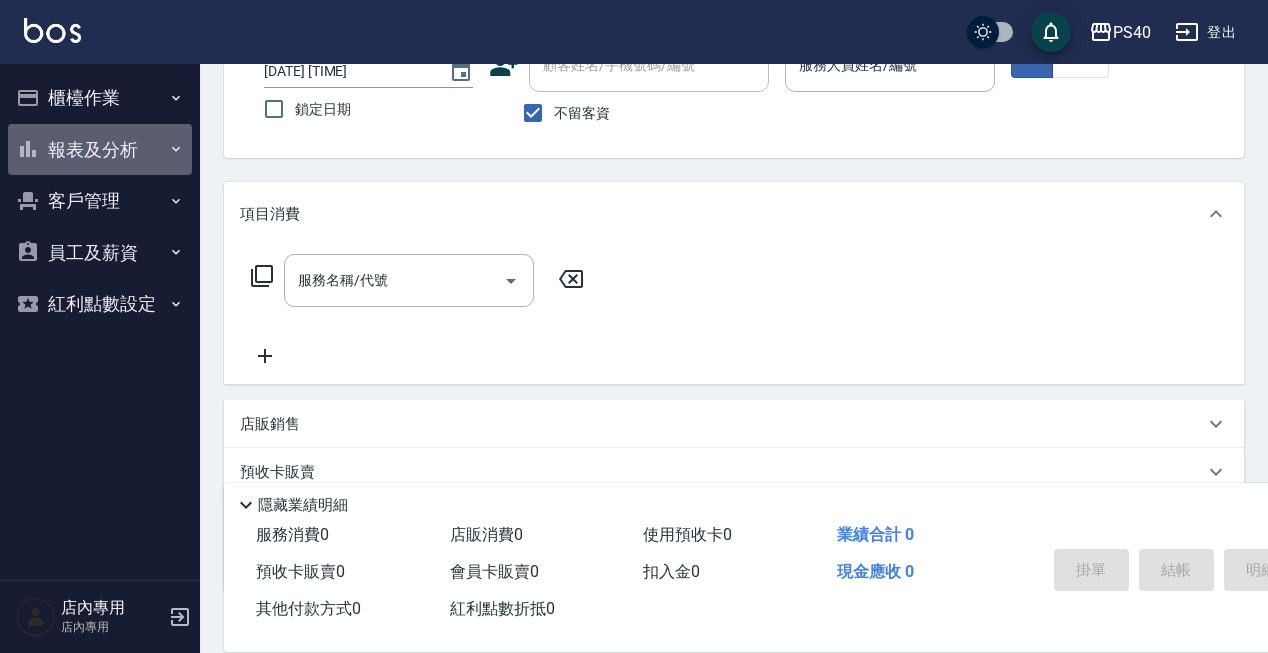 click on "報表及分析" at bounding box center [100, 150] 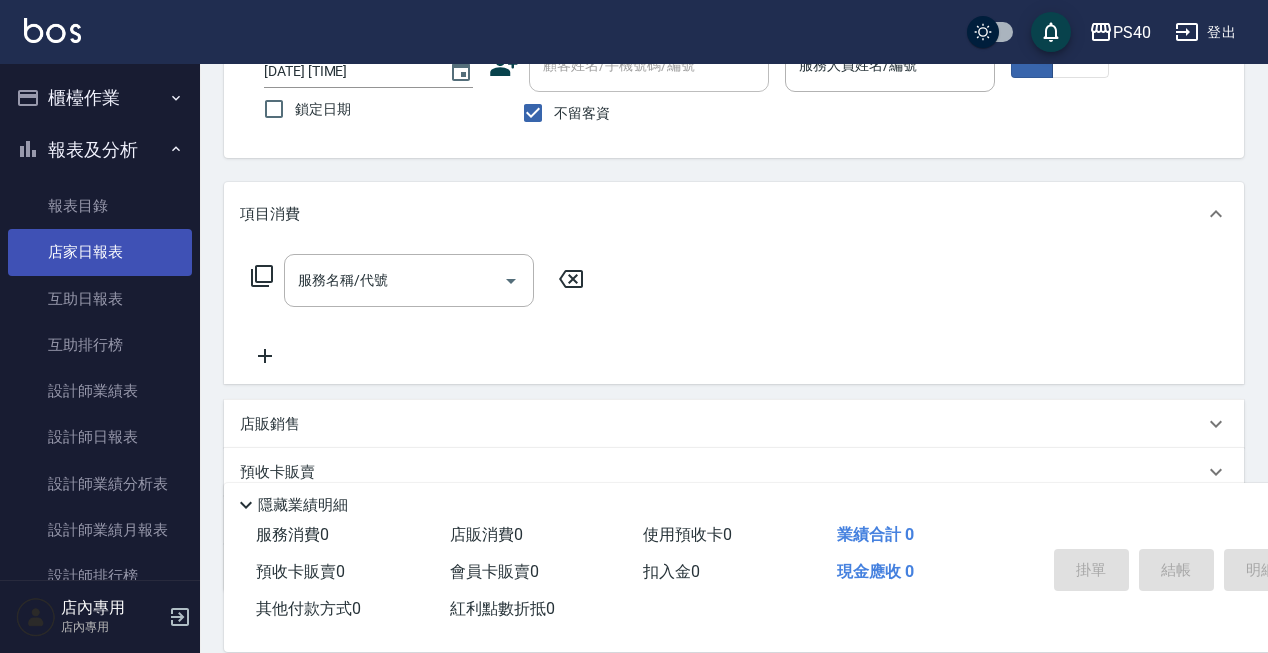 click on "店家日報表" at bounding box center [100, 252] 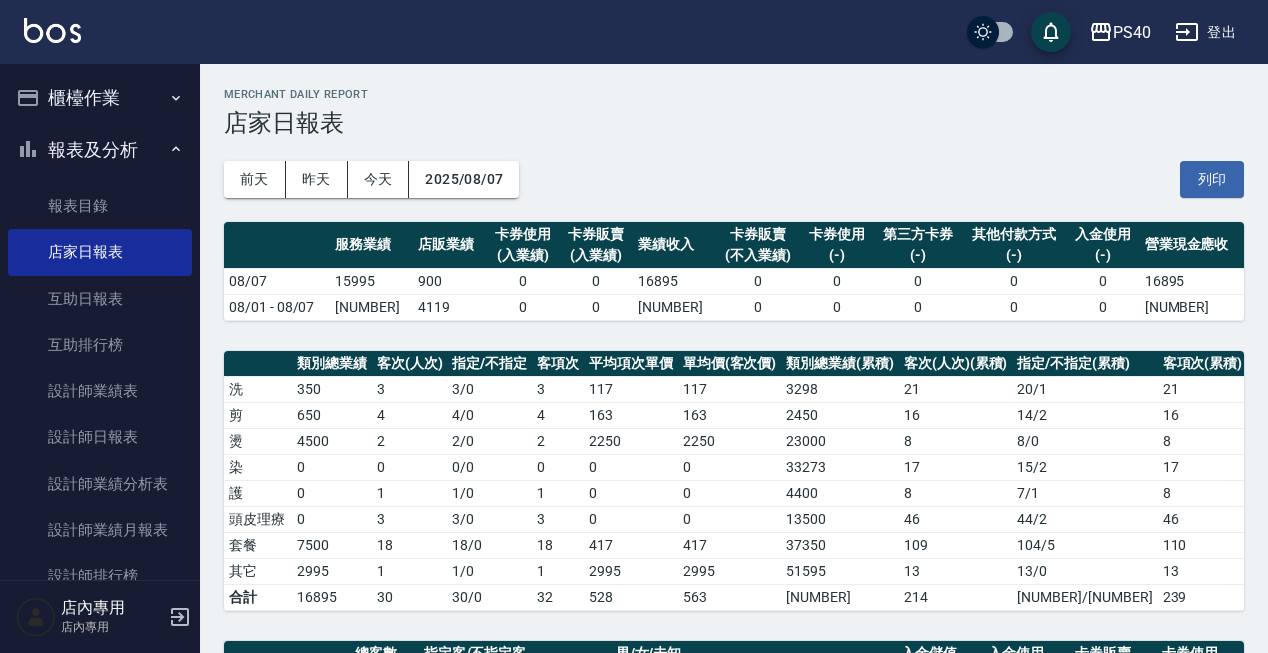 scroll, scrollTop: 0, scrollLeft: 0, axis: both 